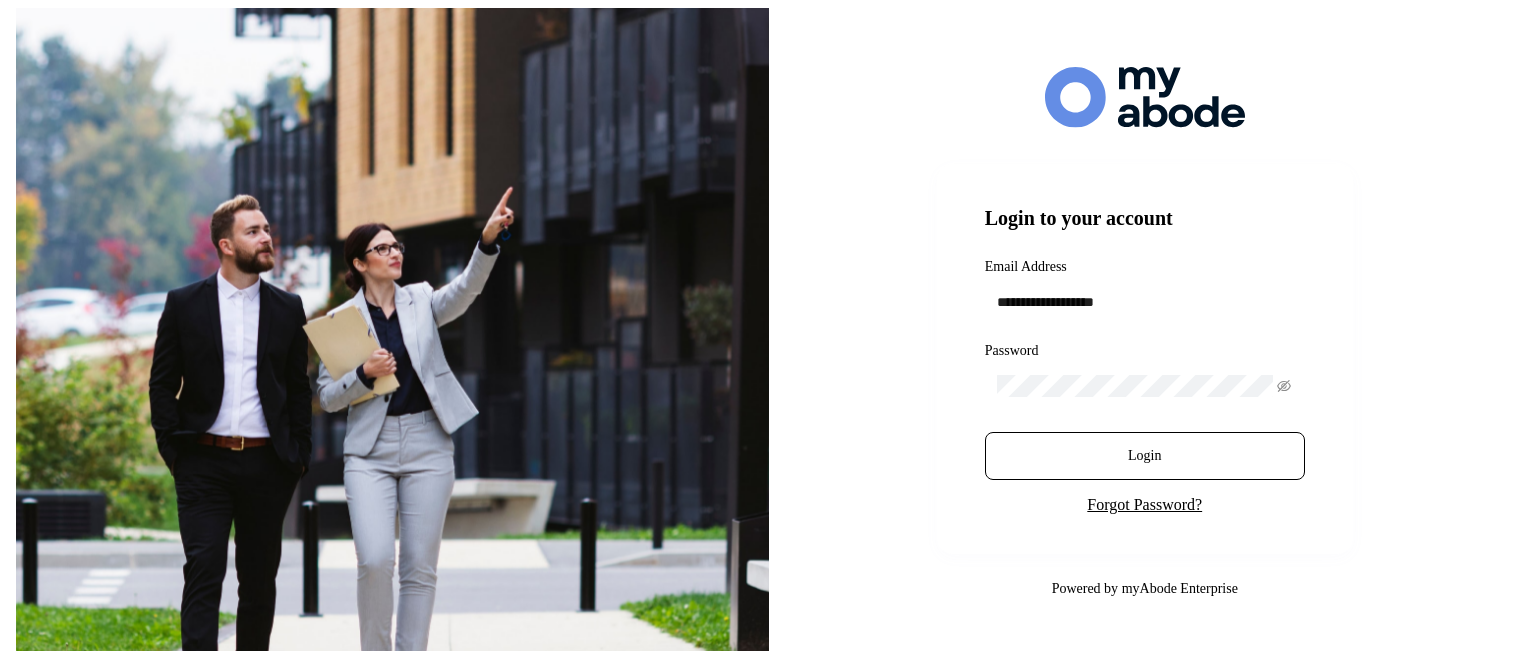 scroll, scrollTop: 0, scrollLeft: 0, axis: both 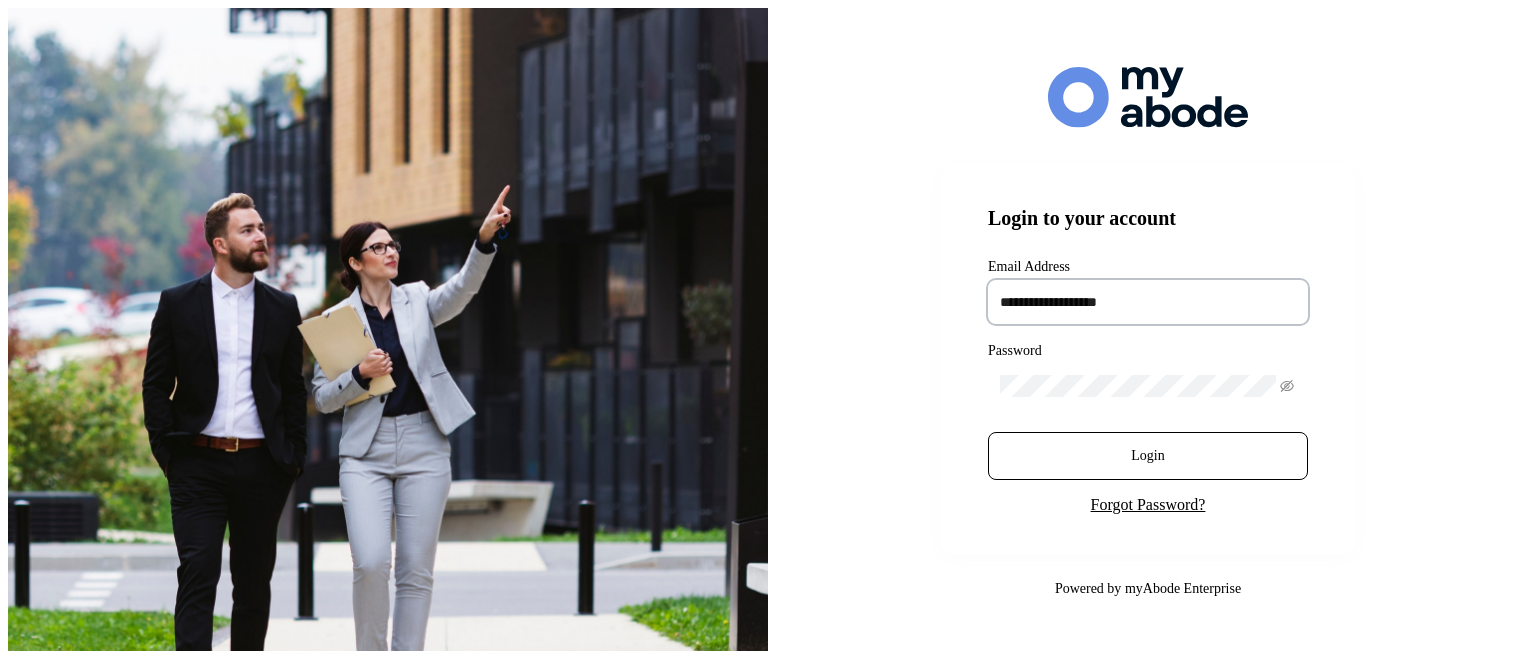click at bounding box center [1148, 302] 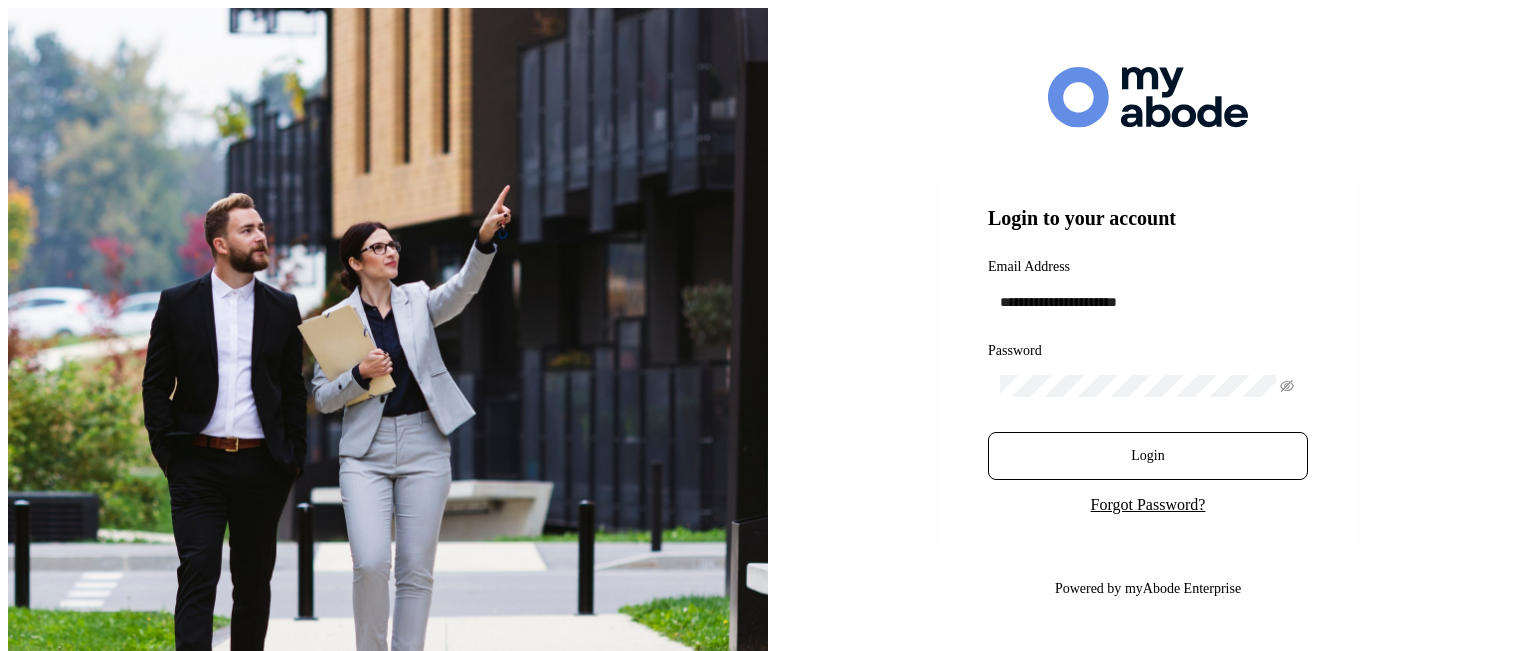 drag, startPoint x: 1289, startPoint y: 358, endPoint x: 1305, endPoint y: 379, distance: 26.400757 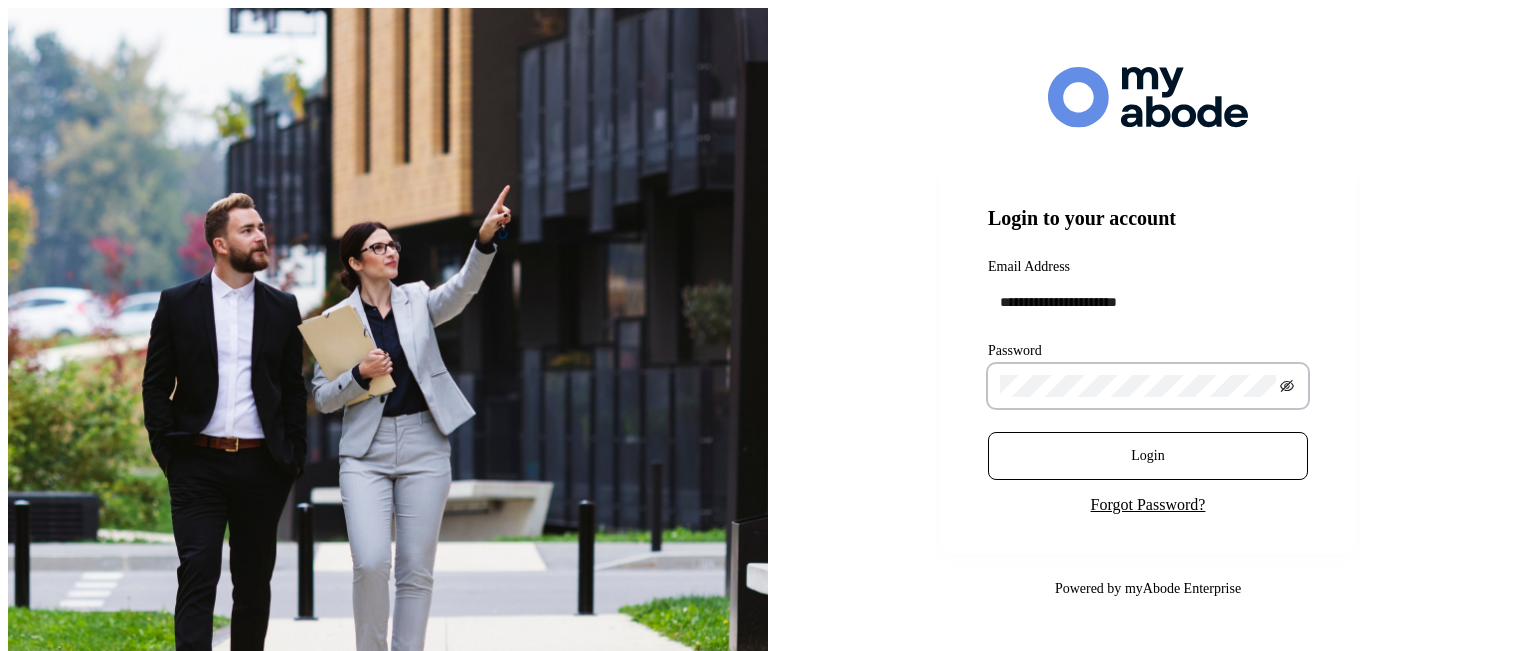 click at bounding box center [1287, 386] 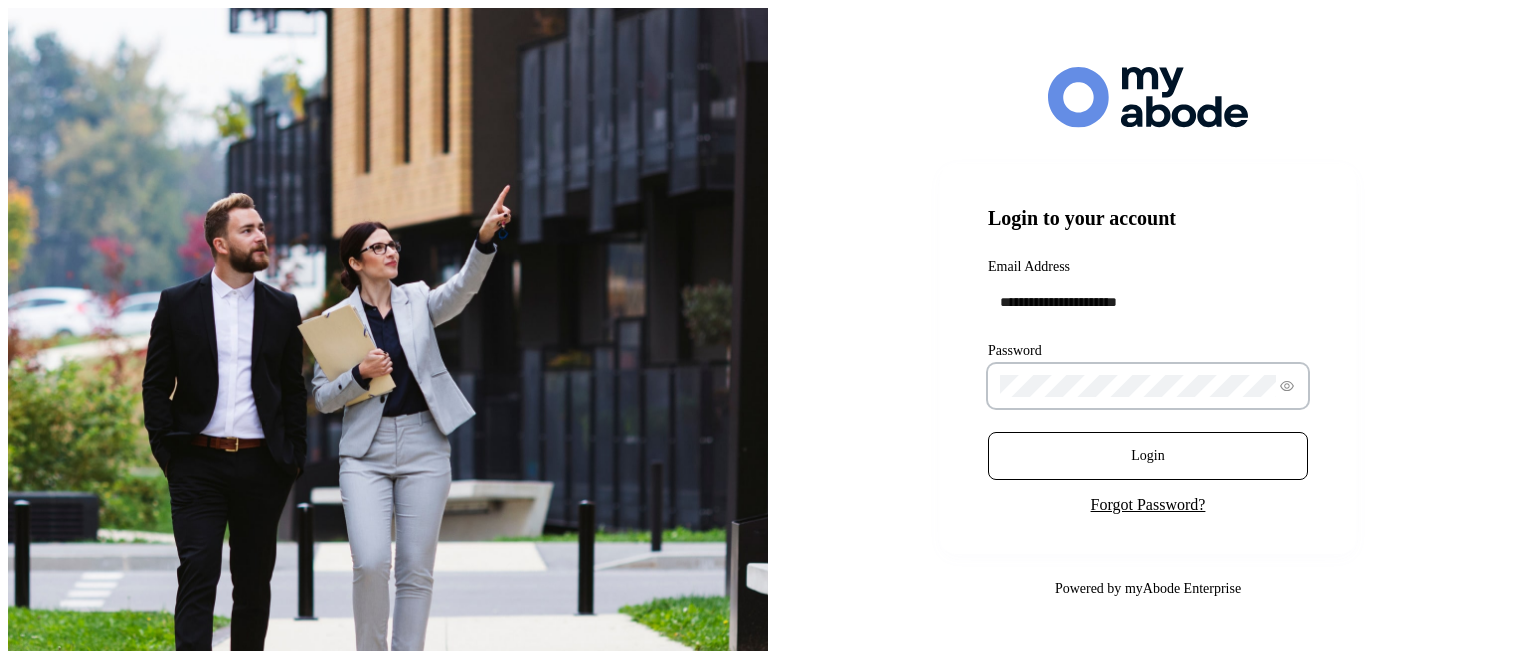 click on "**********" at bounding box center (768, 333) 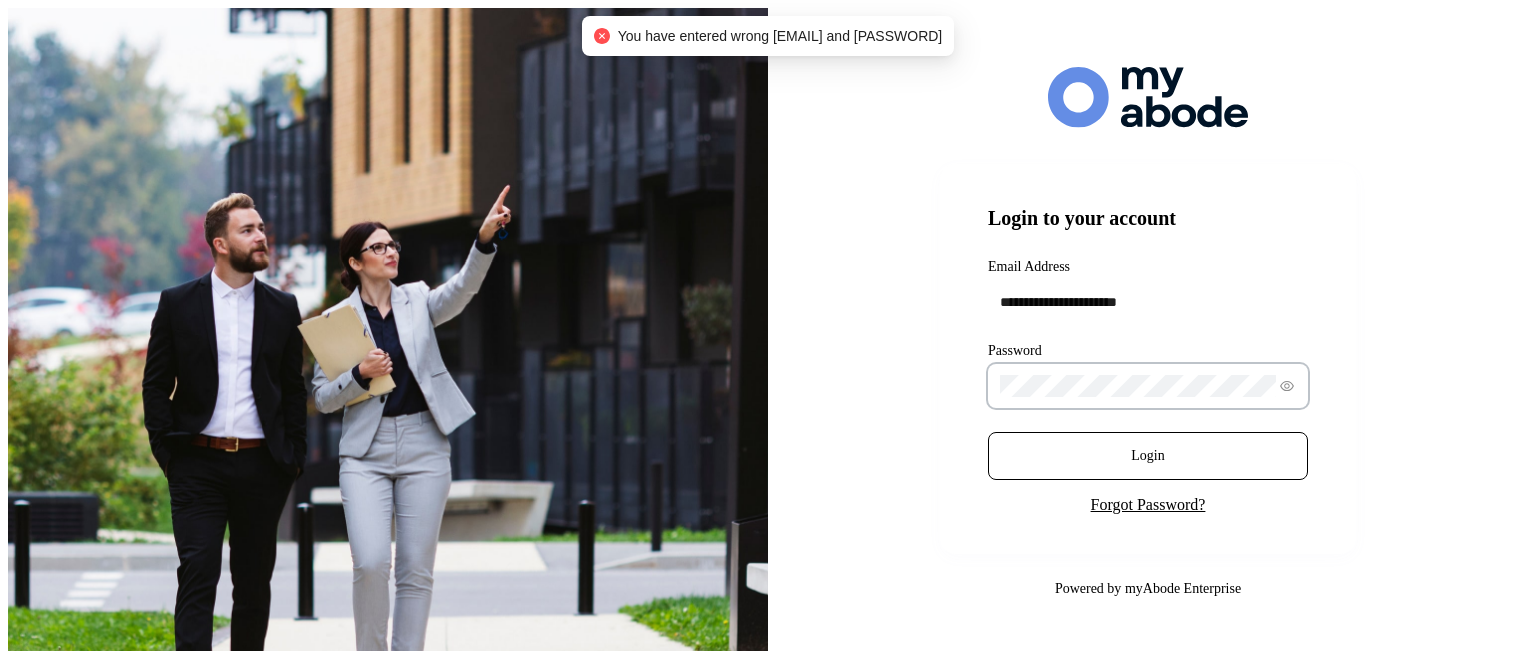 click on "Login" at bounding box center (1148, 456) 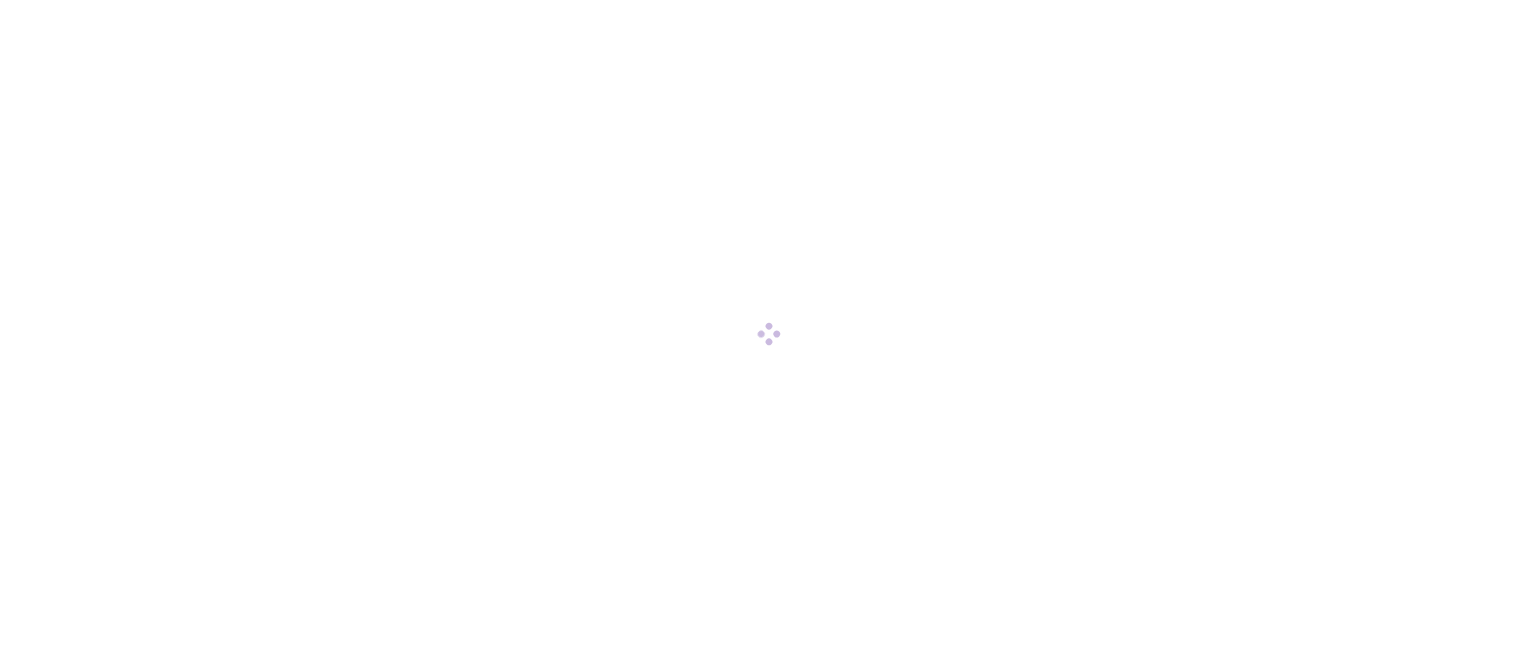 scroll, scrollTop: 0, scrollLeft: 0, axis: both 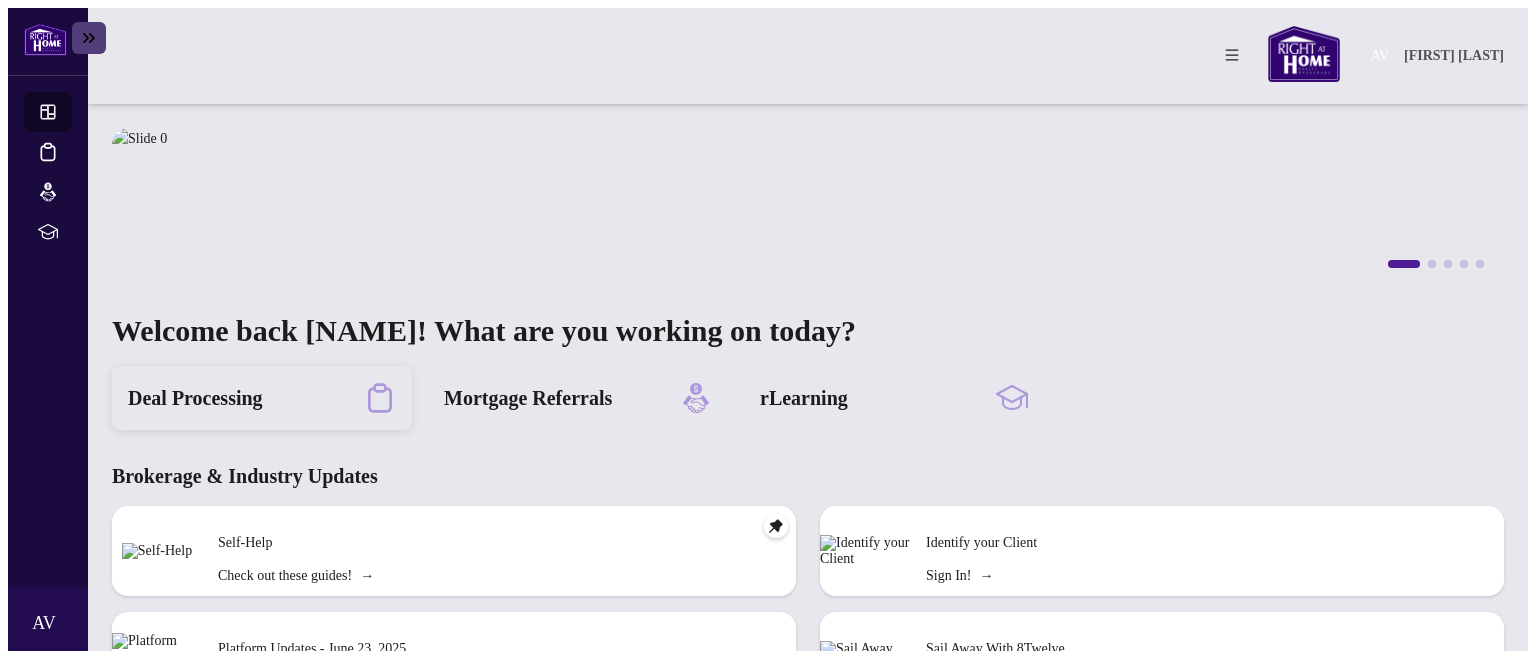 click on "Deal Processing" at bounding box center (262, 398) 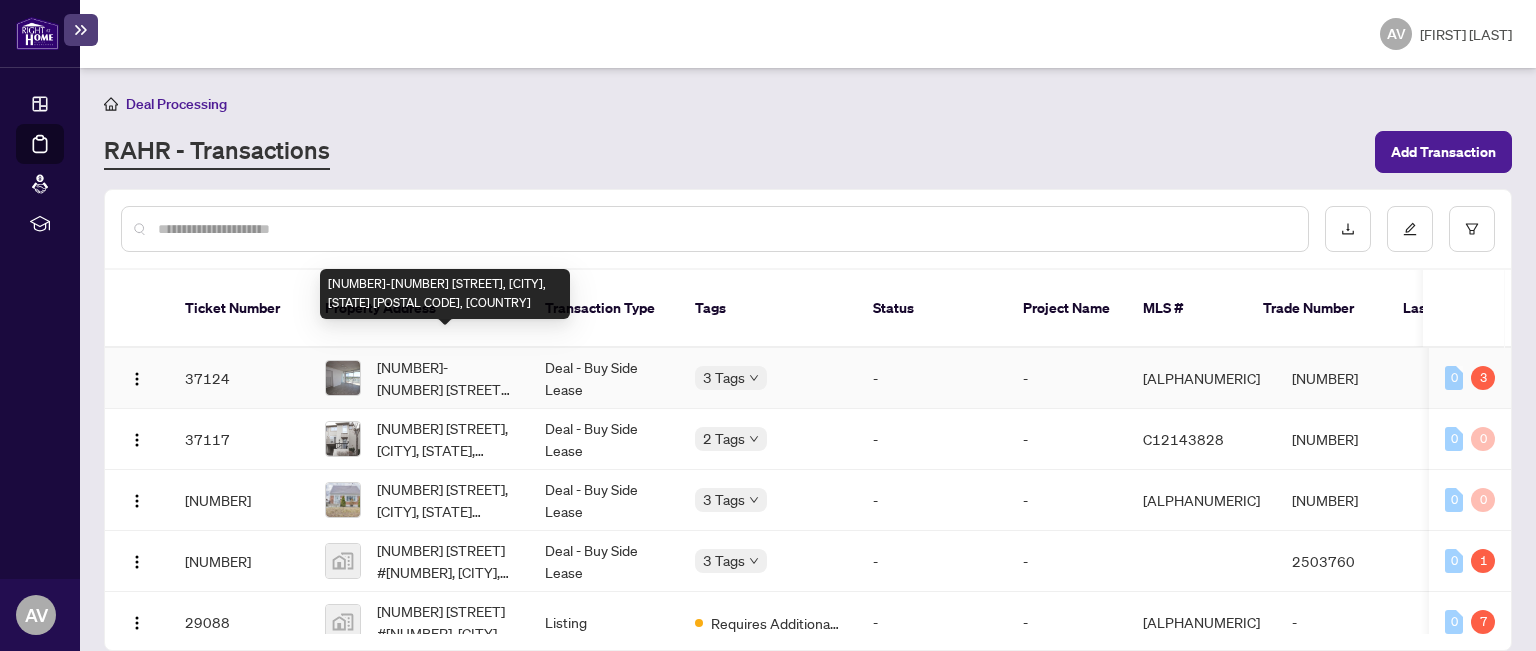 click on "[NUMBER]-[NUMBER] [STREET], [CITY], [STATE] [POSTAL CODE], [COUNTRY]" at bounding box center [445, 378] 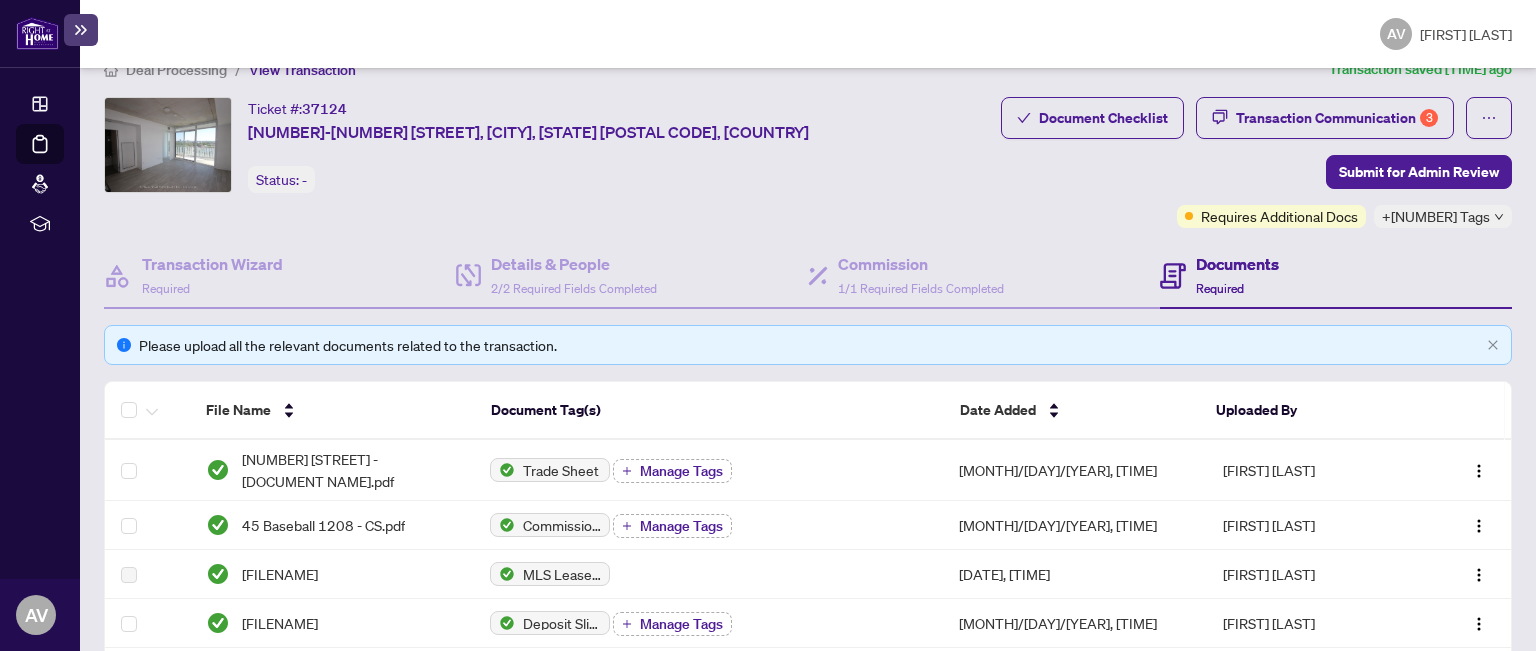 scroll, scrollTop: 0, scrollLeft: 0, axis: both 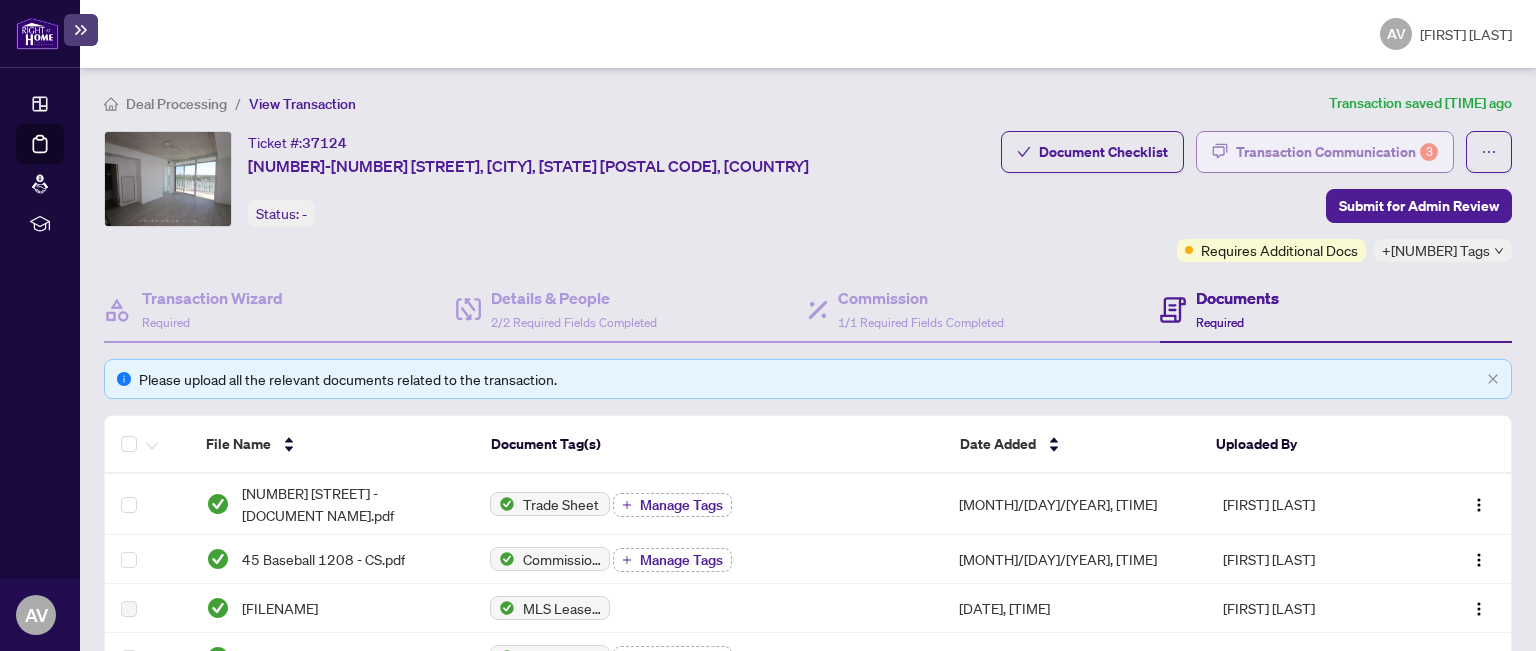click on "Transaction Communication 3" at bounding box center [1337, 152] 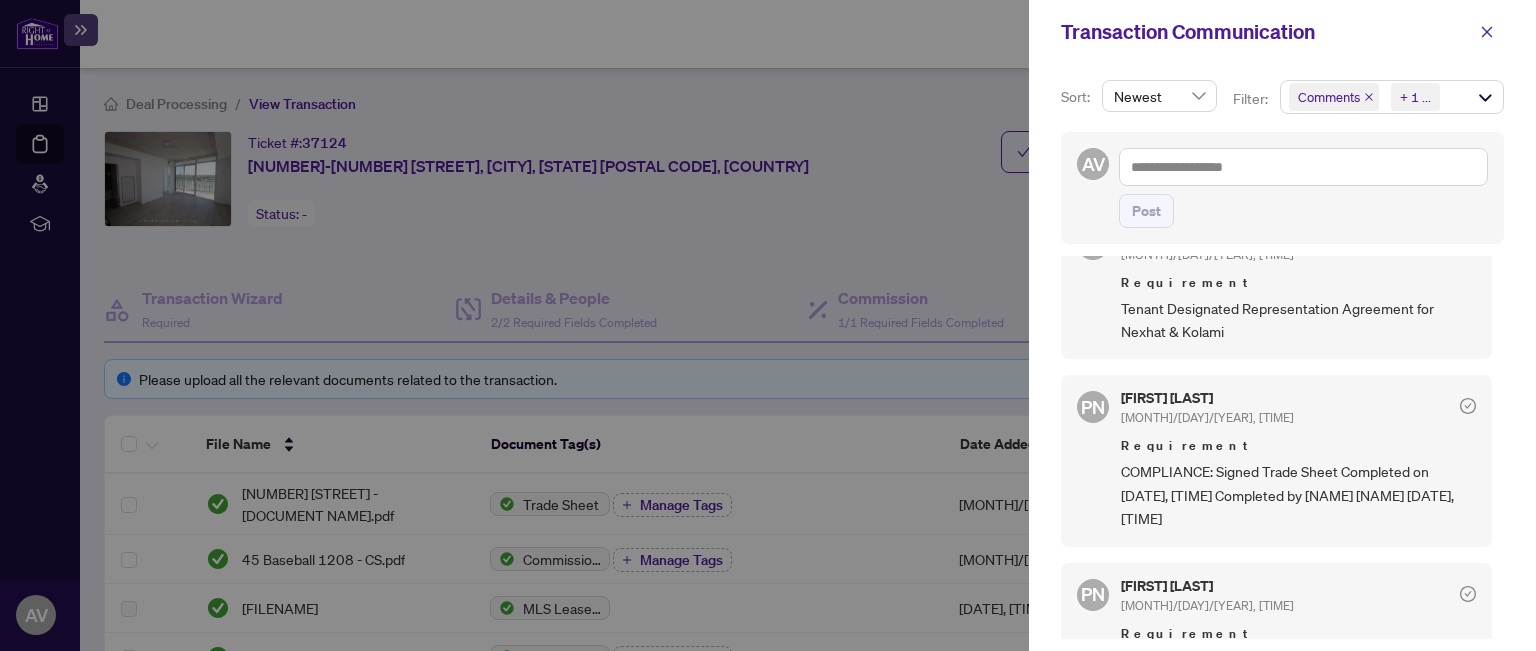scroll, scrollTop: 100, scrollLeft: 0, axis: vertical 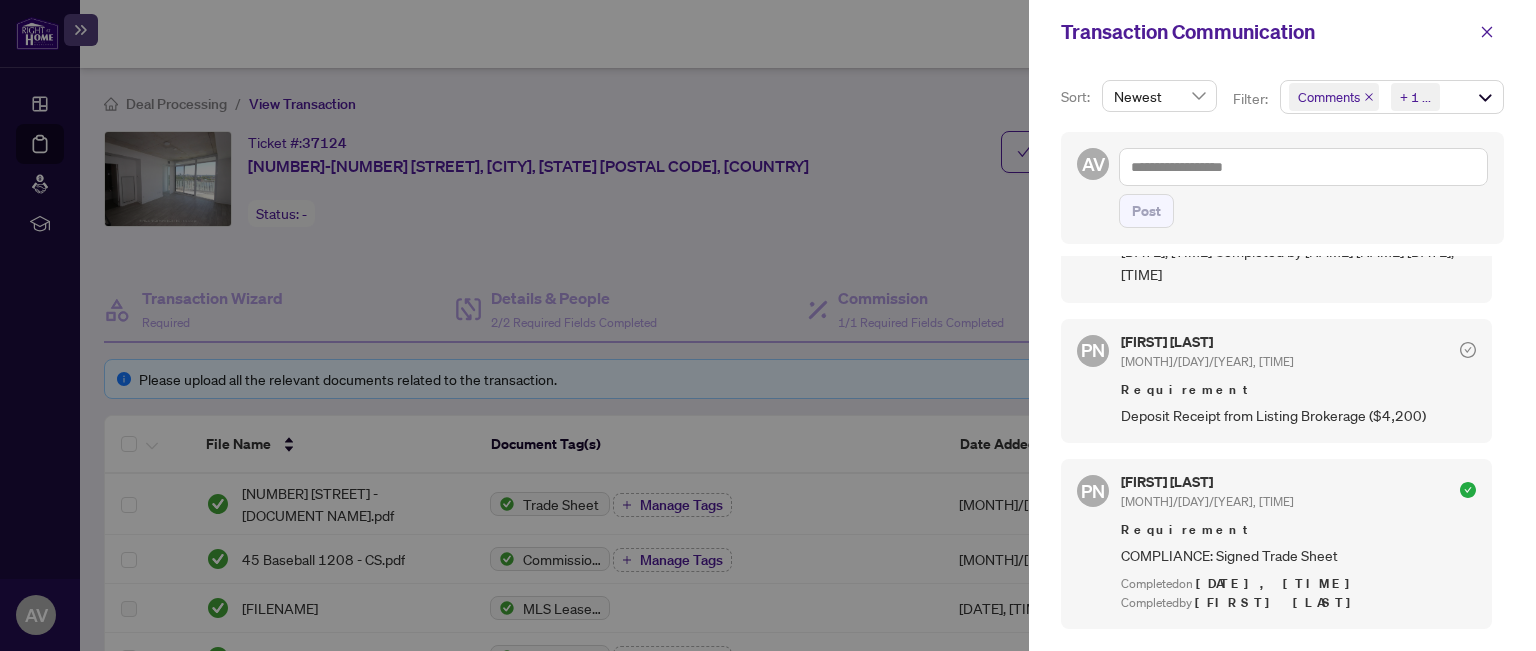 click at bounding box center (768, 325) 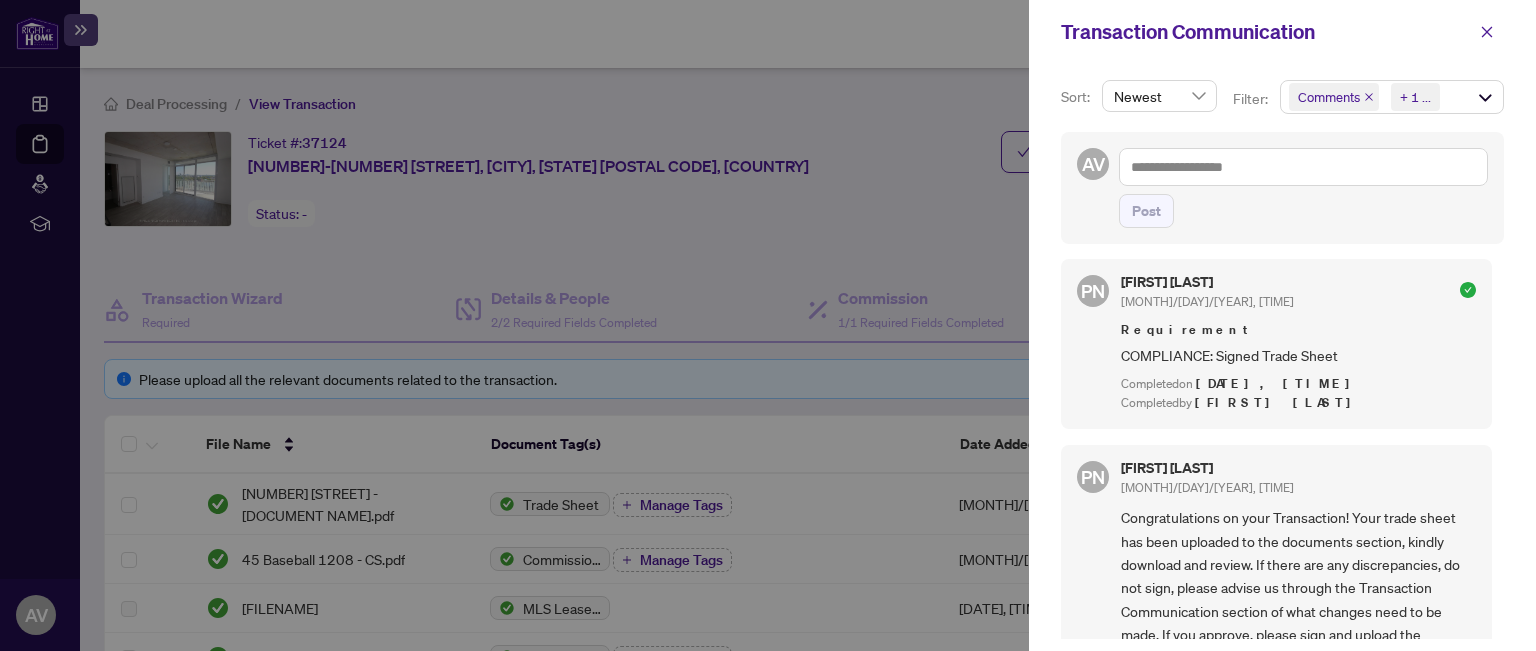 scroll, scrollTop: 567, scrollLeft: 0, axis: vertical 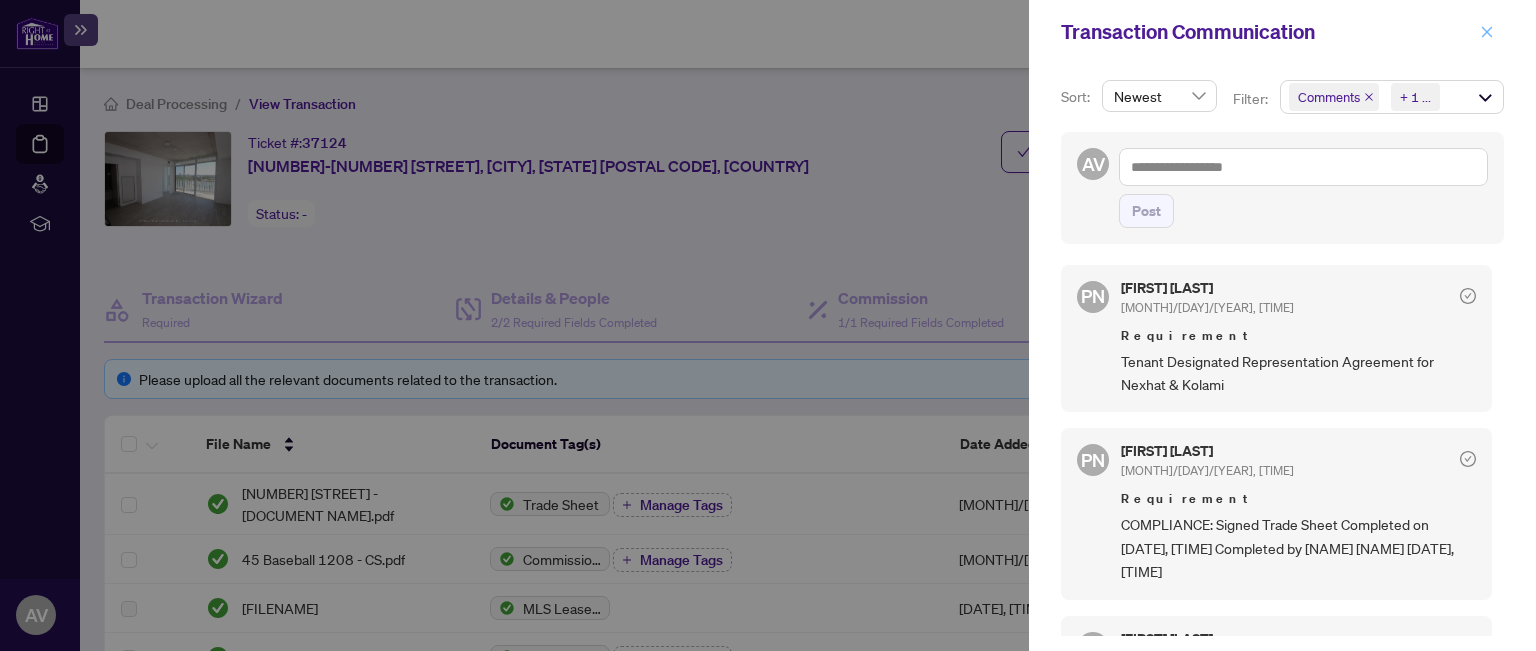 click at bounding box center [1487, 32] 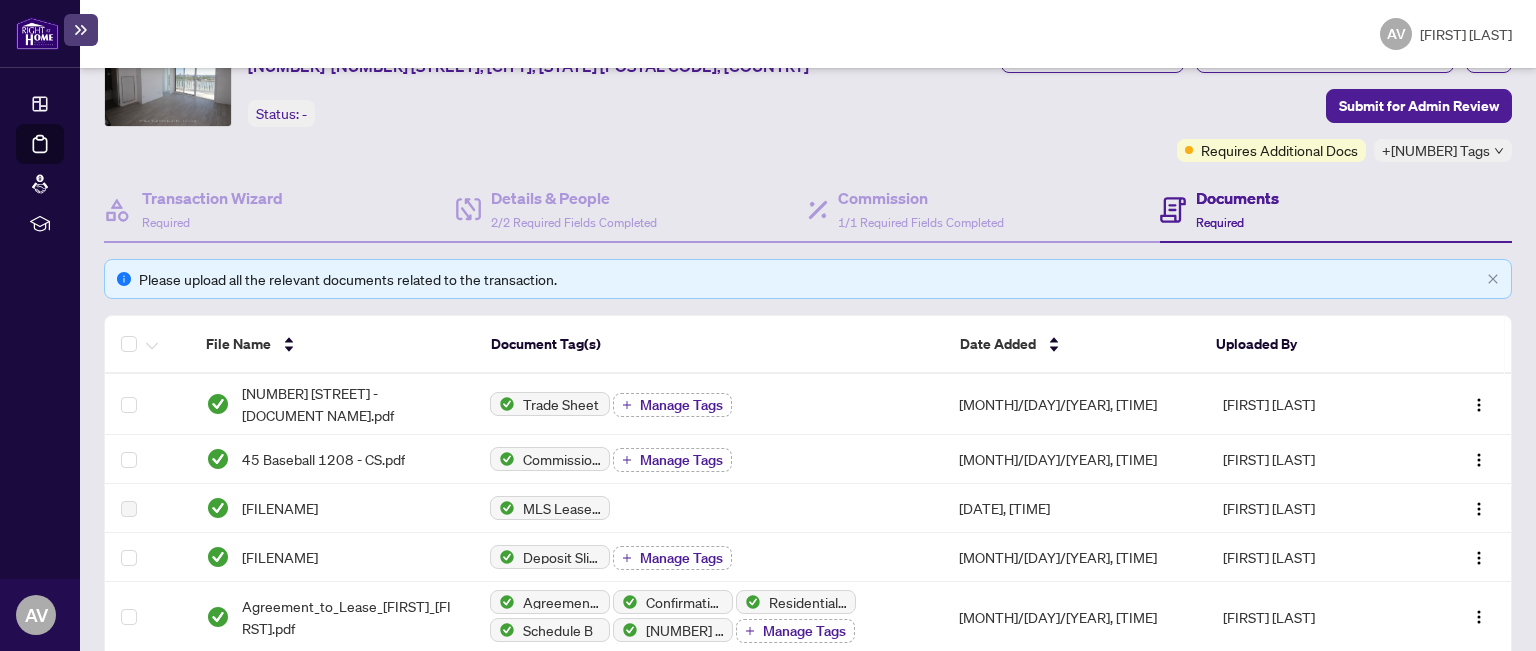 scroll, scrollTop: 0, scrollLeft: 0, axis: both 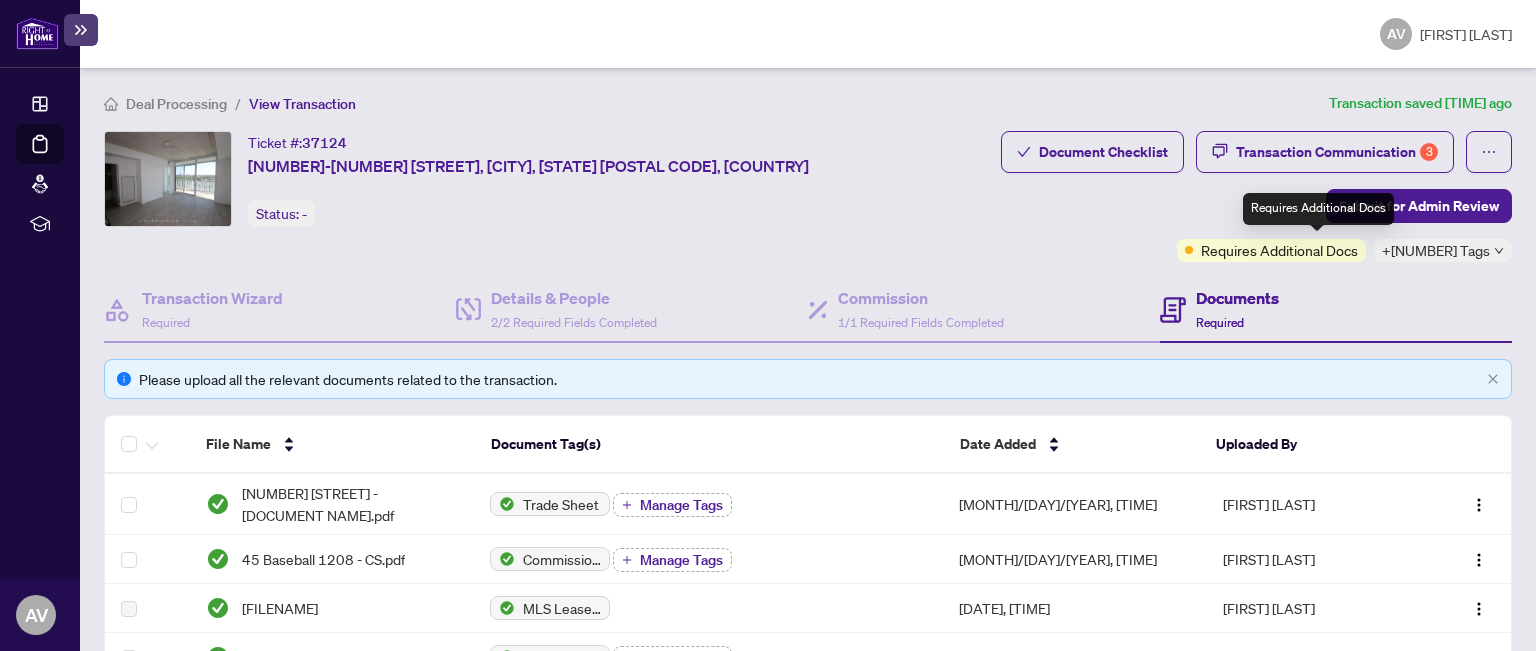 click on "Requires Additional Docs" at bounding box center [1279, 250] 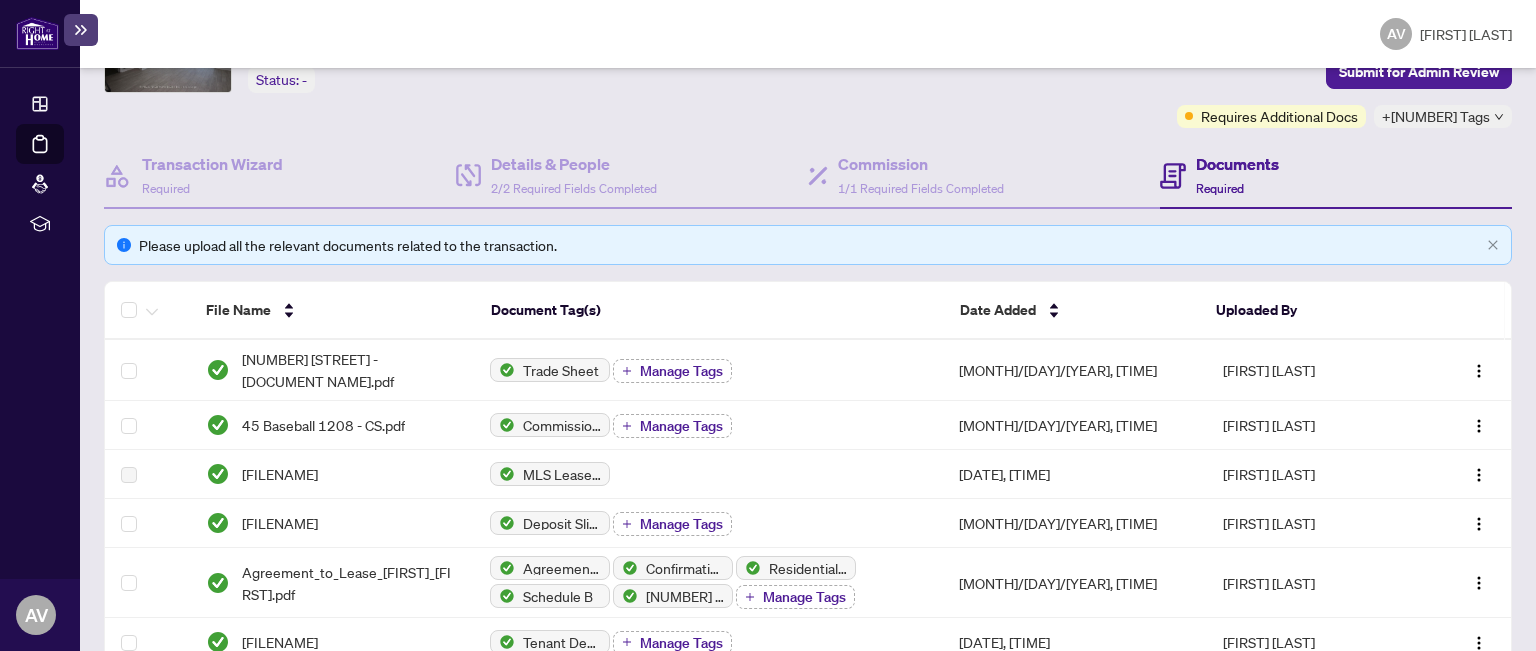 scroll, scrollTop: 100, scrollLeft: 0, axis: vertical 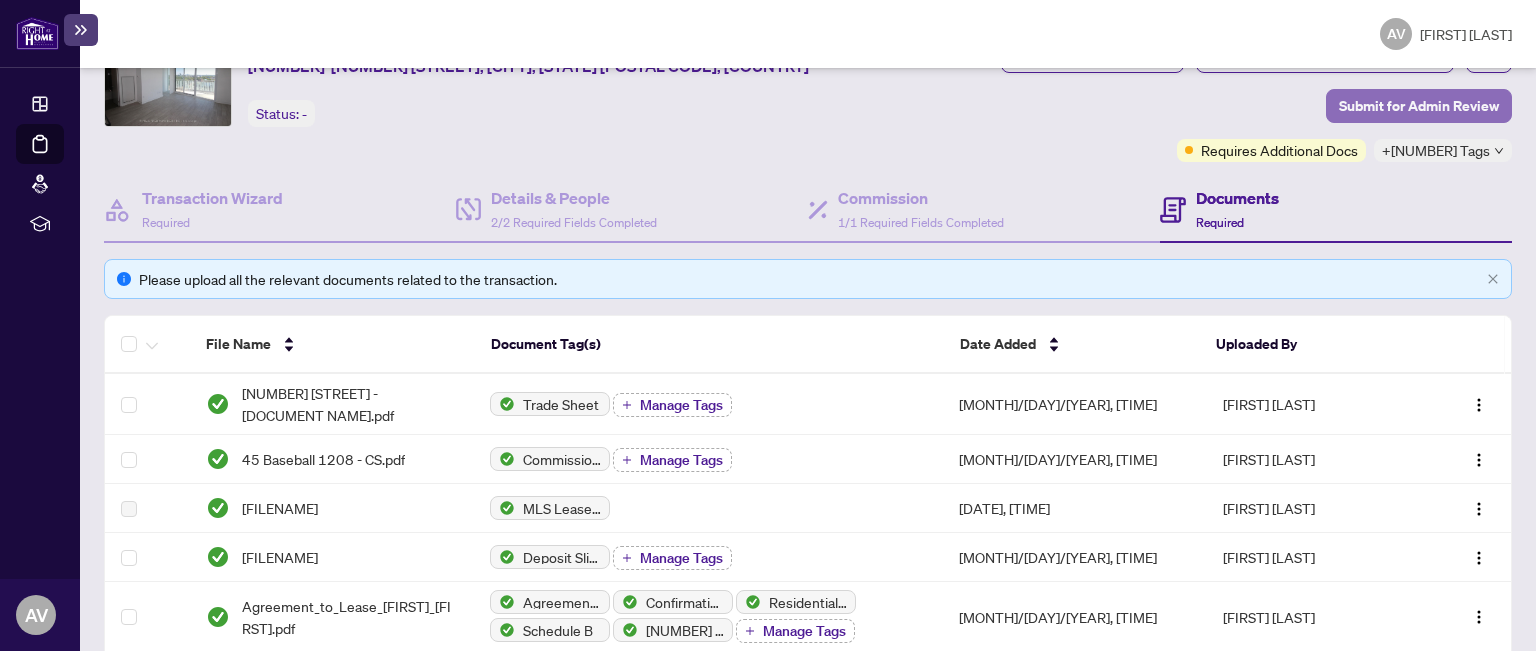 click on "Submit for Admin Review" at bounding box center (1419, 106) 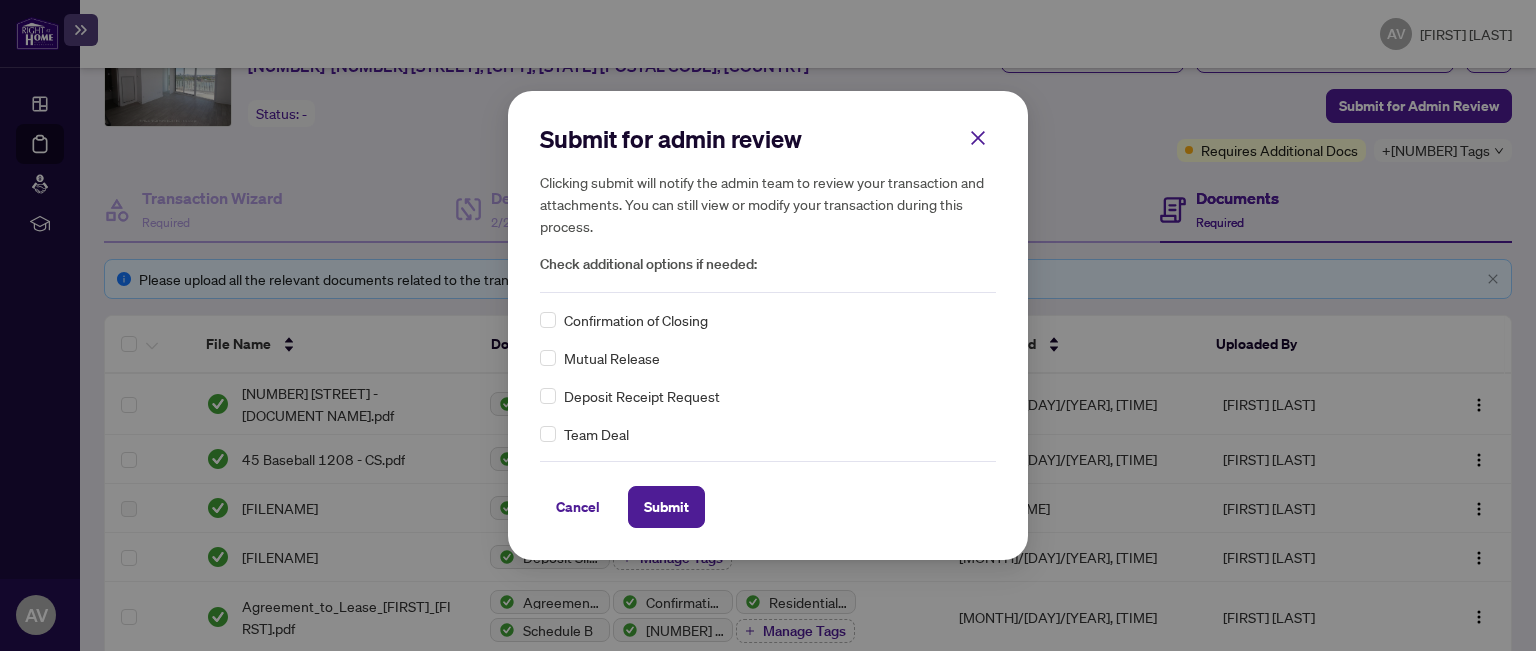click on "Confirmation of Closing" at bounding box center [636, 320] 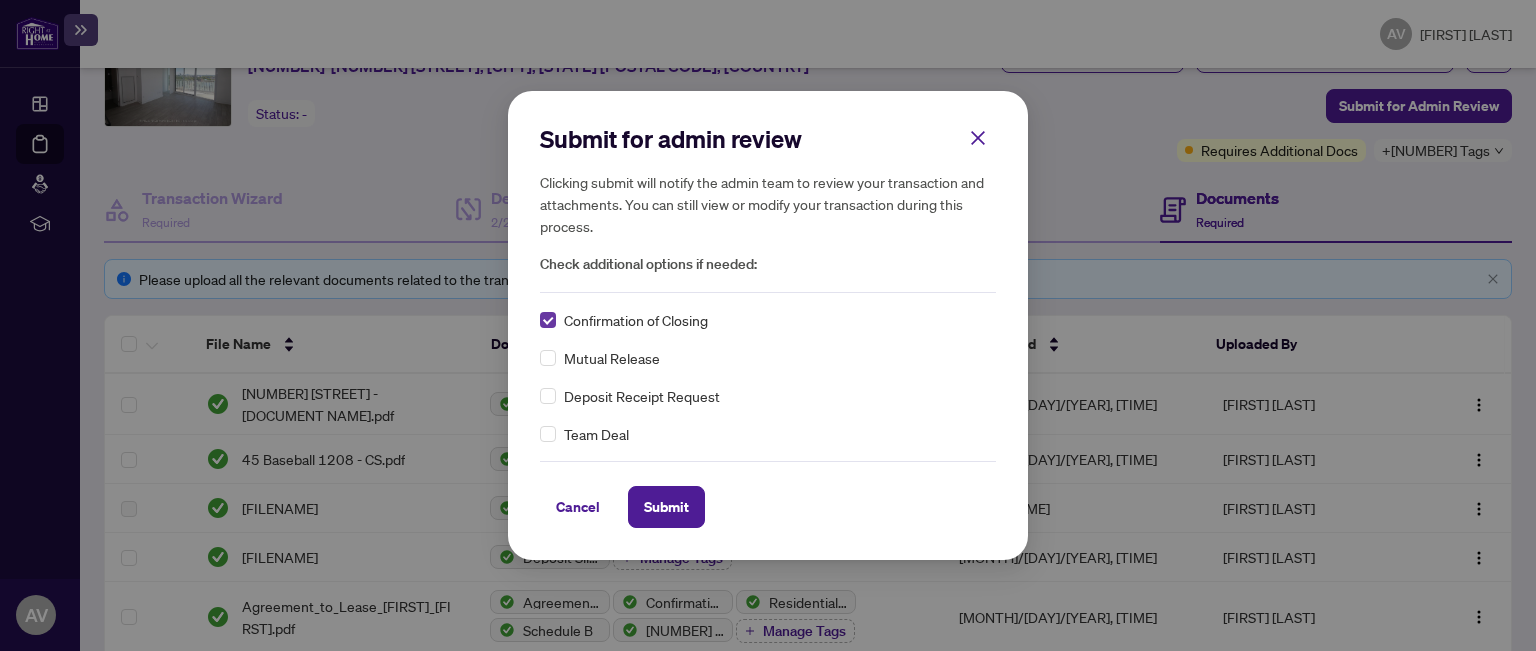 click at bounding box center (548, 320) 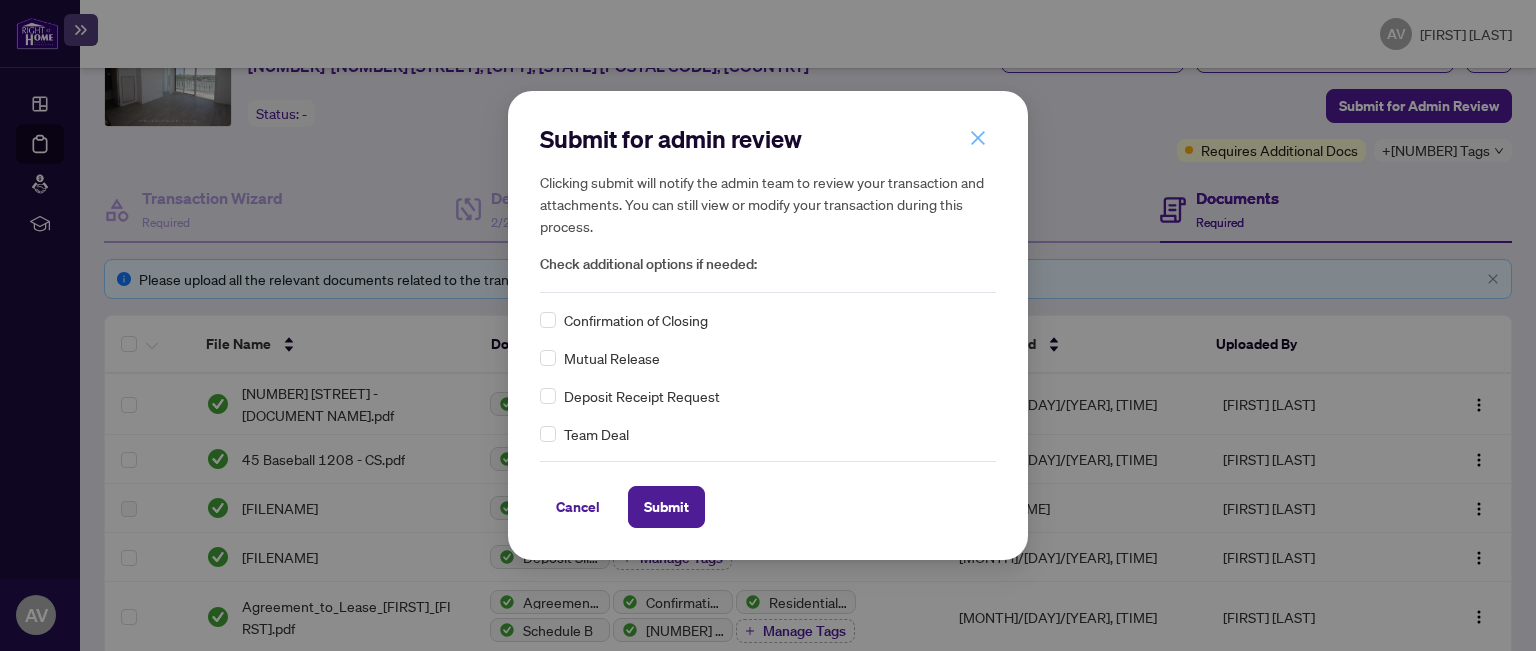 click at bounding box center (978, 138) 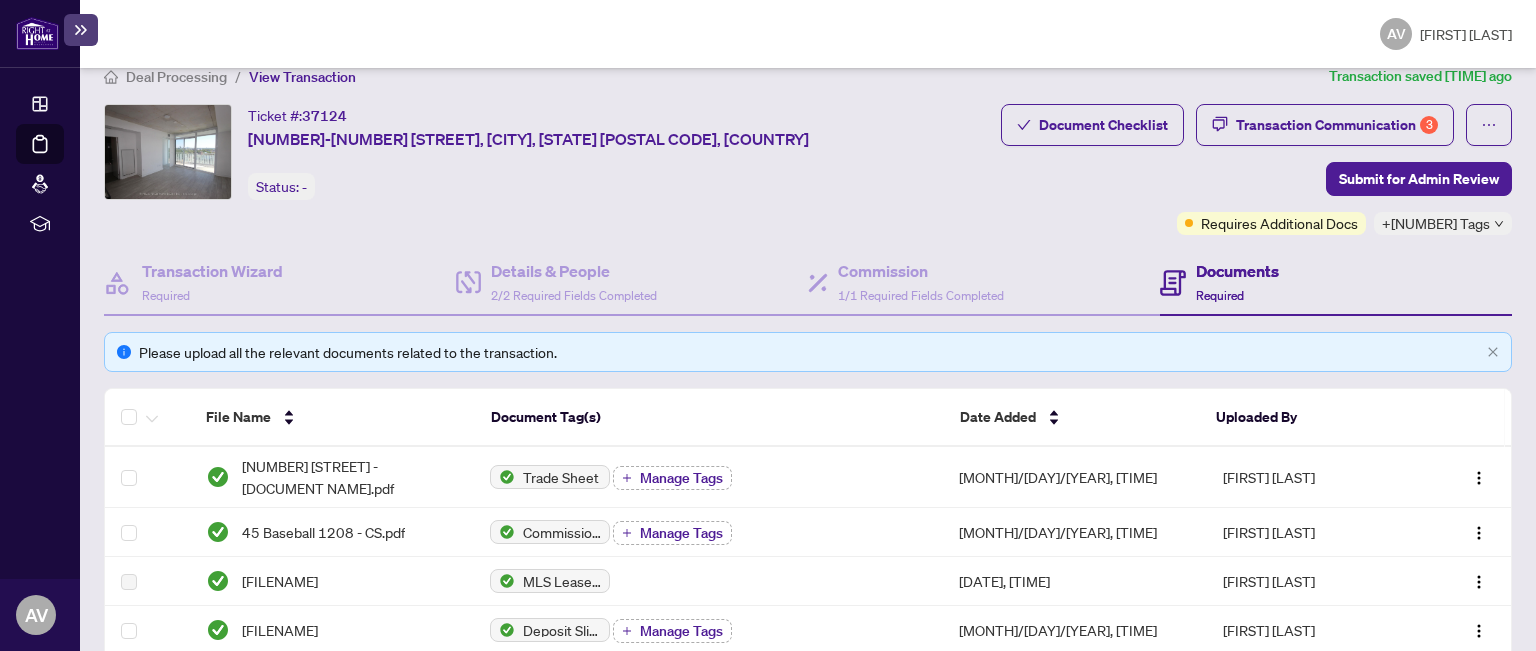 scroll, scrollTop: 0, scrollLeft: 0, axis: both 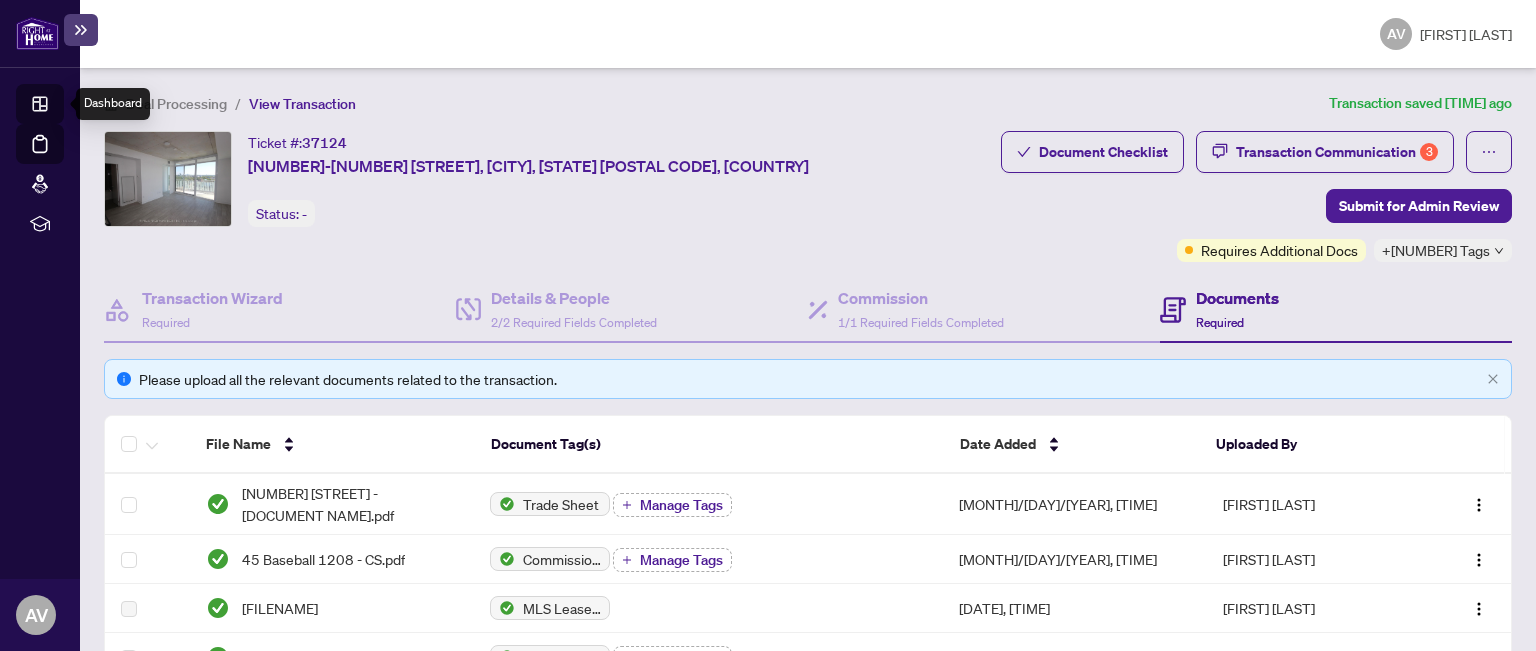 click on "Dashboard" at bounding box center [62, 107] 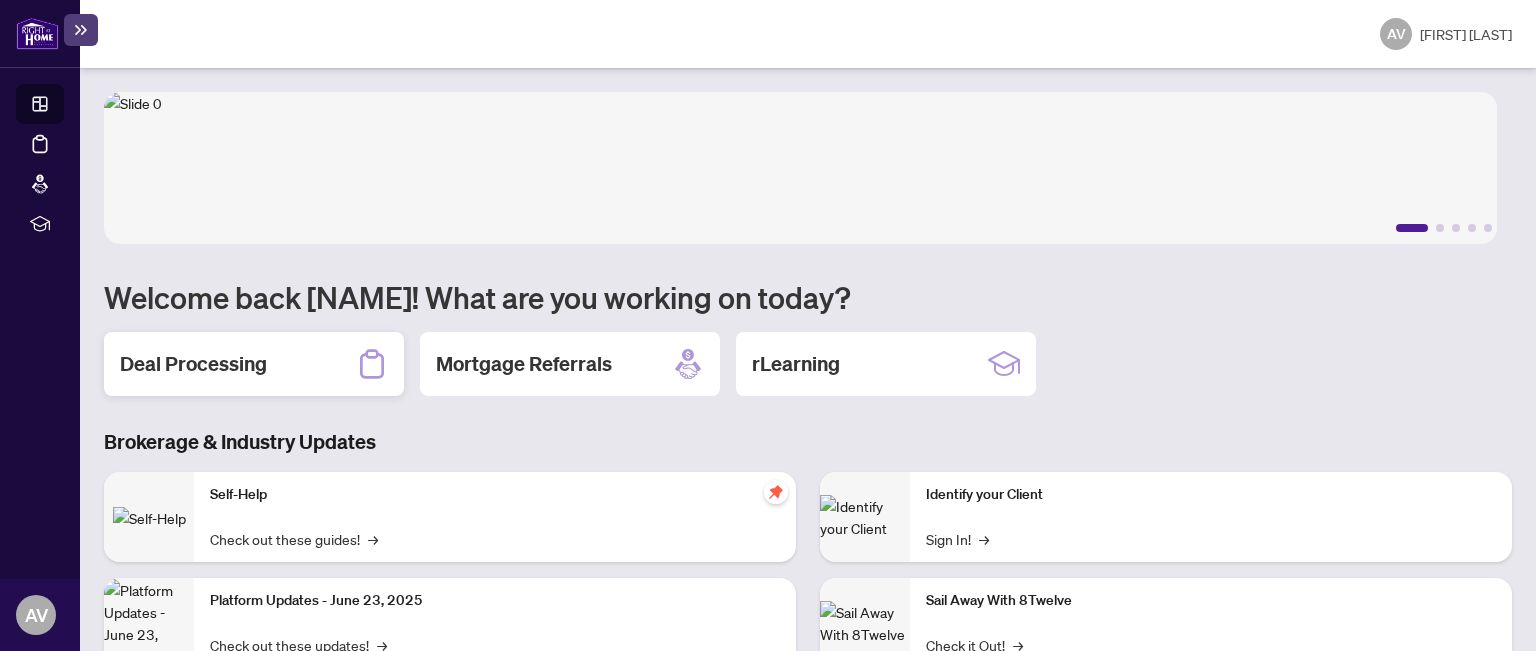 click on "Deal Processing" at bounding box center [254, 364] 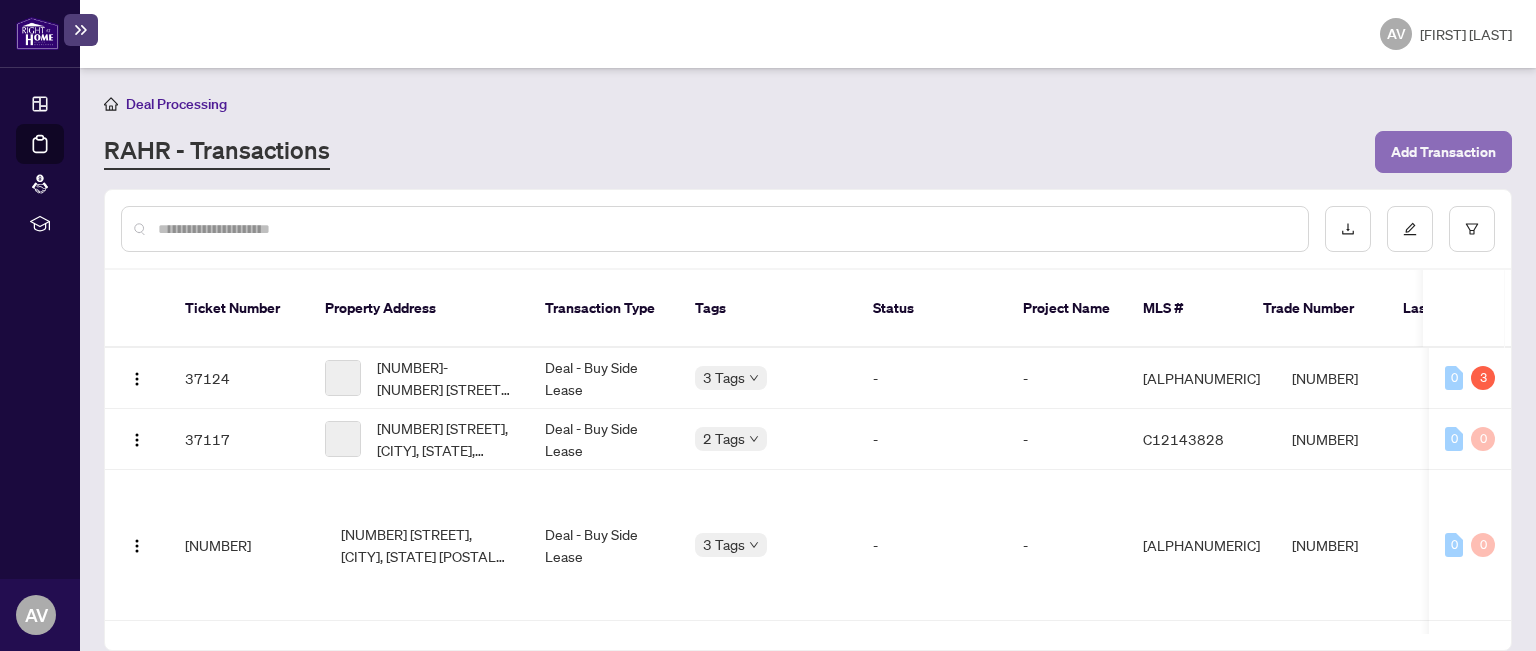 click on "Add Transaction" at bounding box center [1443, 152] 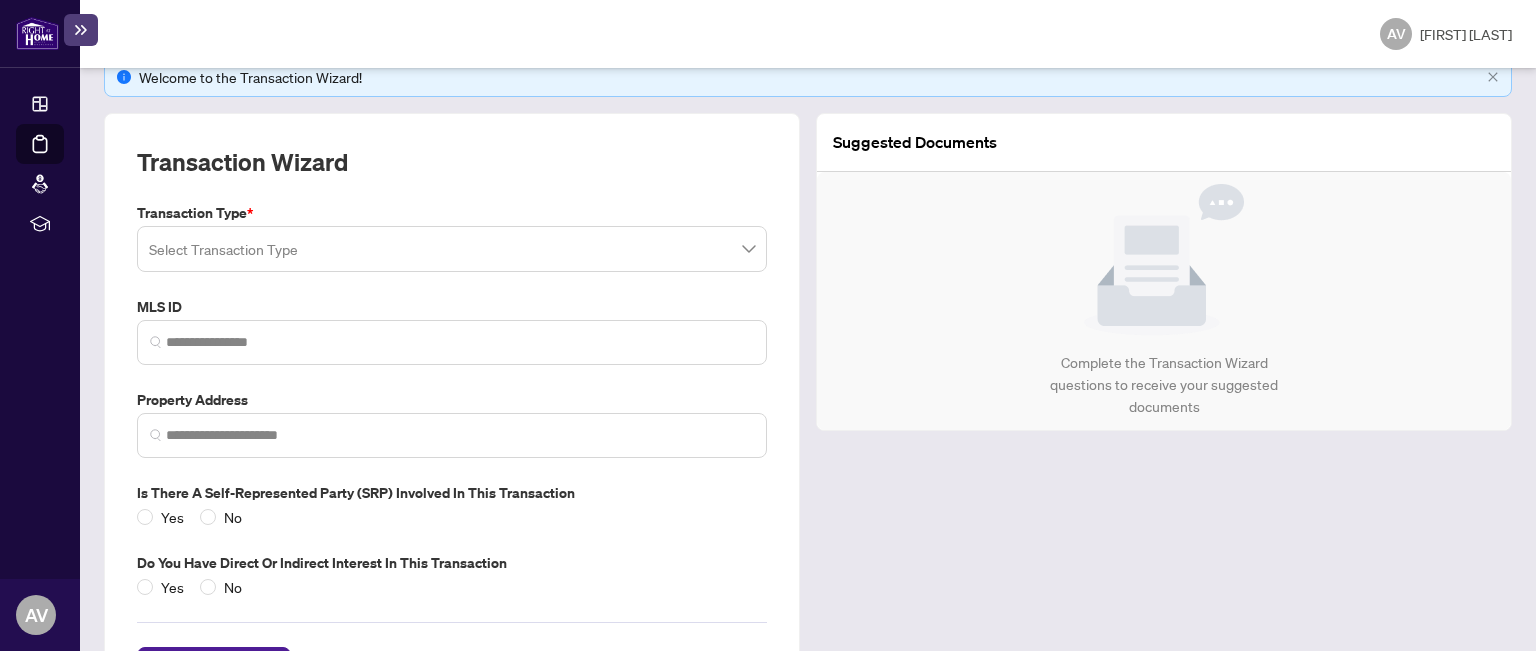 scroll, scrollTop: 200, scrollLeft: 0, axis: vertical 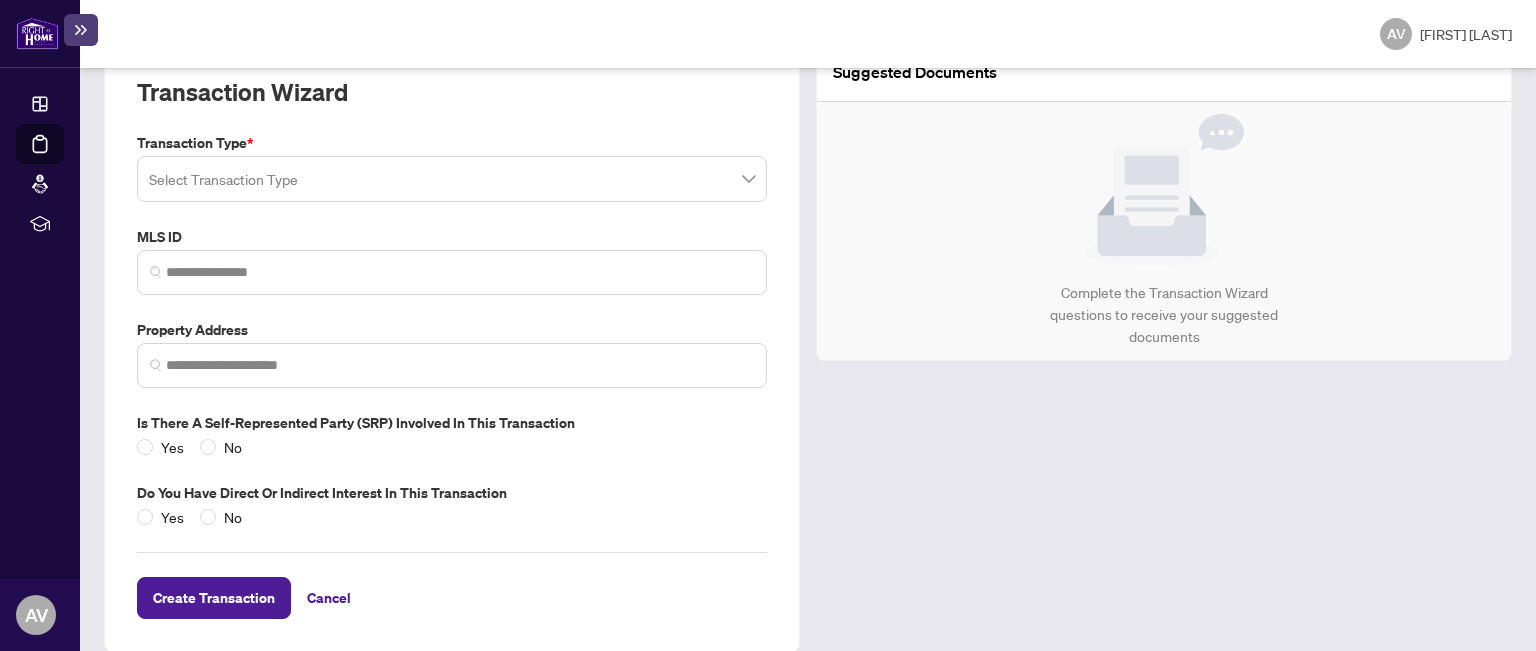 click at bounding box center [452, 179] 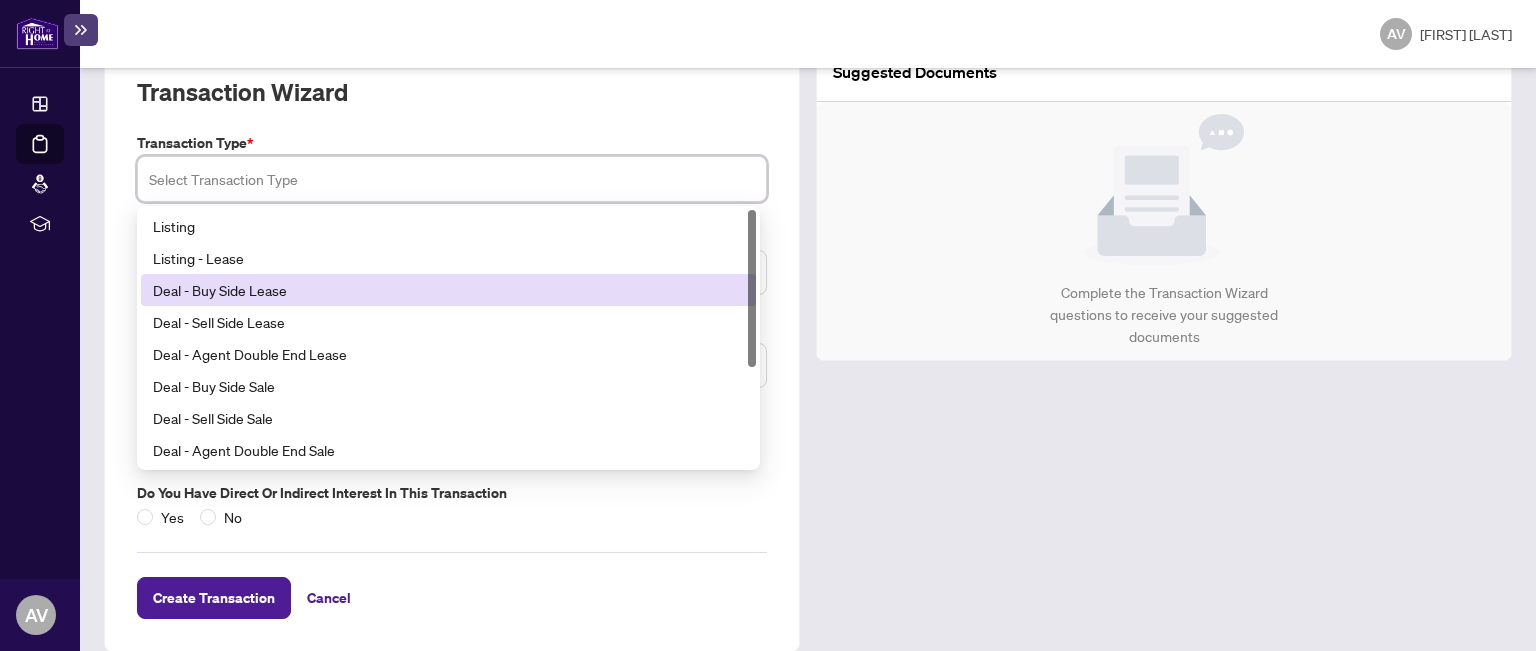 click on "Deal - Buy Side Lease" at bounding box center (448, 290) 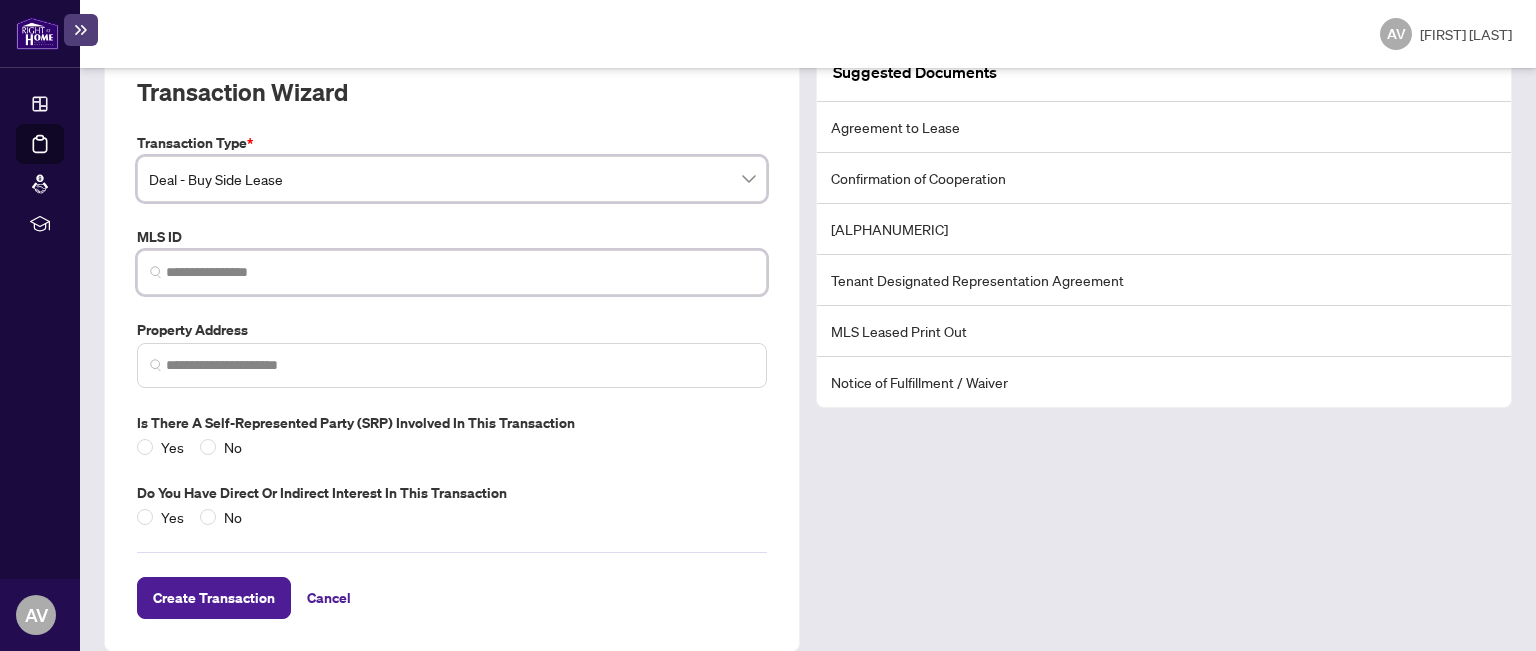 click at bounding box center [460, 272] 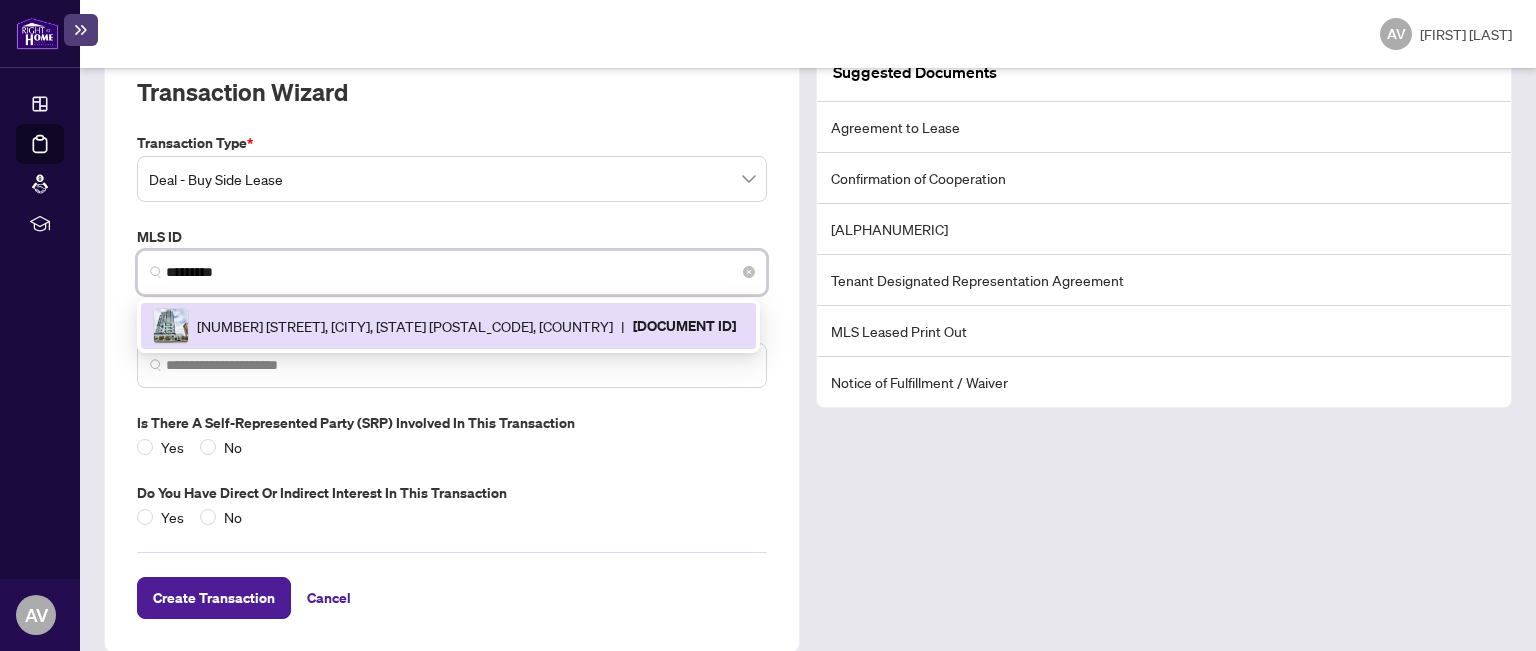 click on "[NUMBER] [STREET], [CITY], [STATE] [POSTAL_CODE], [COUNTRY]" at bounding box center (405, 326) 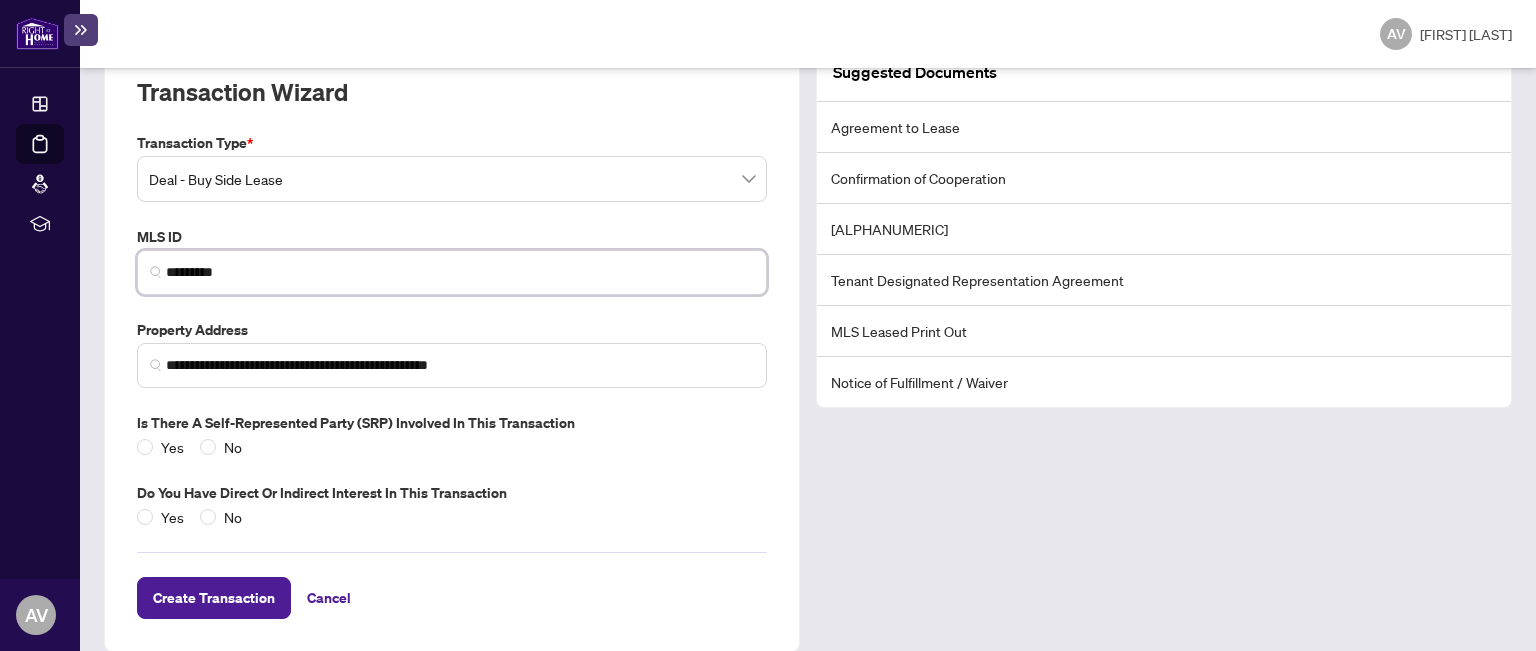 scroll, scrollTop: 221, scrollLeft: 0, axis: vertical 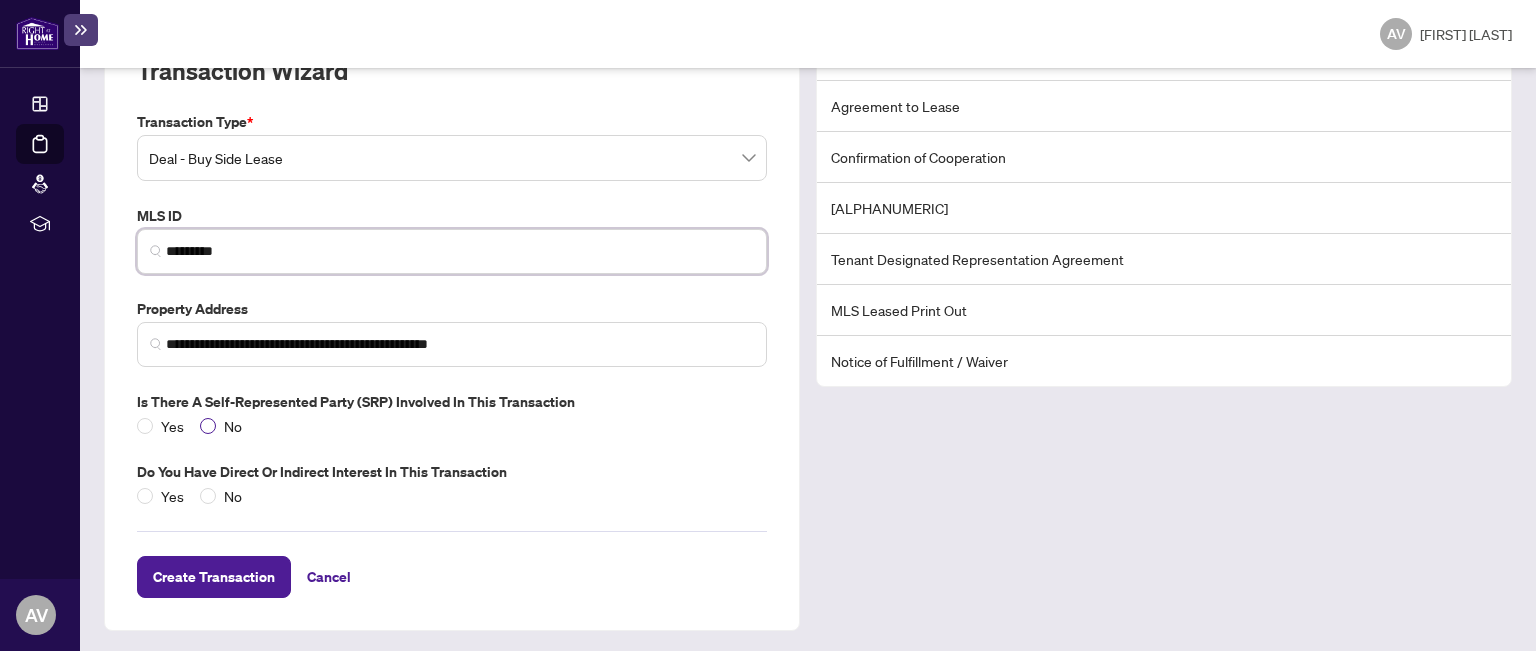 type on "*********" 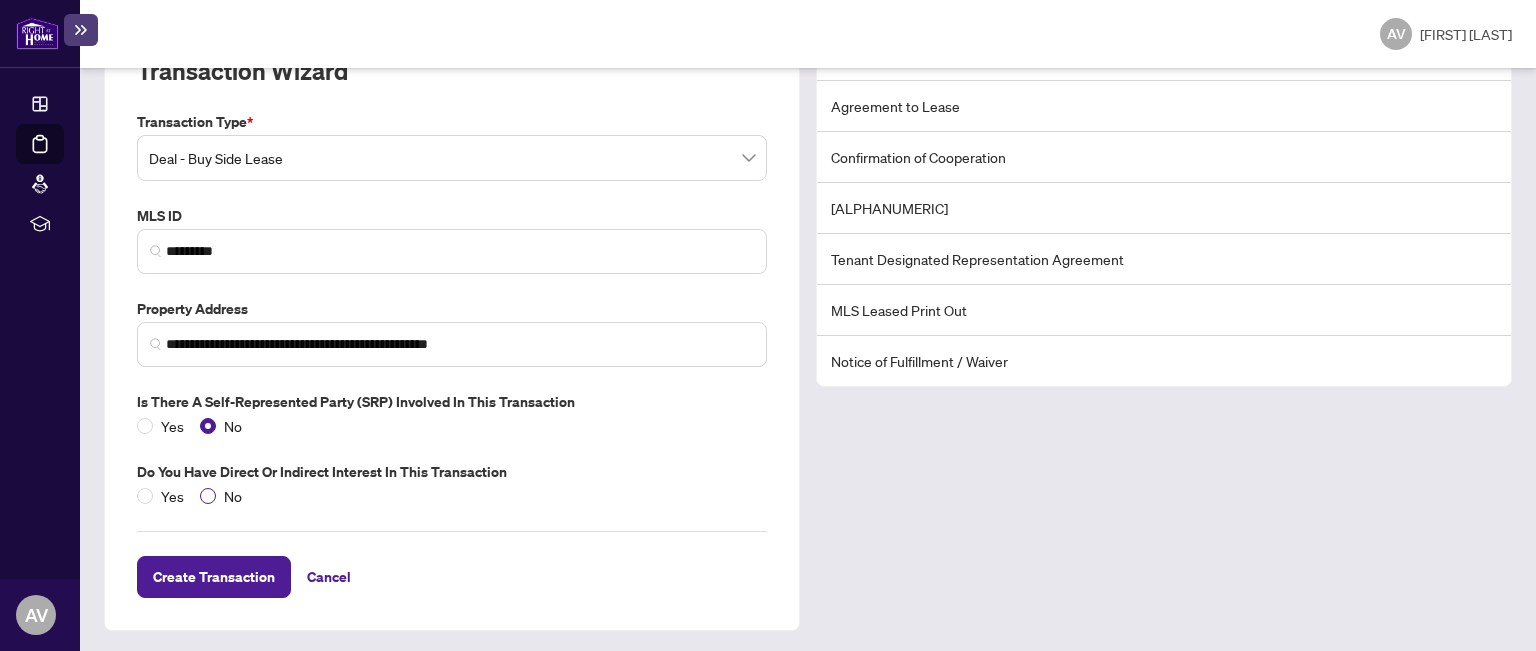 click on "No" at bounding box center [172, 496] 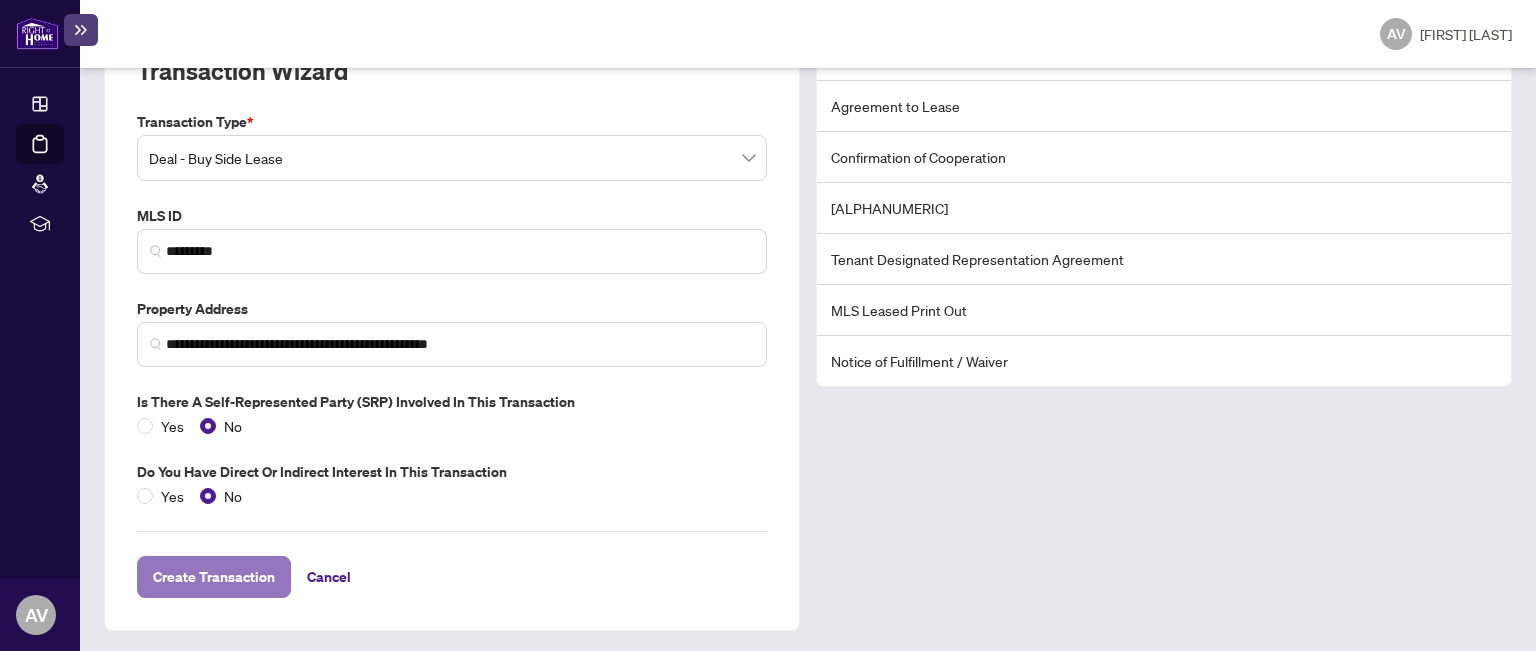 click on "Create Transaction" at bounding box center (214, 577) 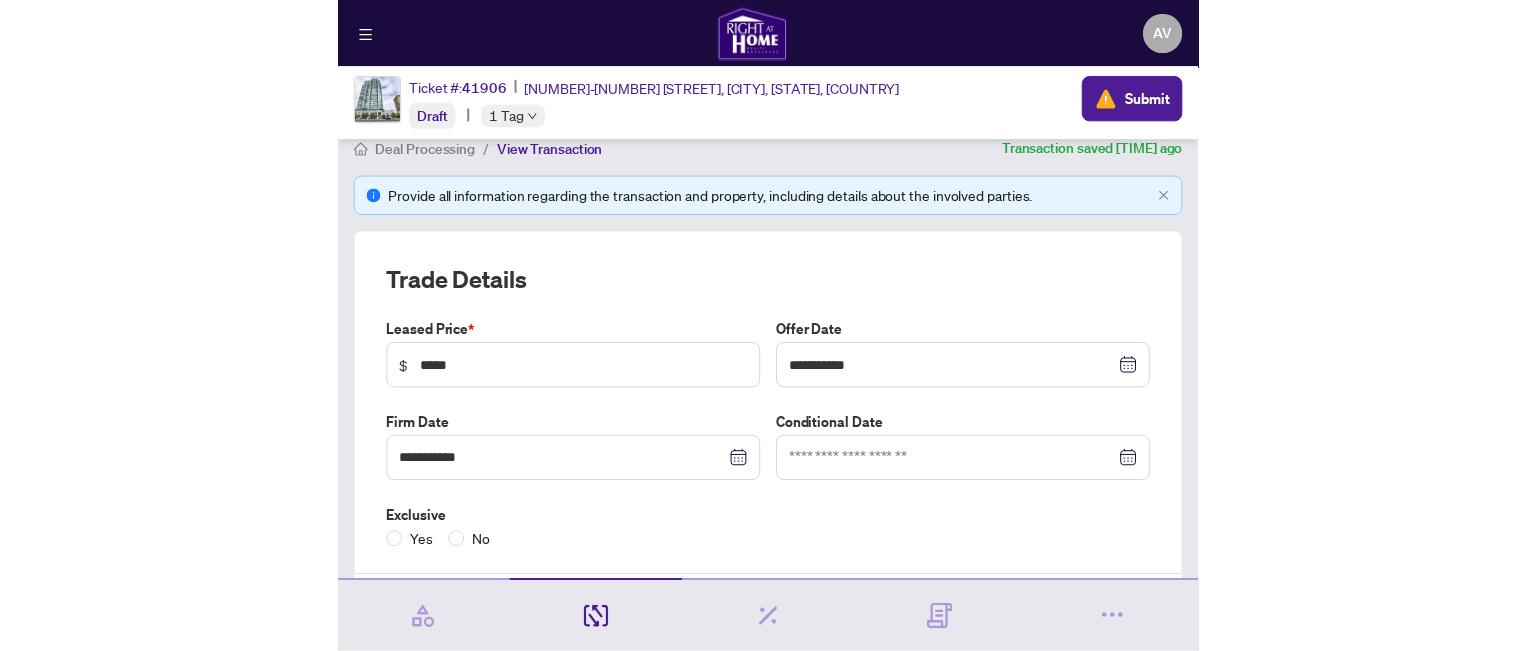 scroll, scrollTop: 0, scrollLeft: 0, axis: both 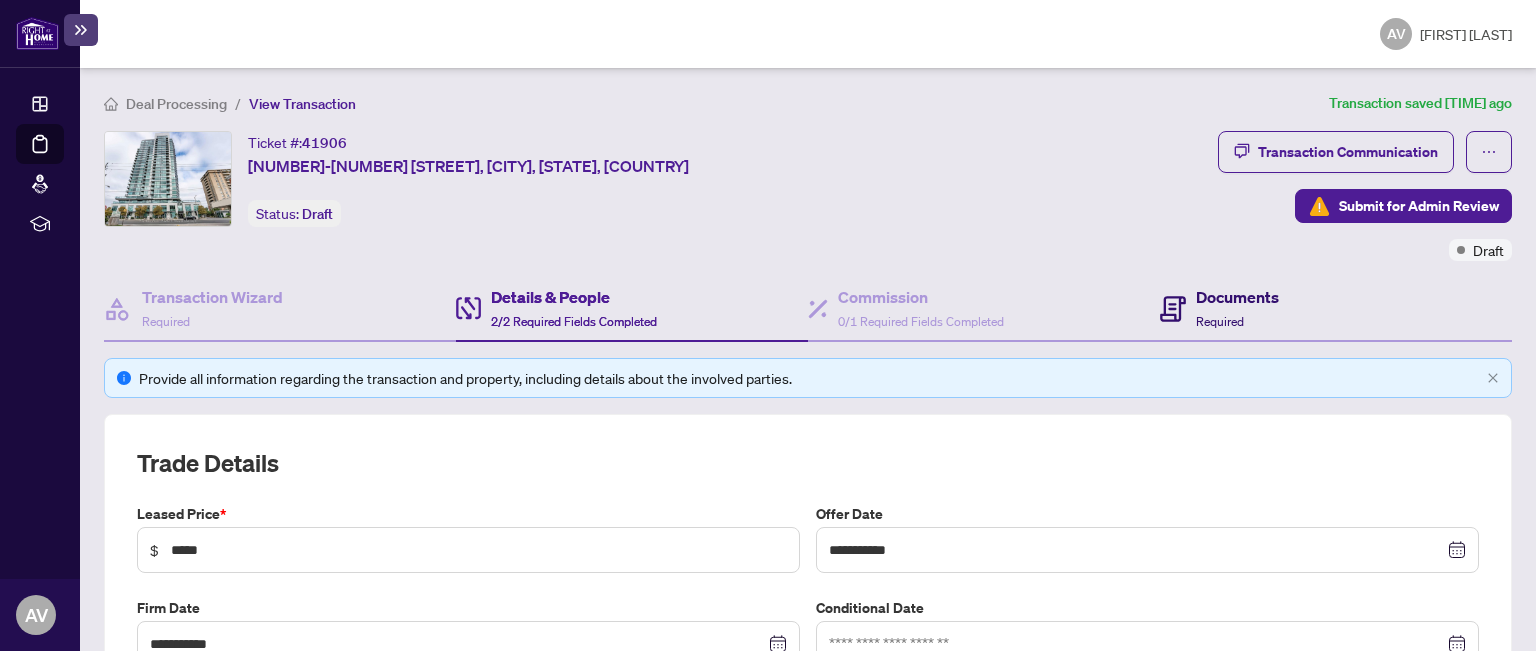 click on "Documents" at bounding box center (1237, 297) 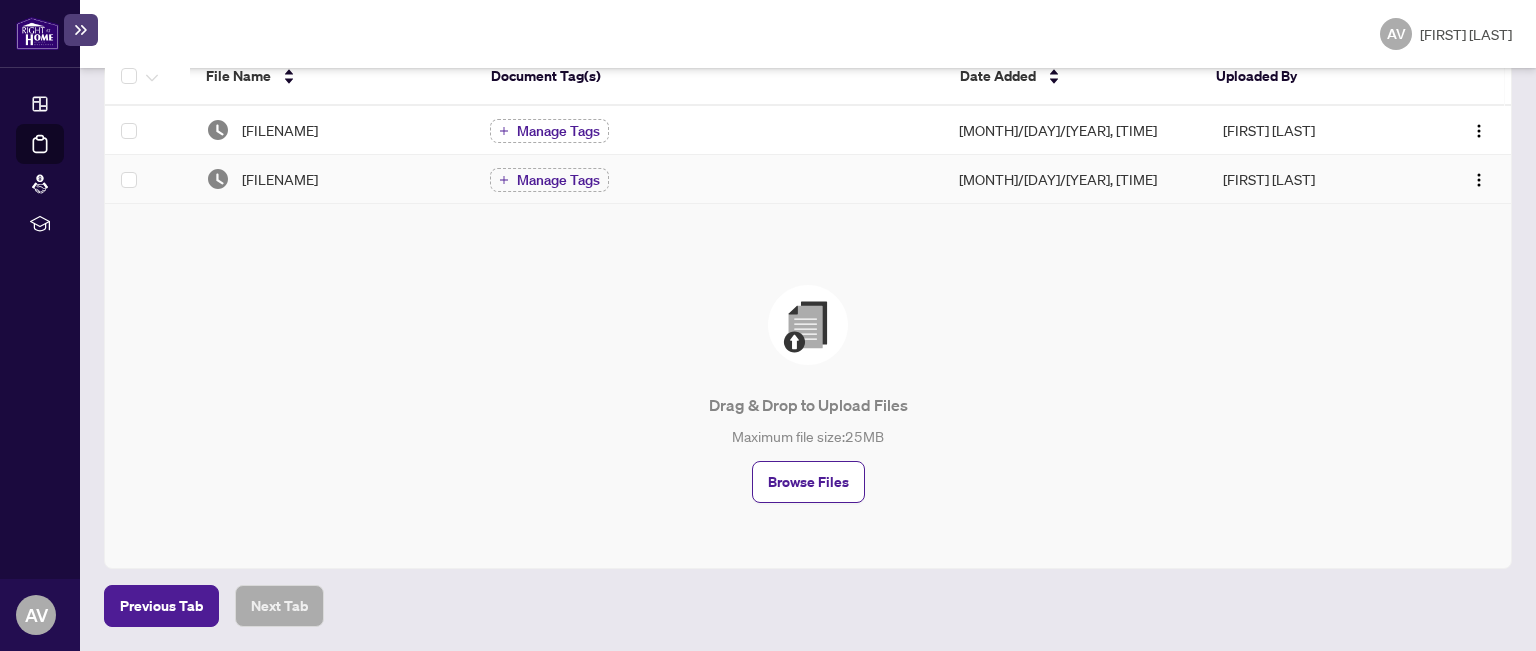 scroll, scrollTop: 387, scrollLeft: 0, axis: vertical 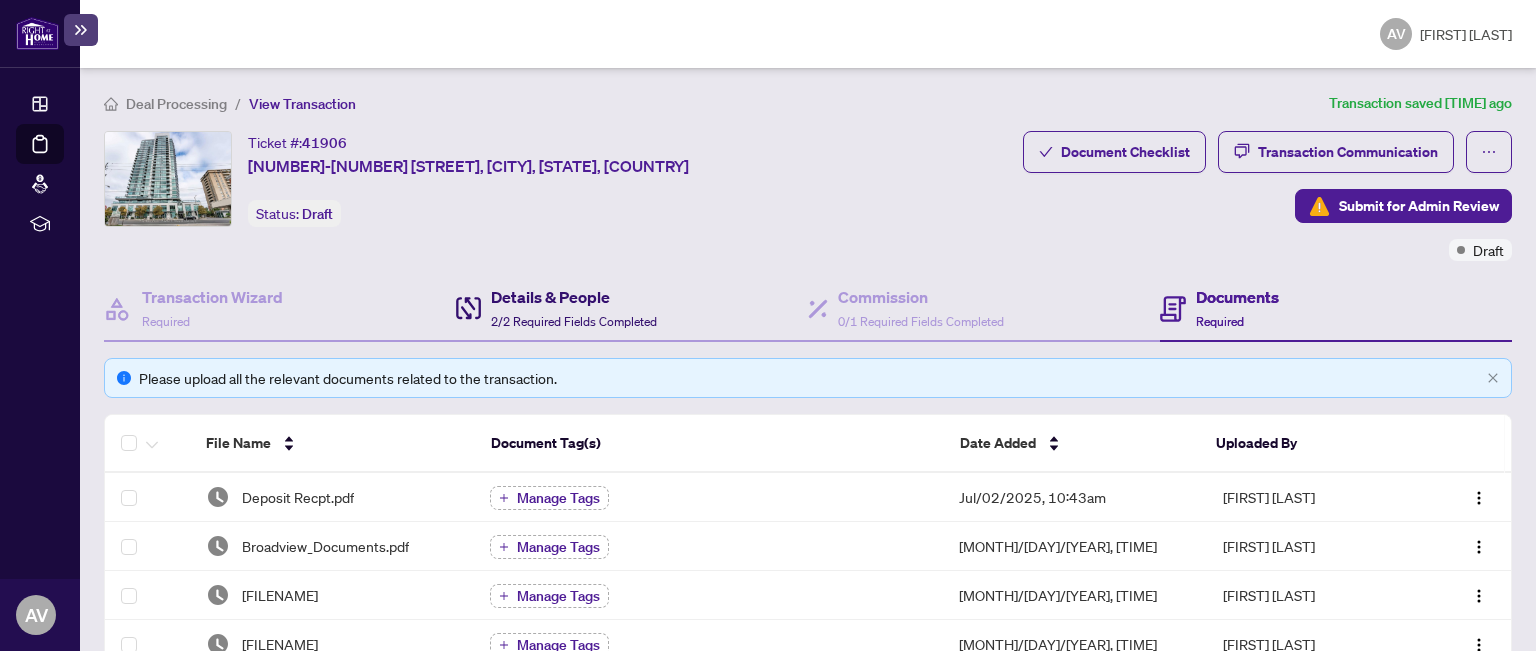 click on "Details & People" at bounding box center (574, 297) 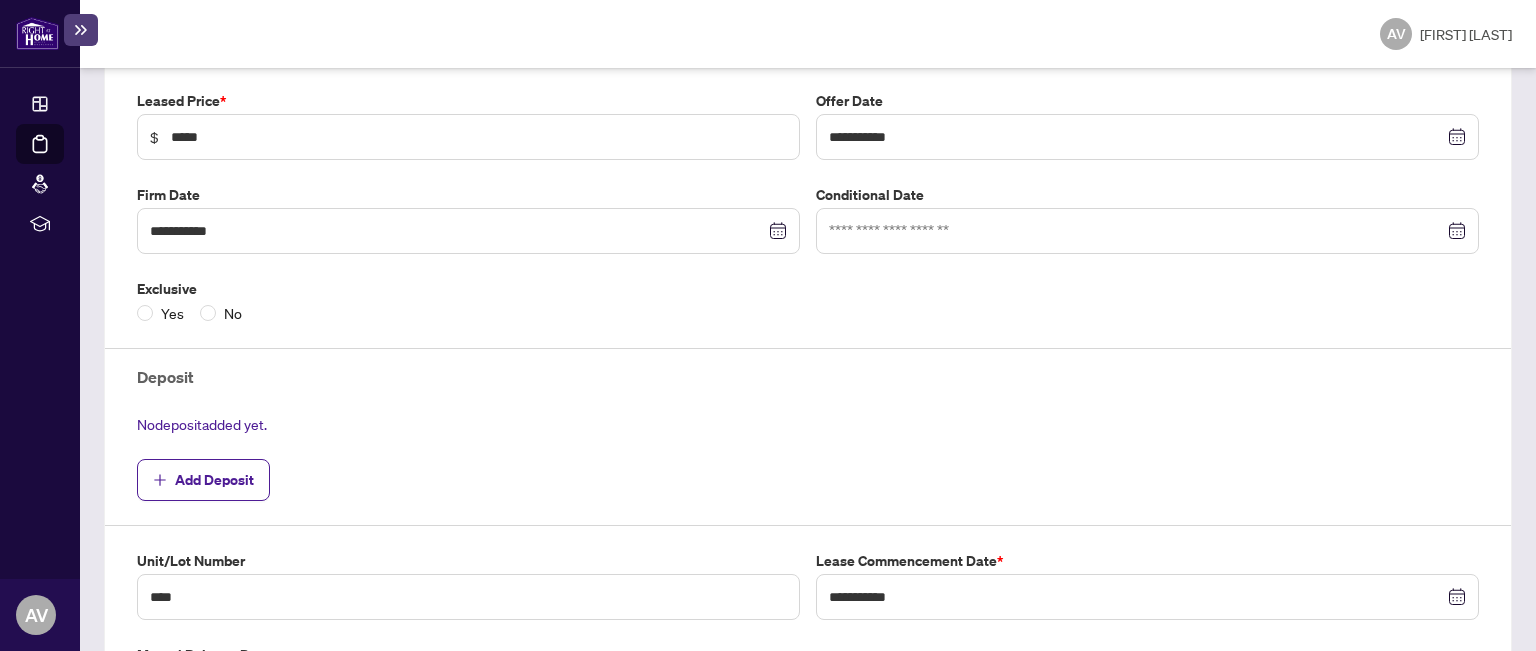 scroll, scrollTop: 500, scrollLeft: 0, axis: vertical 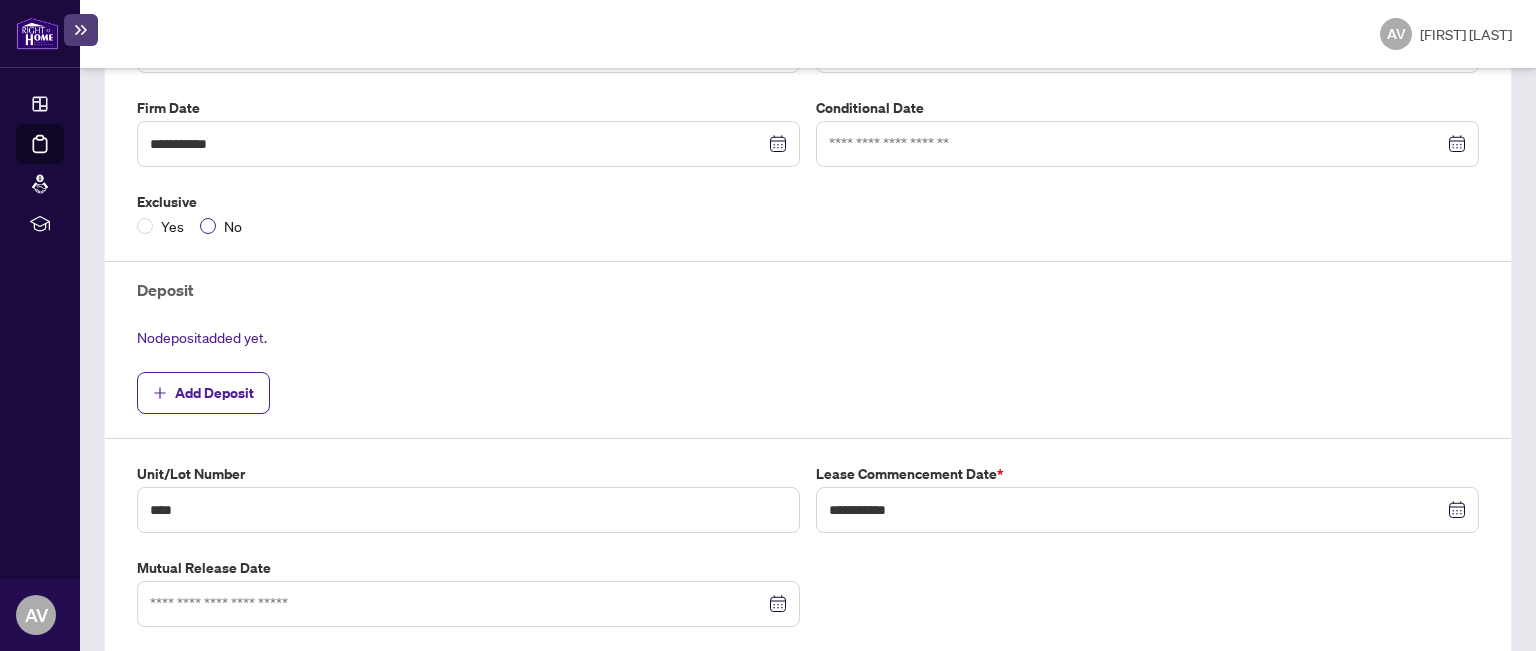 click on "No" at bounding box center [172, 226] 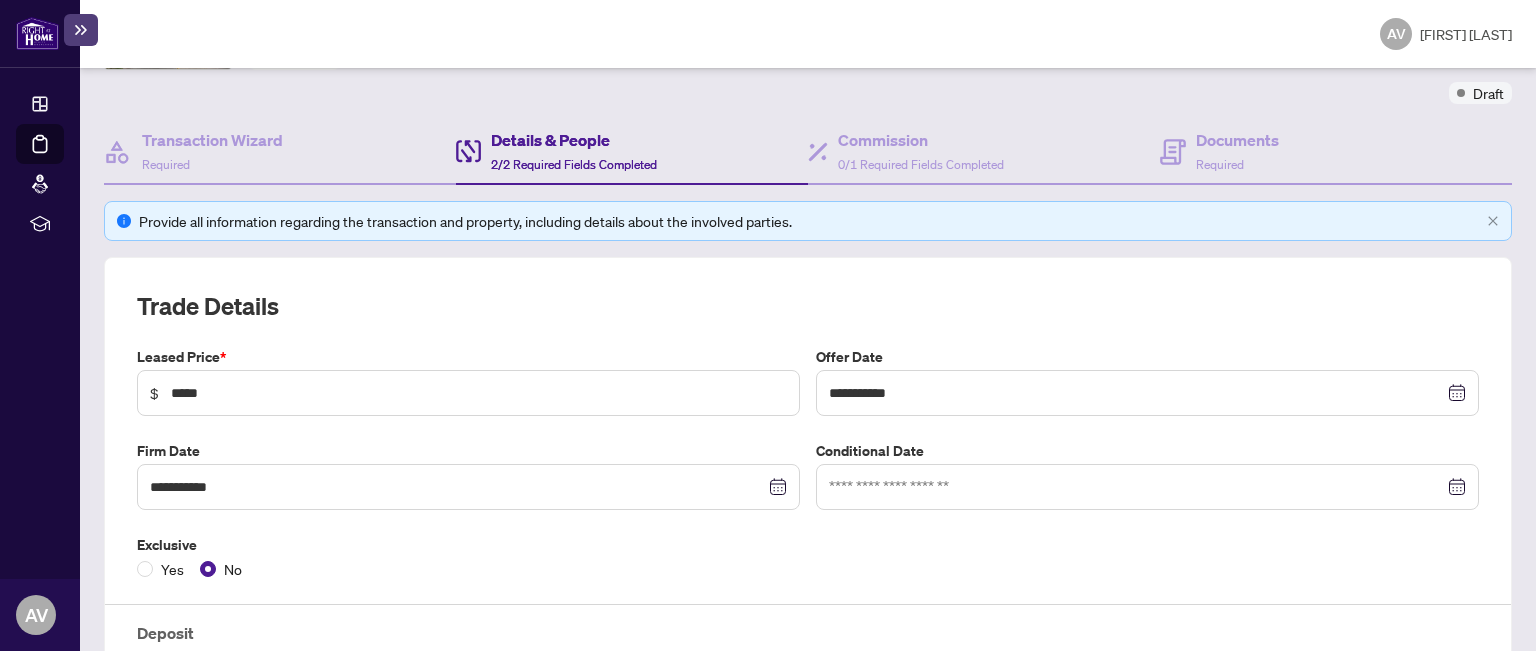 scroll, scrollTop: 0, scrollLeft: 0, axis: both 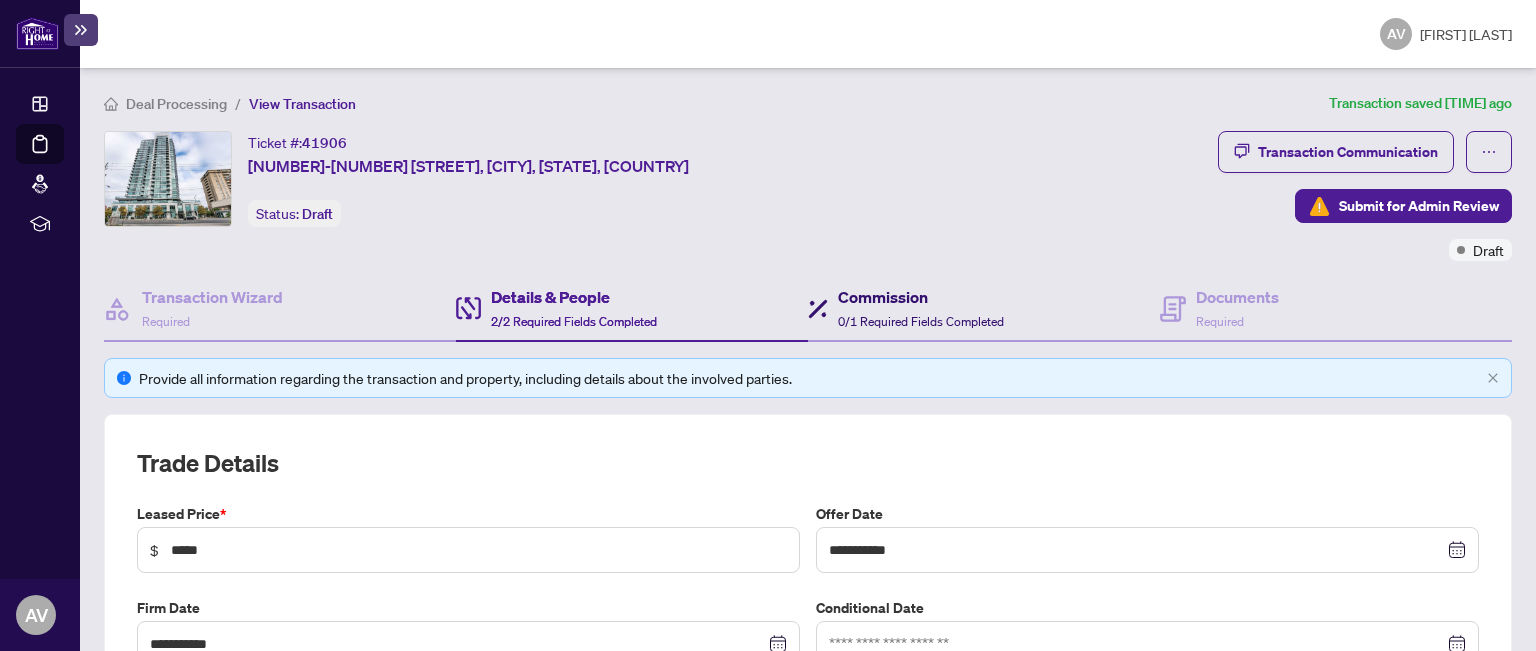 click on "Commission" at bounding box center (921, 297) 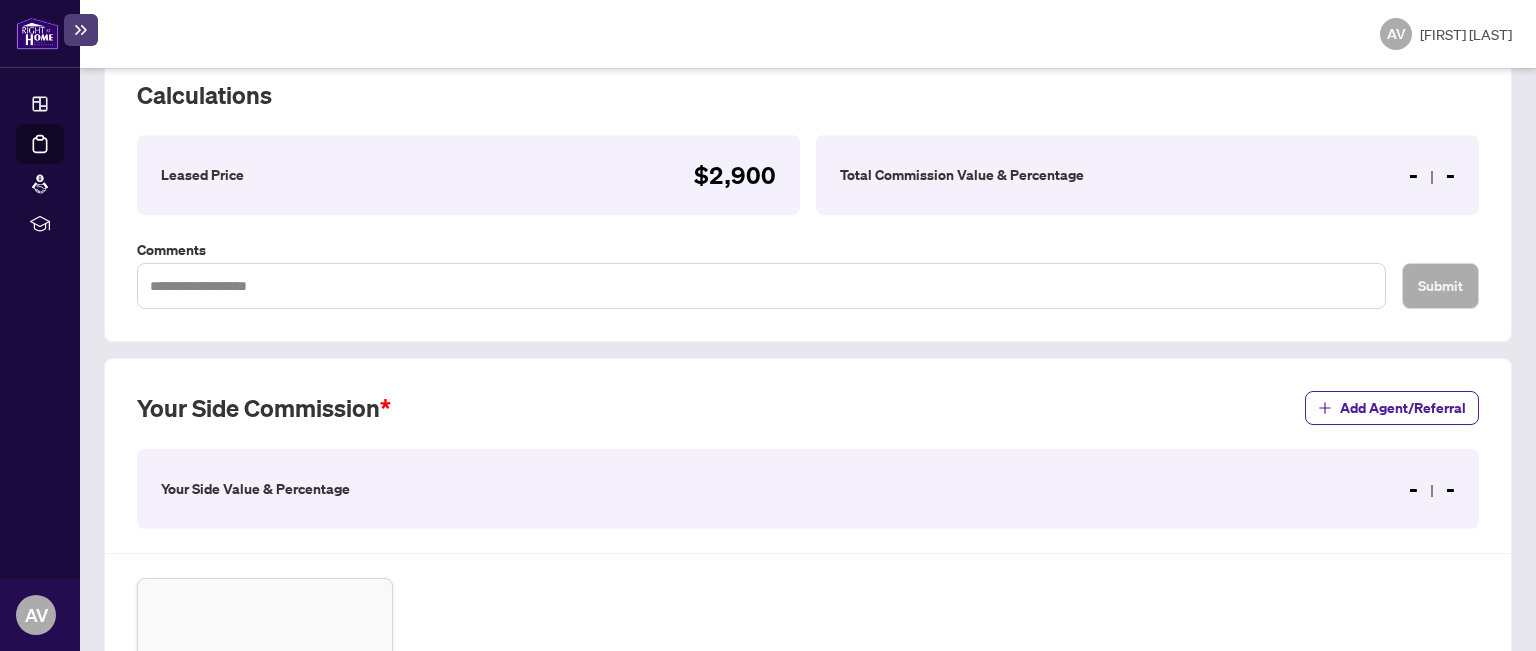 scroll, scrollTop: 400, scrollLeft: 0, axis: vertical 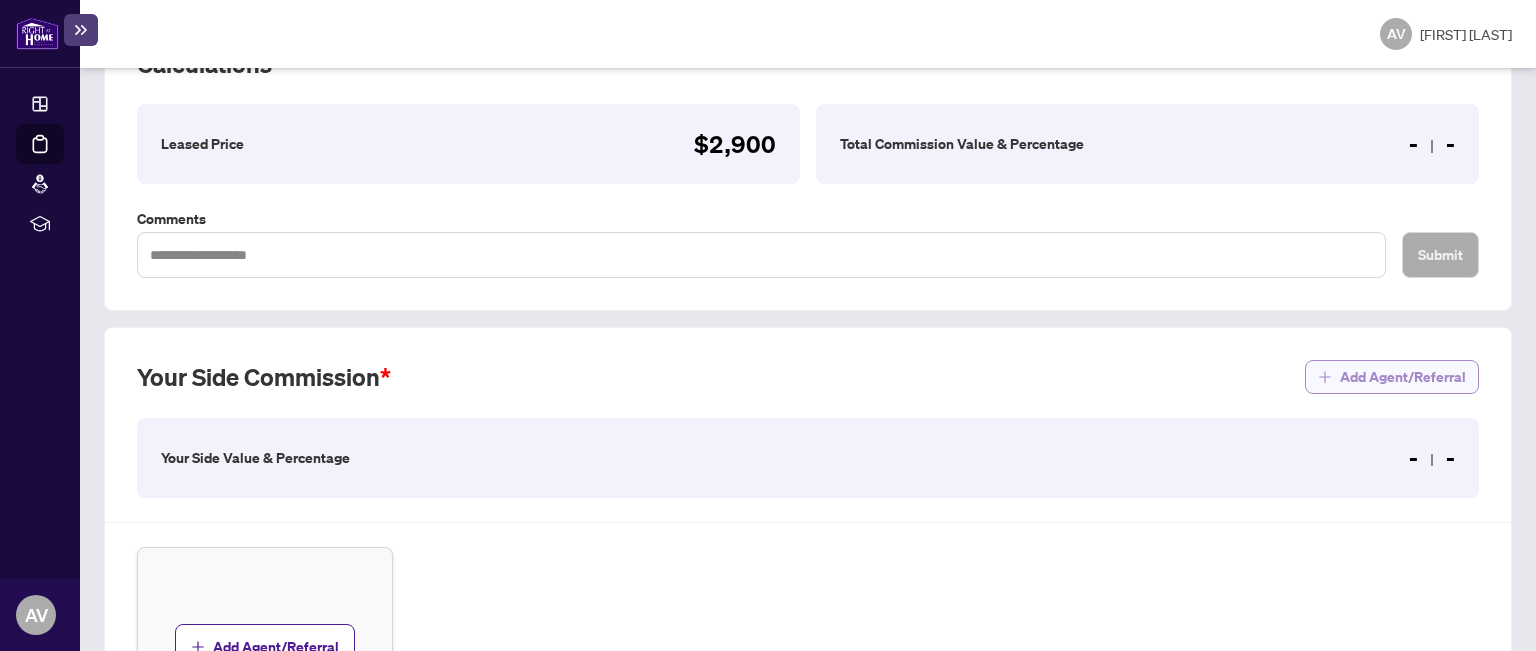 click on "Add Agent/Referral" at bounding box center [1403, 377] 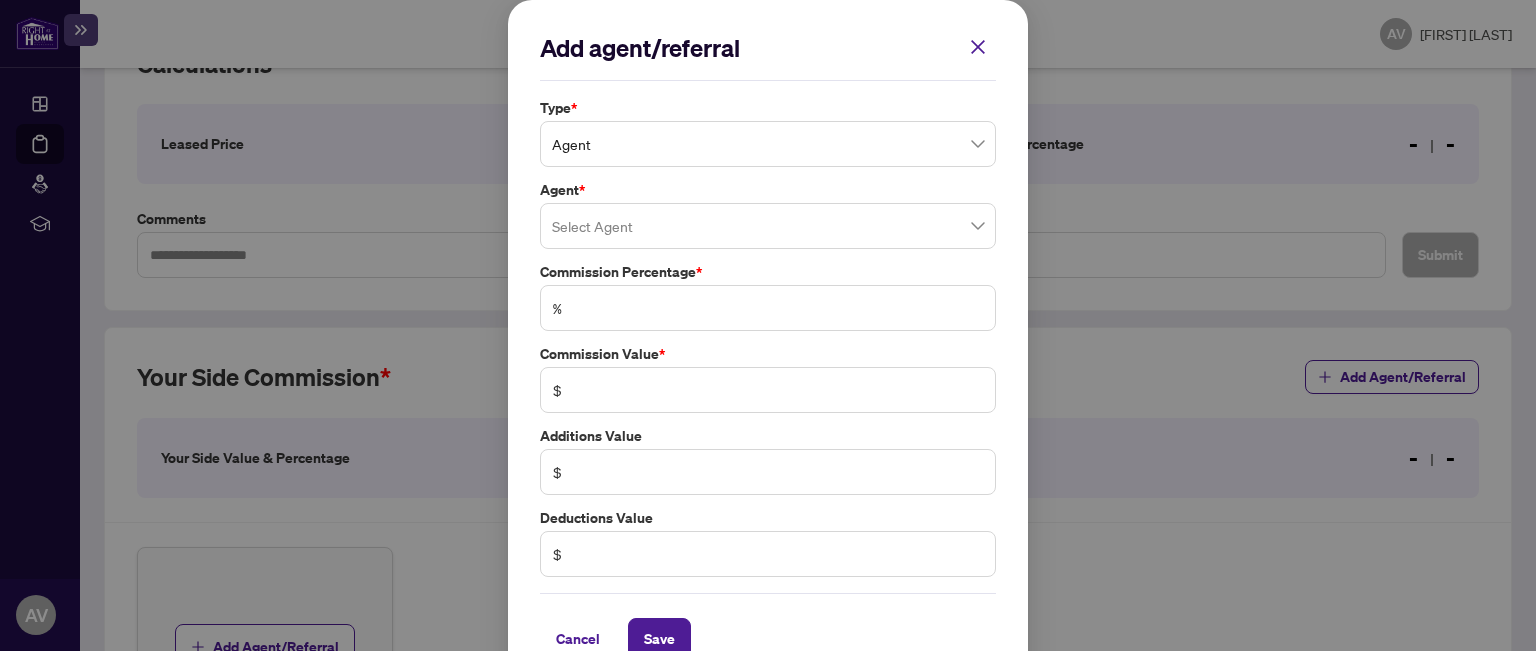 click at bounding box center [768, 226] 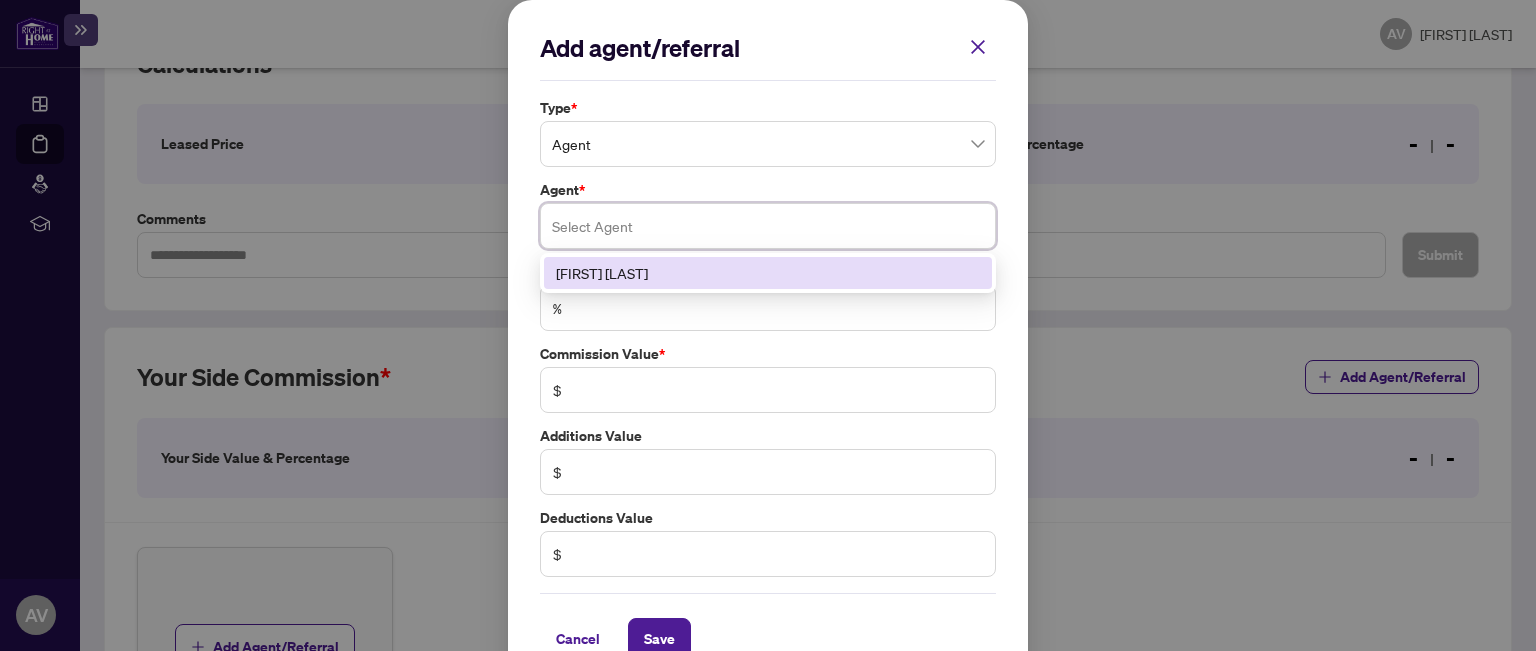 click on "[FIRST] [LAST]" at bounding box center [768, 273] 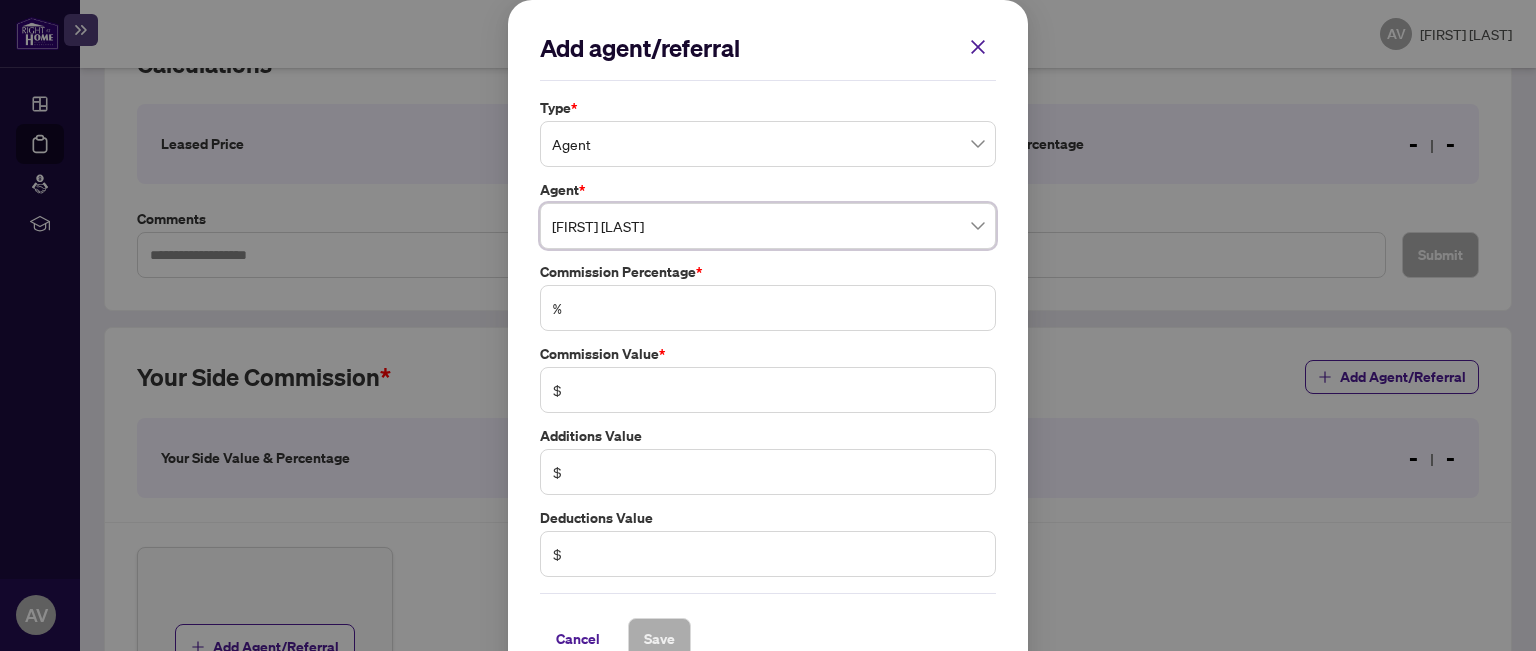 click on "%" at bounding box center (768, 308) 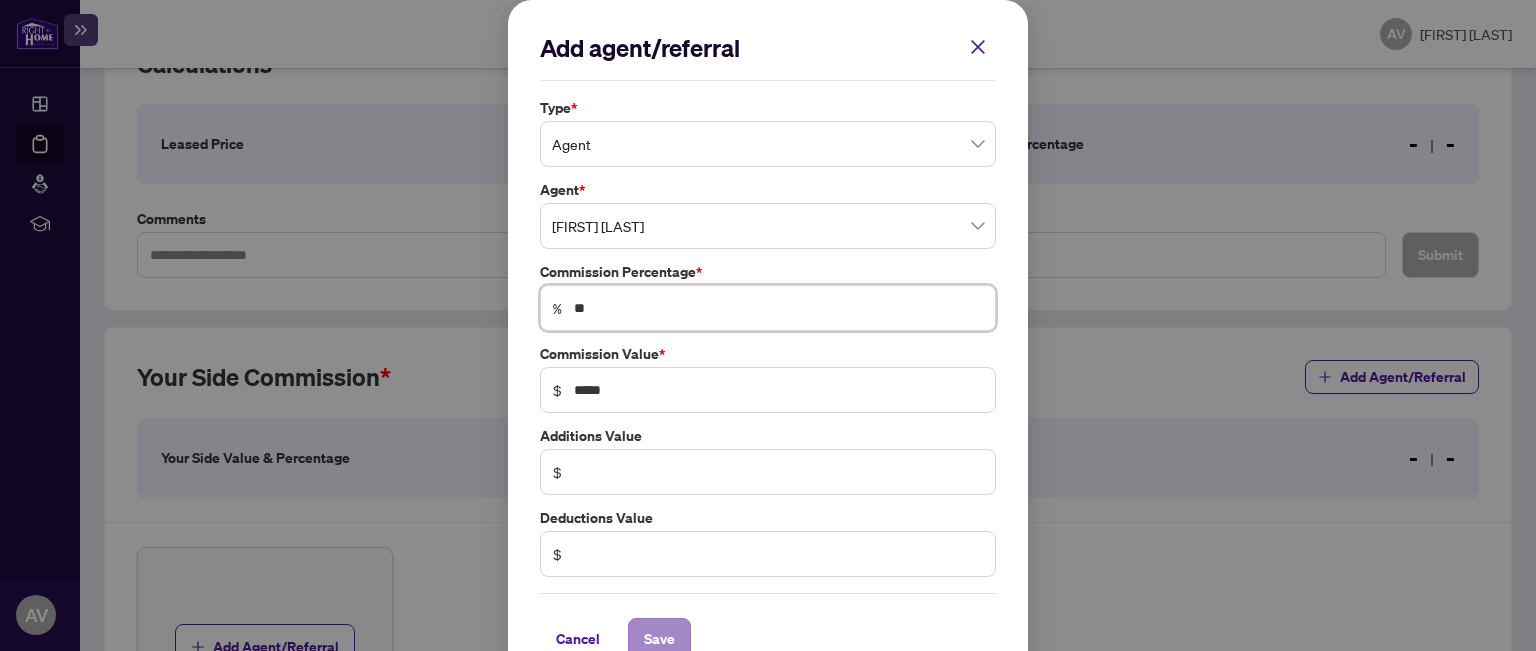 type on "**" 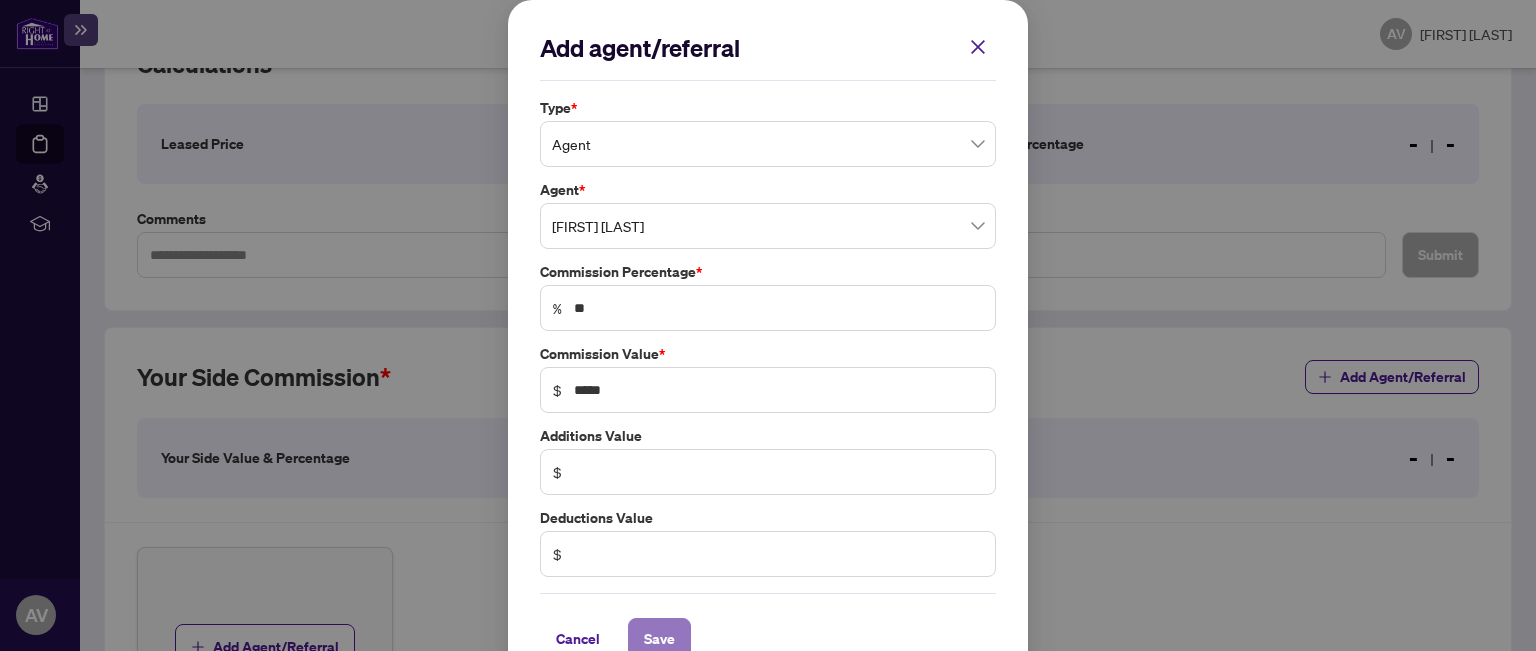 click on "Save" at bounding box center (659, 639) 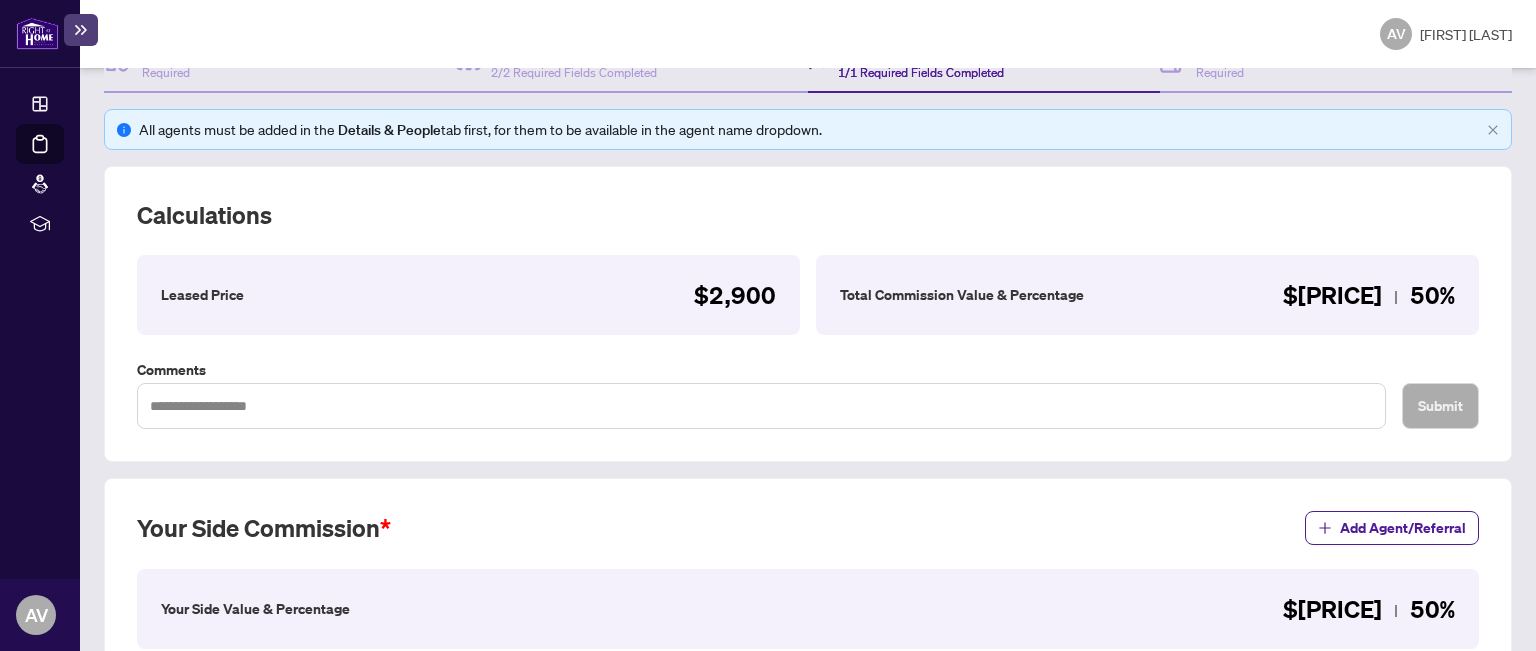 scroll, scrollTop: 49, scrollLeft: 0, axis: vertical 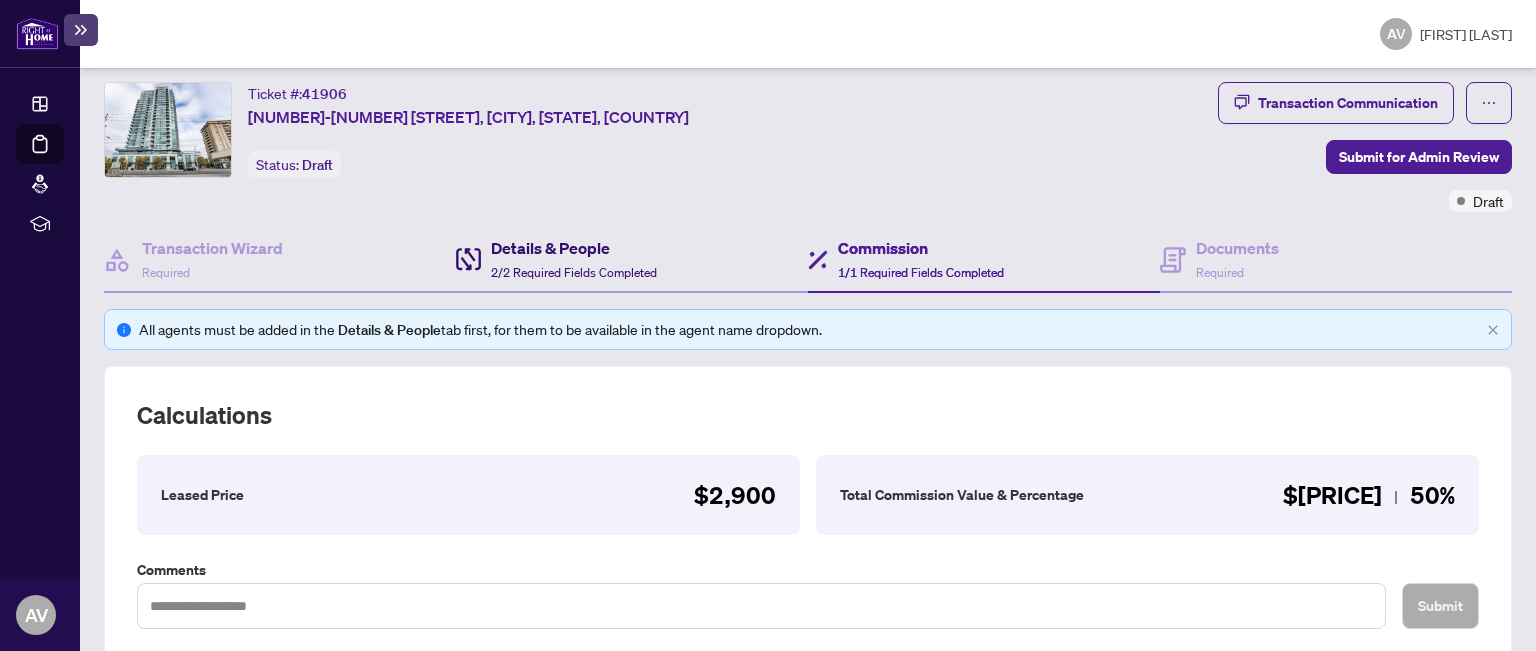 click on "2/2 Required Fields Completed" at bounding box center (574, 272) 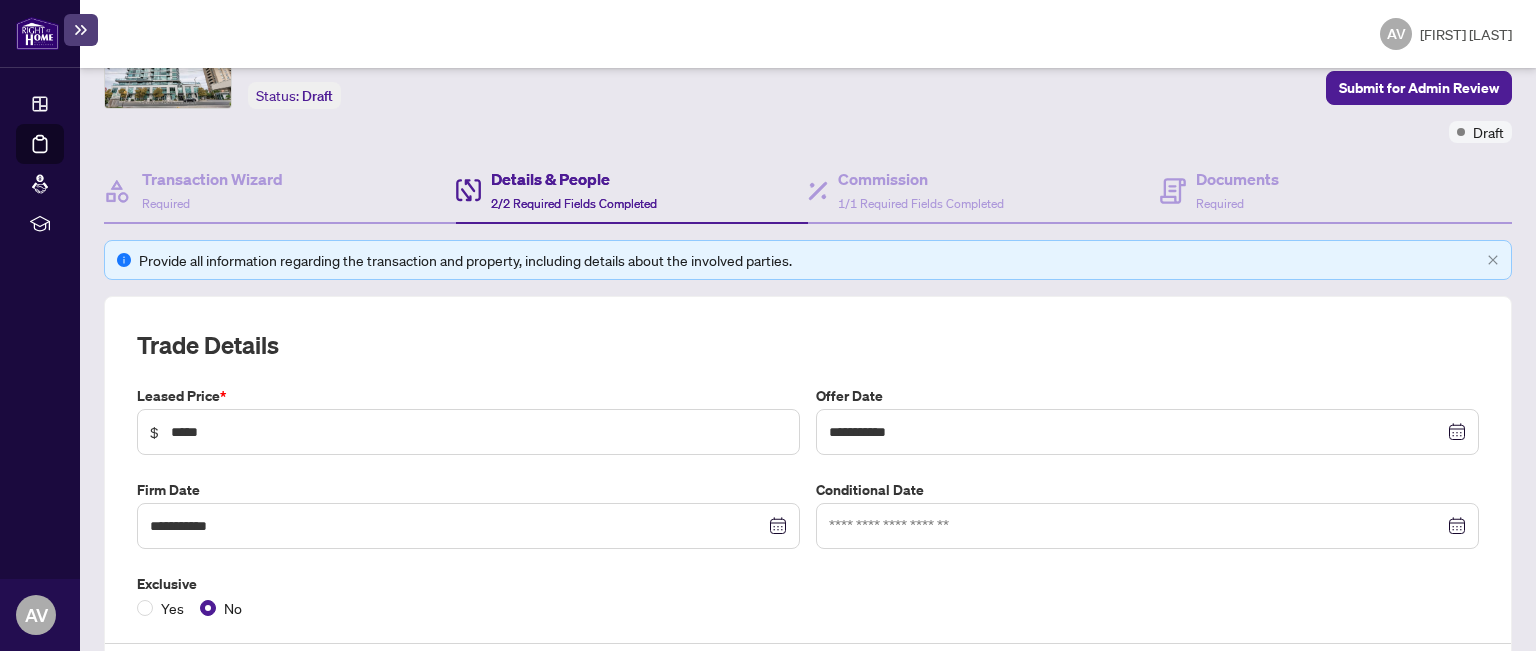 scroll, scrollTop: 0, scrollLeft: 0, axis: both 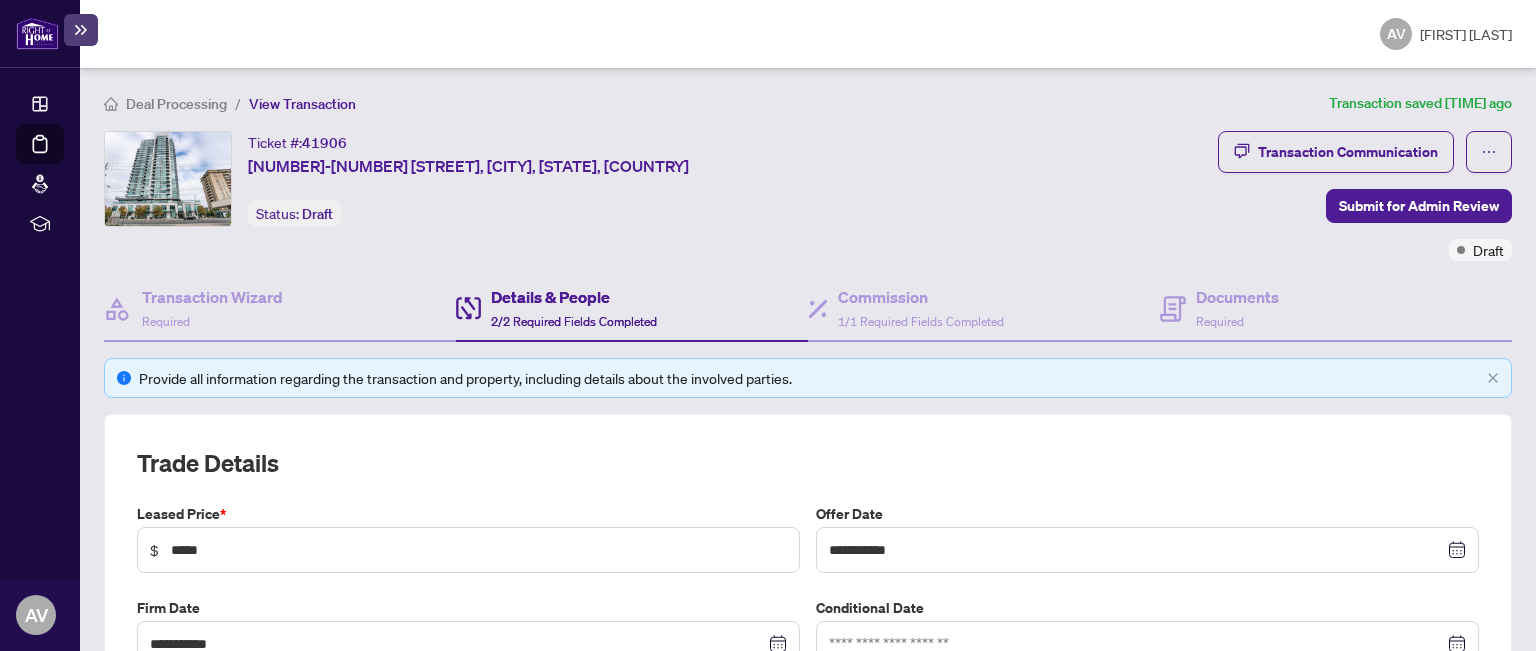 click at bounding box center [37, 33] 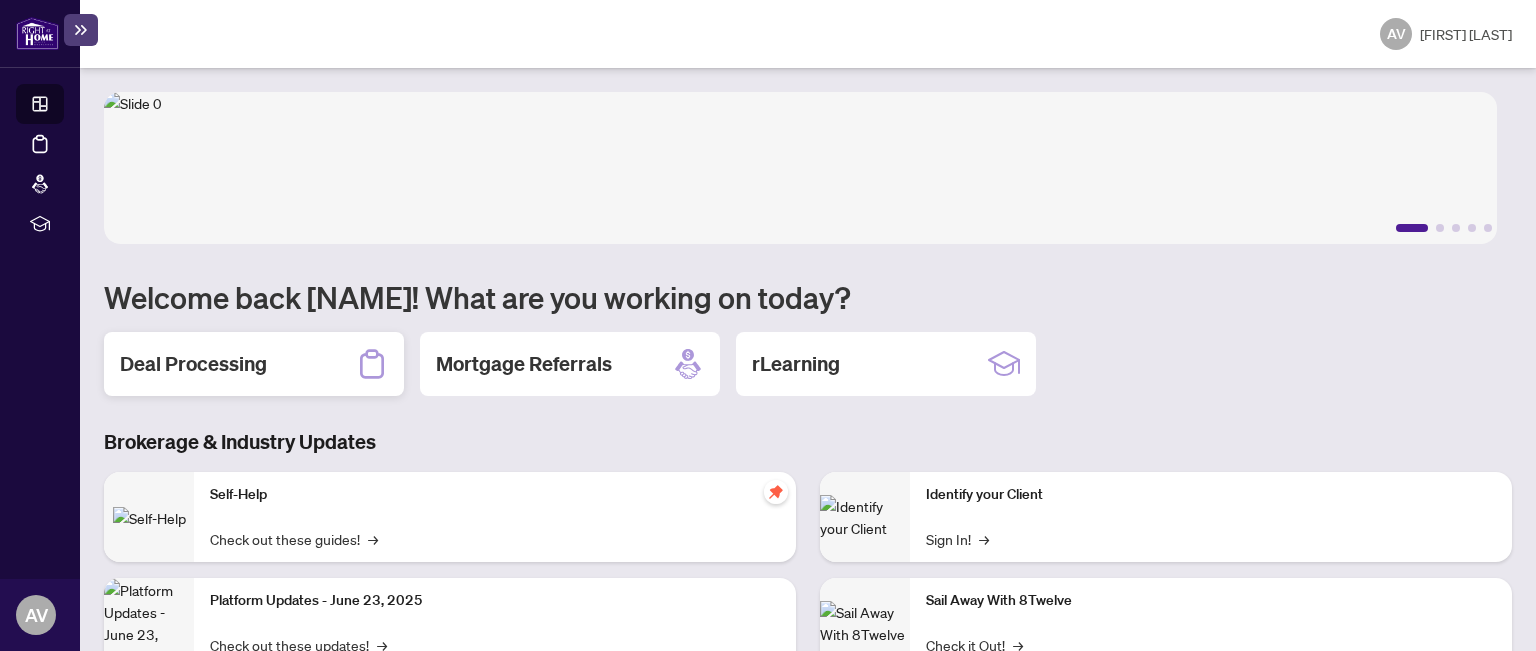 click on "Deal Processing" at bounding box center [254, 364] 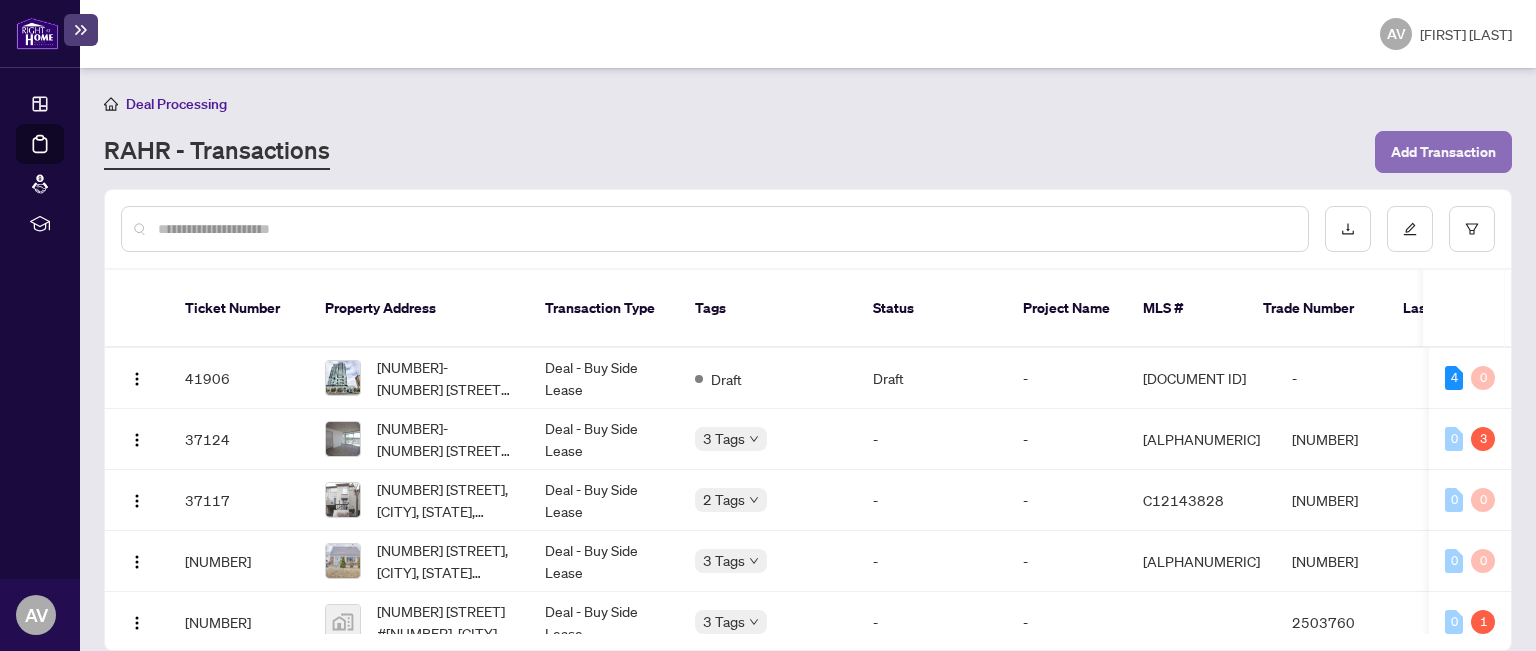 click on "Add Transaction" at bounding box center (1443, 152) 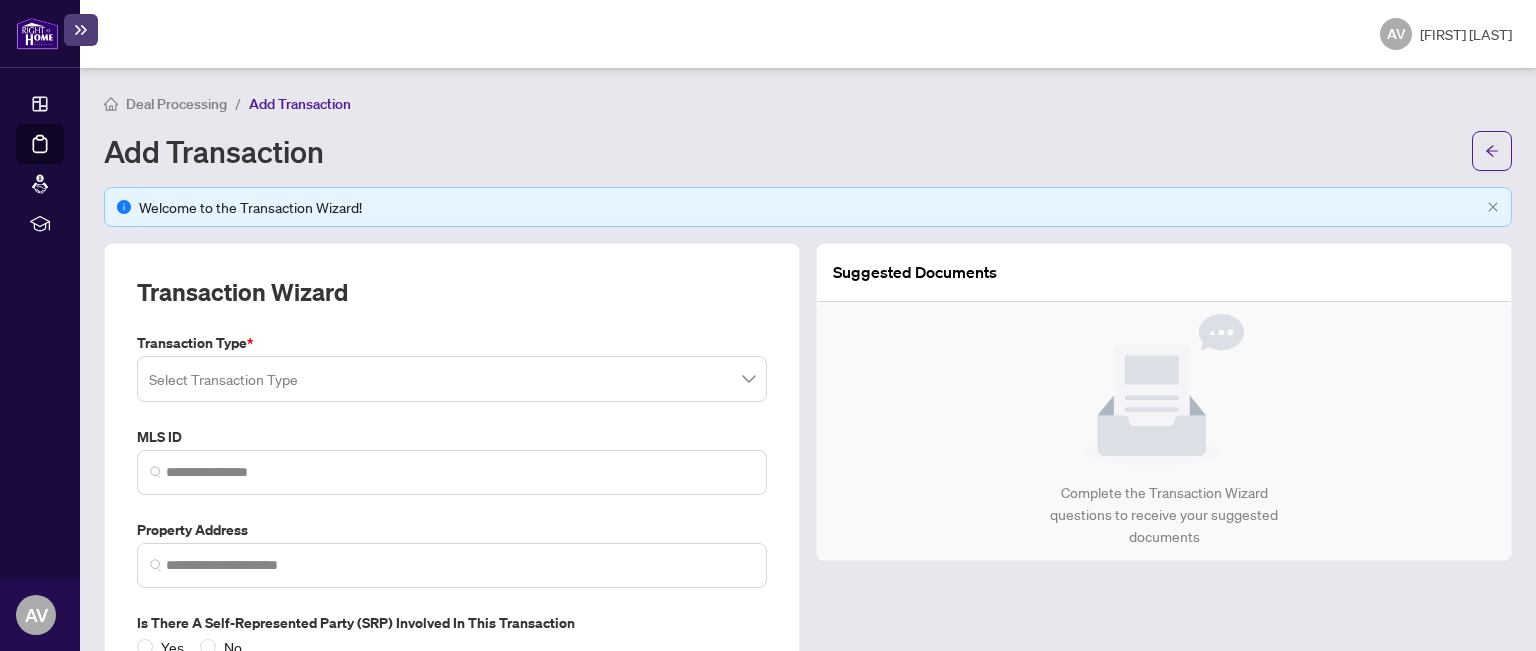 click at bounding box center [452, 379] 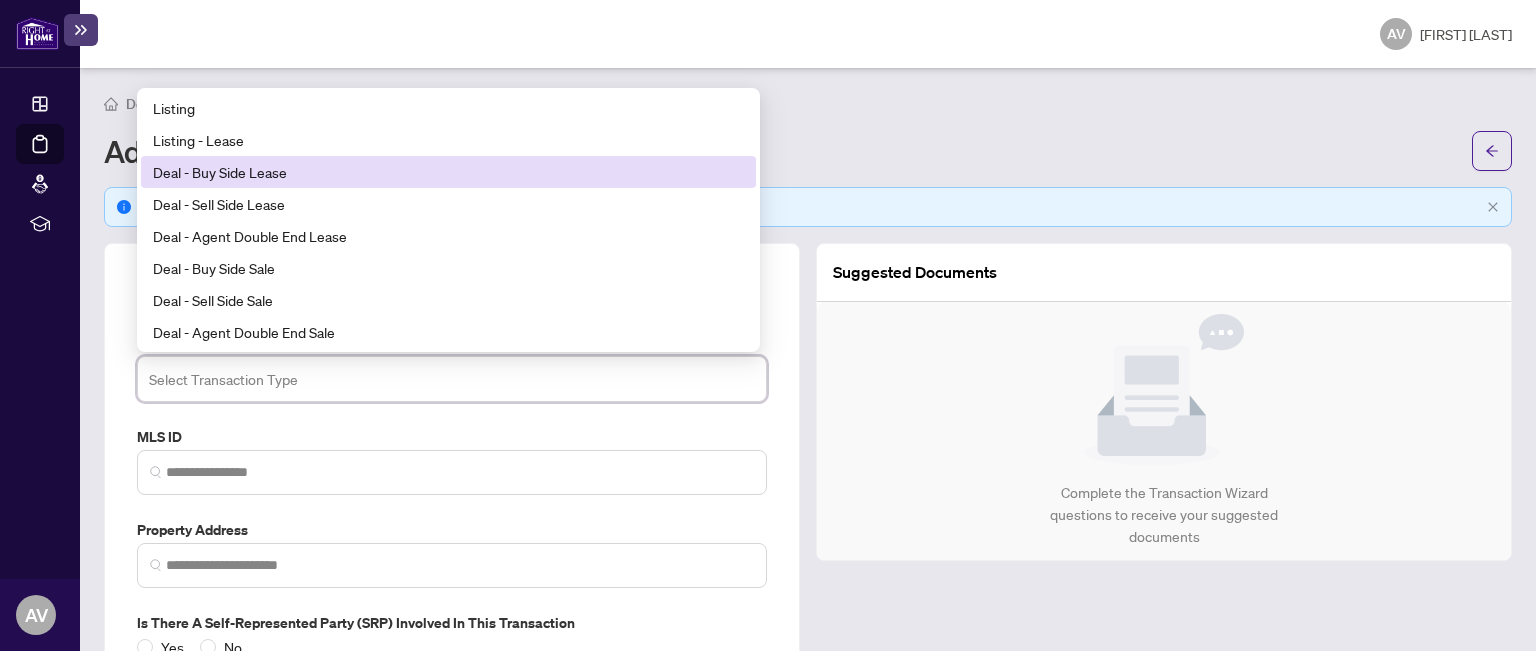 click on "Deal - Buy Side Lease" at bounding box center (448, 172) 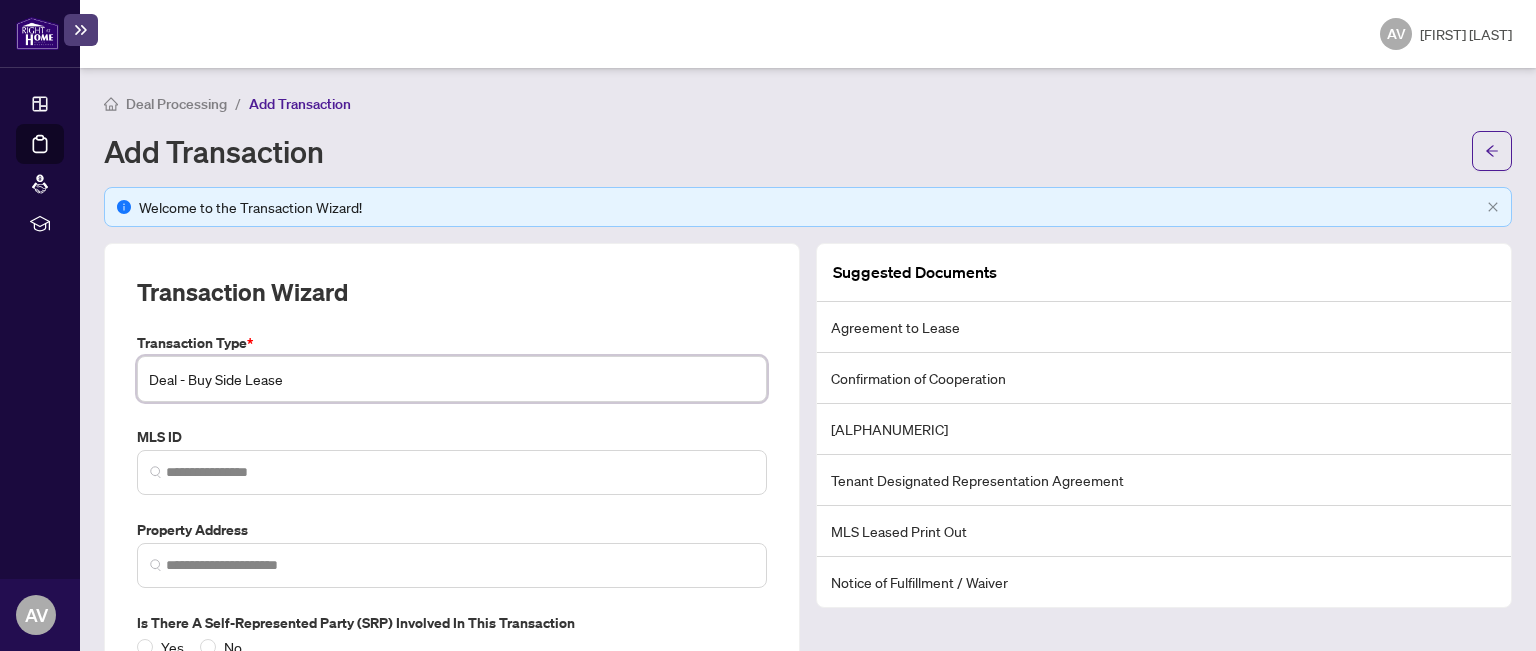 scroll, scrollTop: 100, scrollLeft: 0, axis: vertical 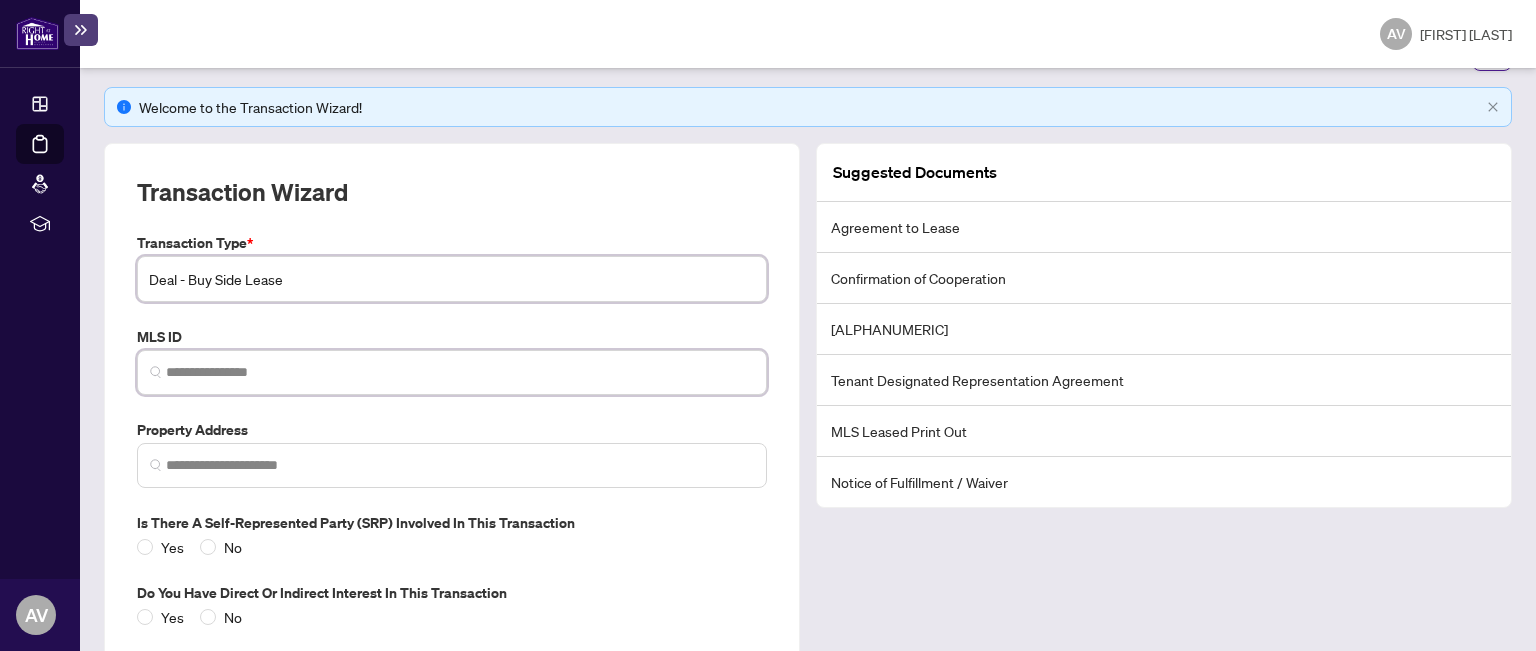 click at bounding box center [460, 372] 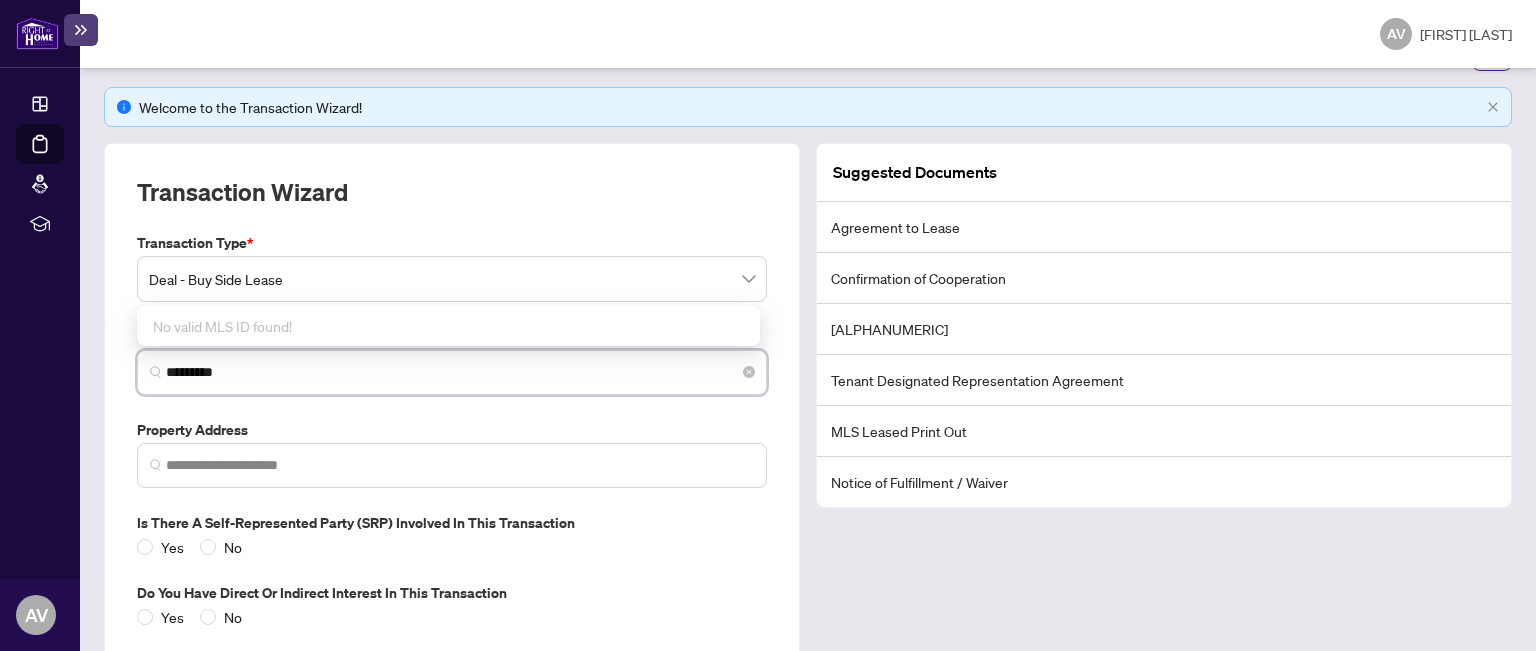 click on "*********" at bounding box center [452, 372] 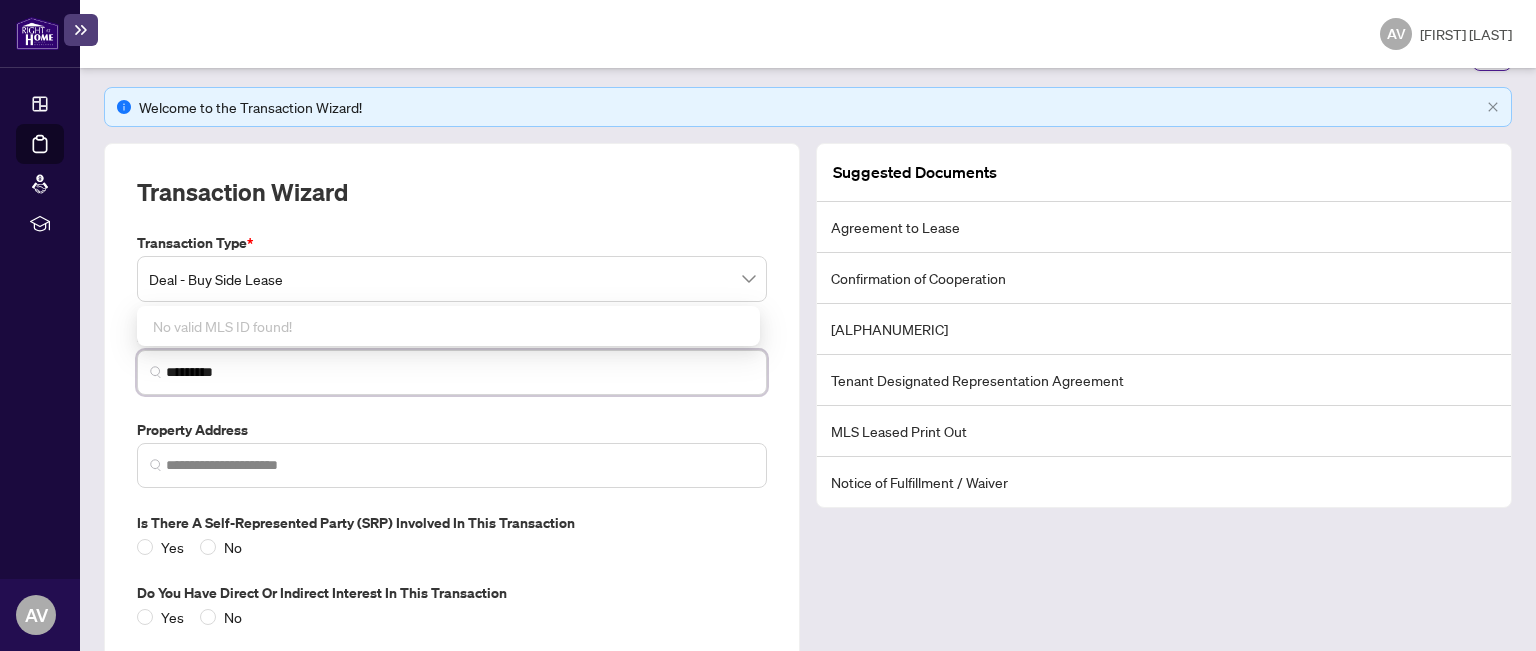 drag, startPoint x: 306, startPoint y: 377, endPoint x: 0, endPoint y: 373, distance: 306.02615 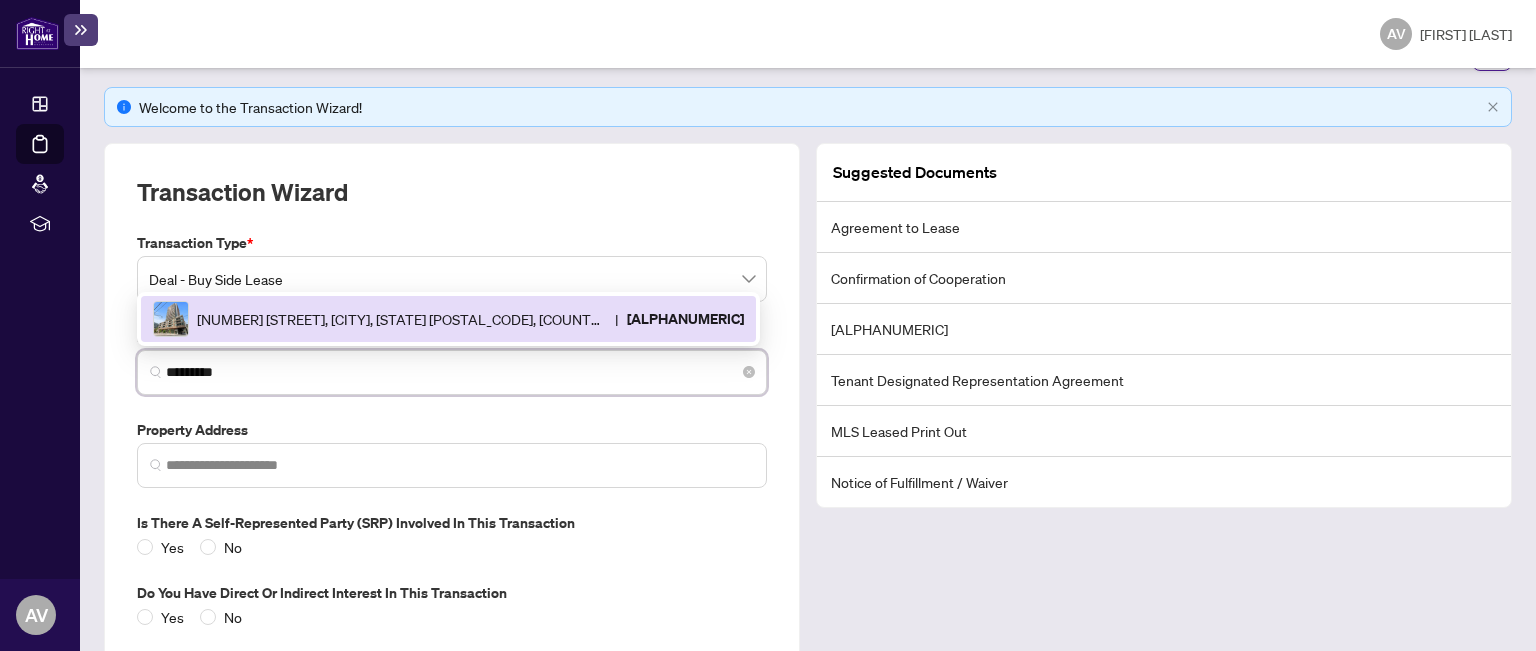 click on "[NUMBER] [STREET], [CITY], [STATE] [POSTAL_CODE], [COUNTRY]" at bounding box center [402, 319] 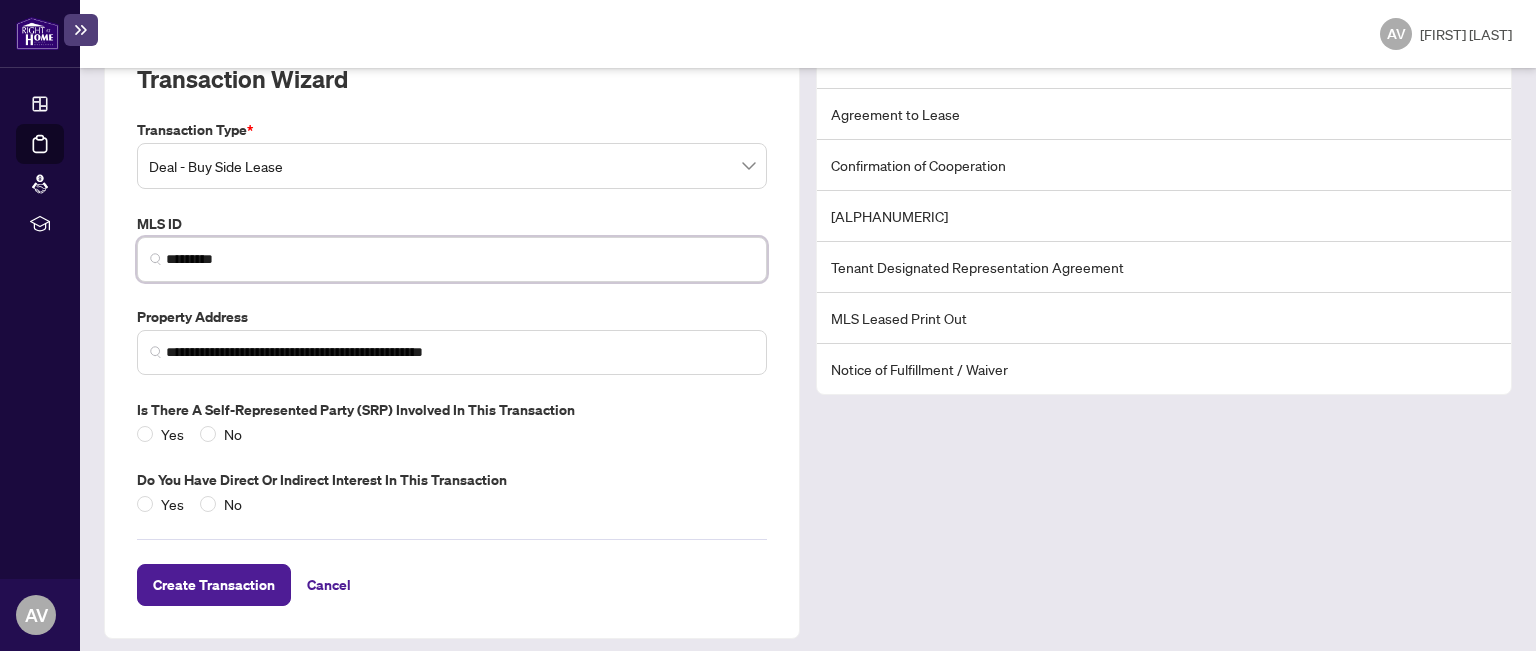 scroll, scrollTop: 221, scrollLeft: 0, axis: vertical 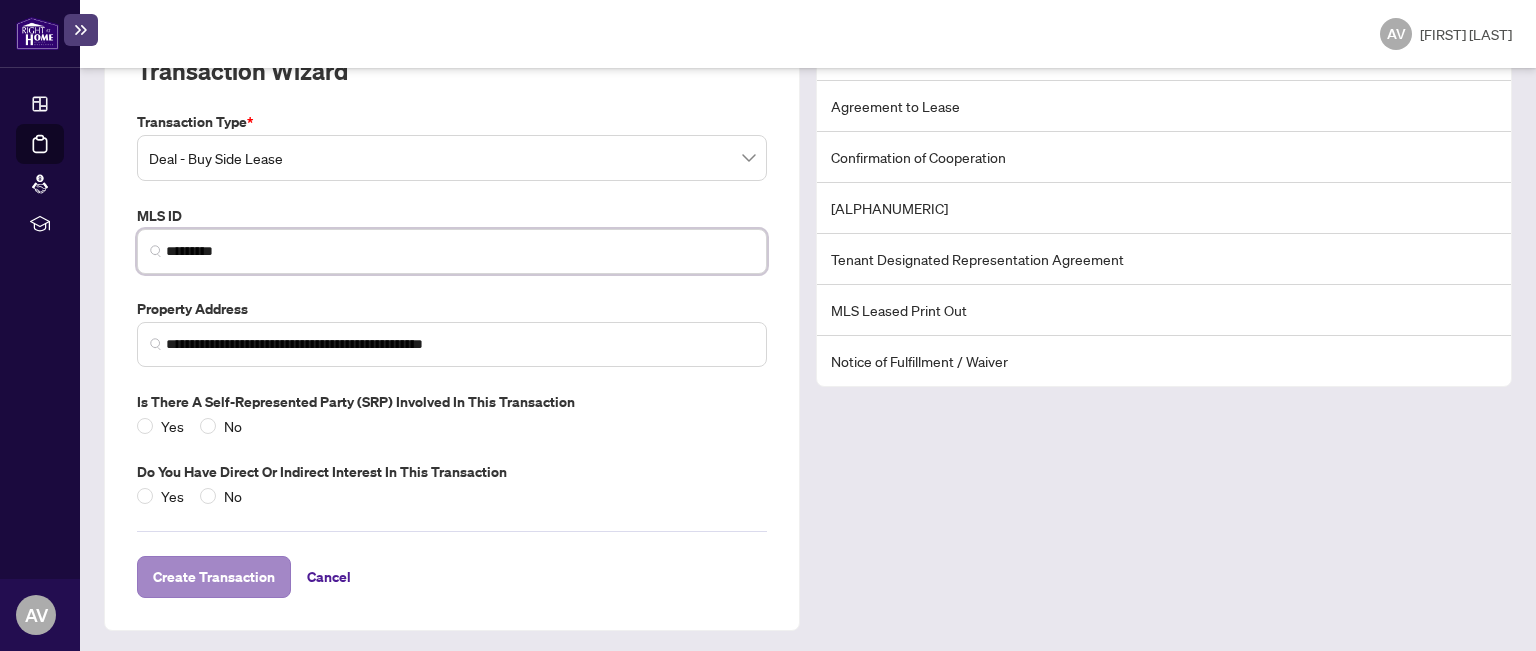 type on "*********" 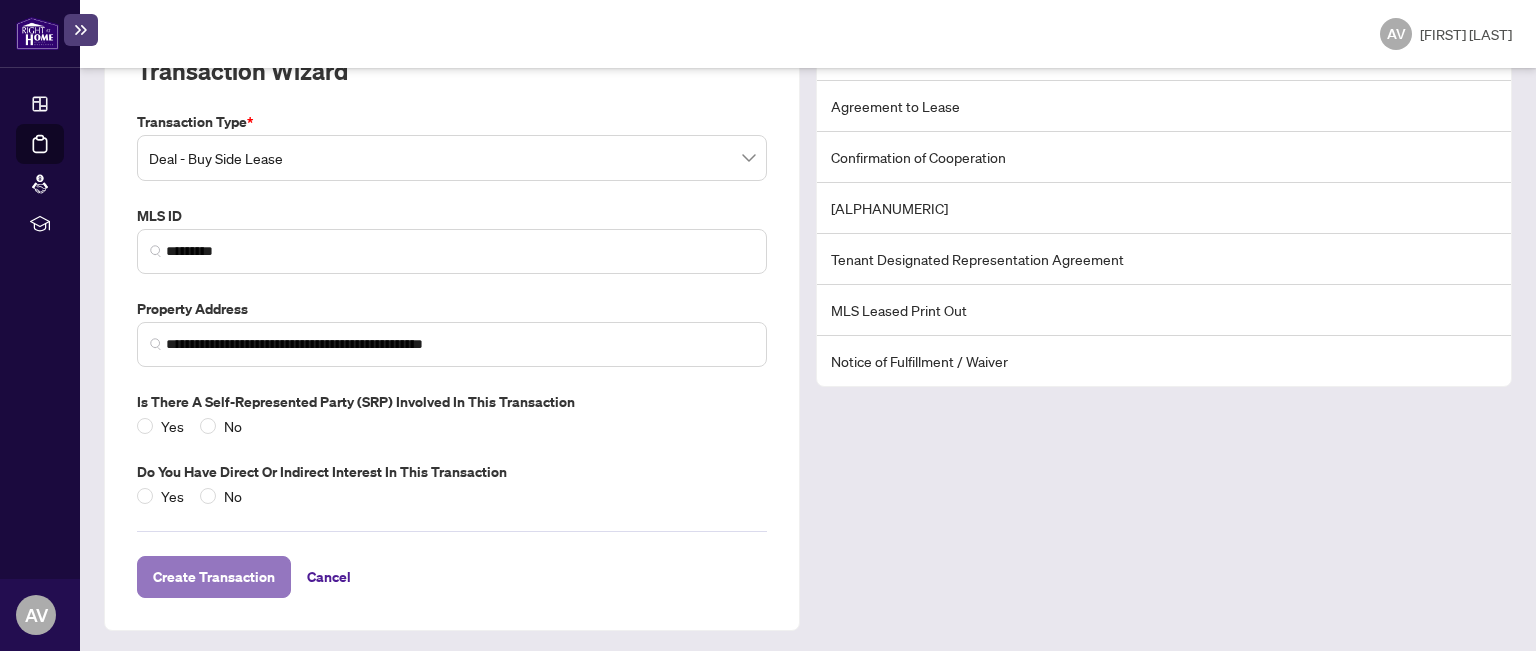 click on "Create Transaction" at bounding box center [214, 577] 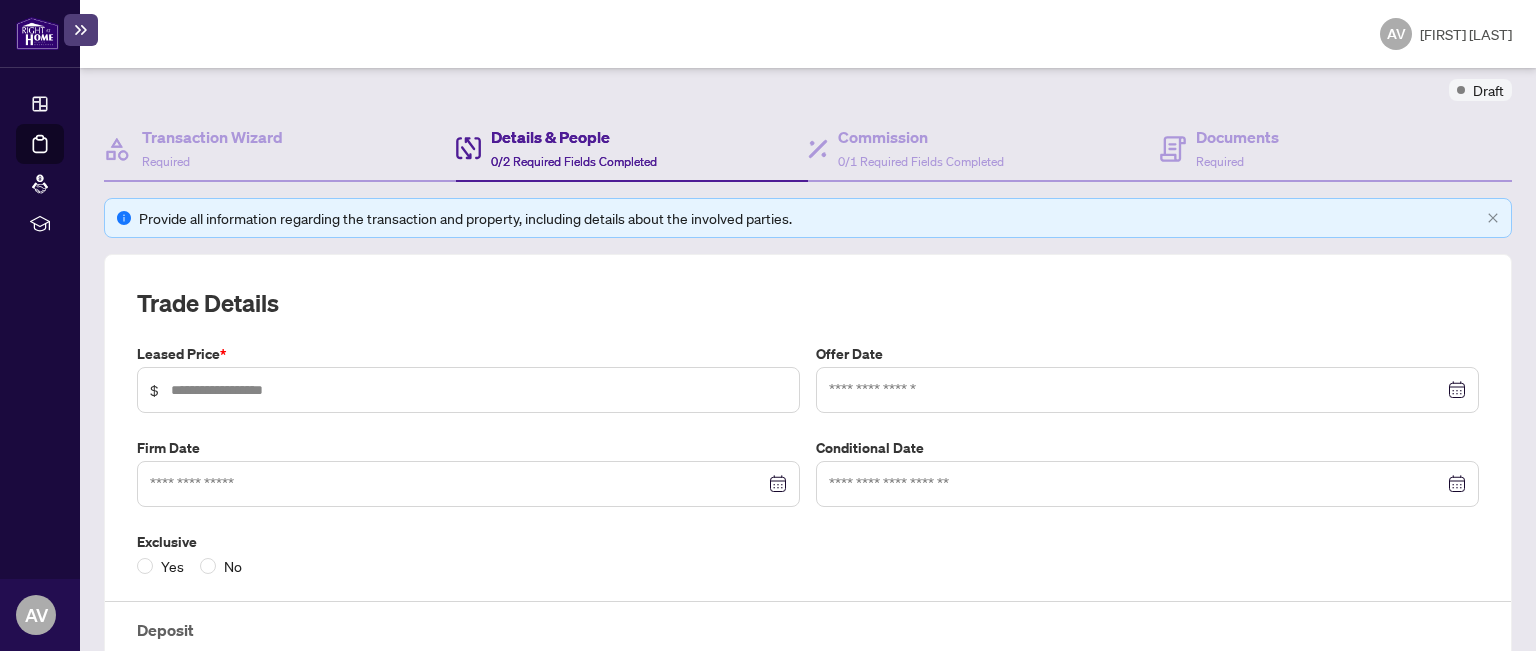 scroll, scrollTop: 263, scrollLeft: 0, axis: vertical 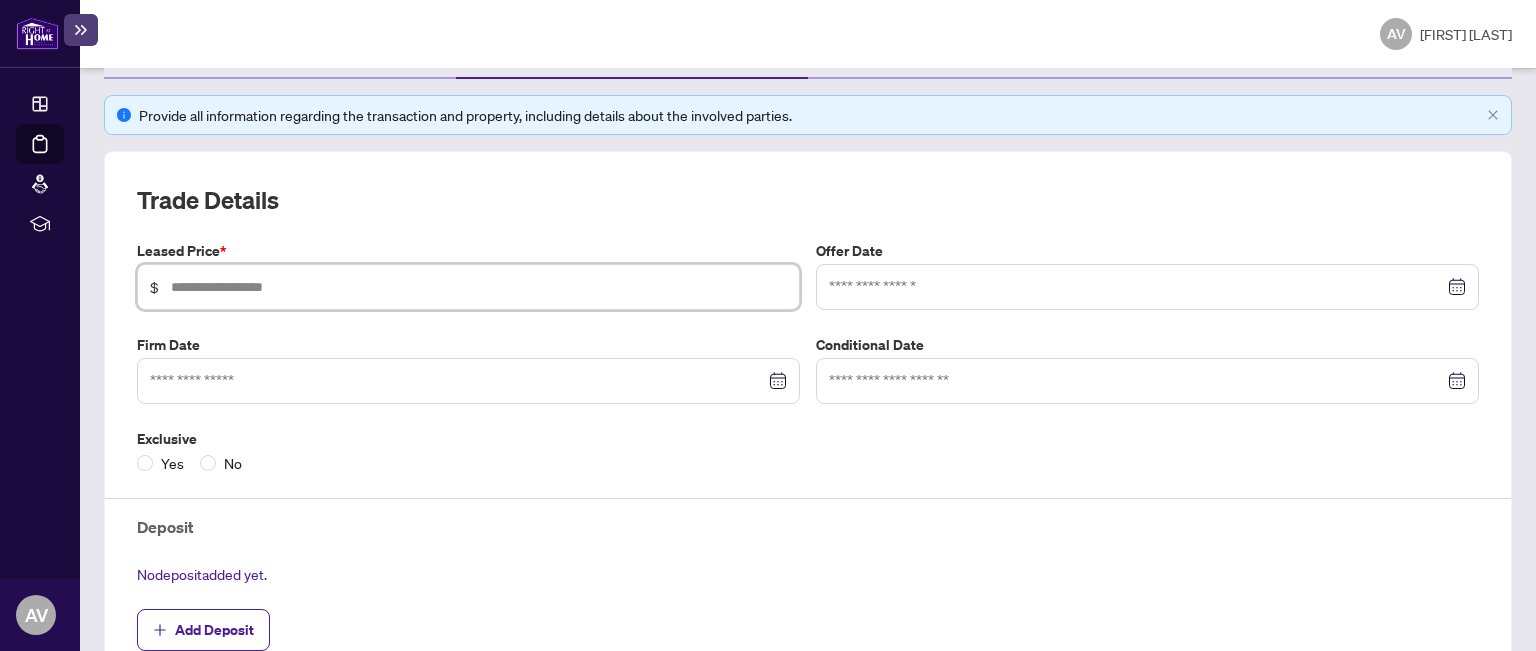 click at bounding box center [479, 287] 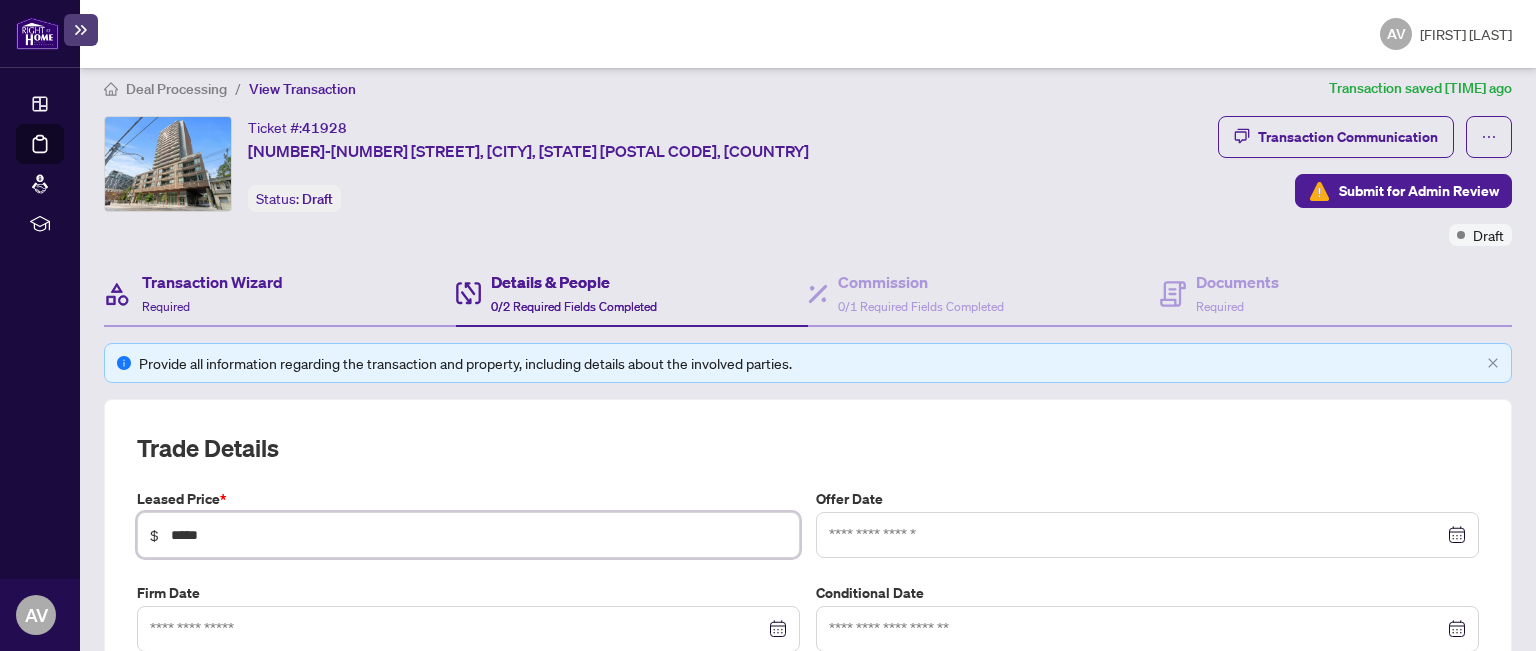 scroll, scrollTop: 0, scrollLeft: 0, axis: both 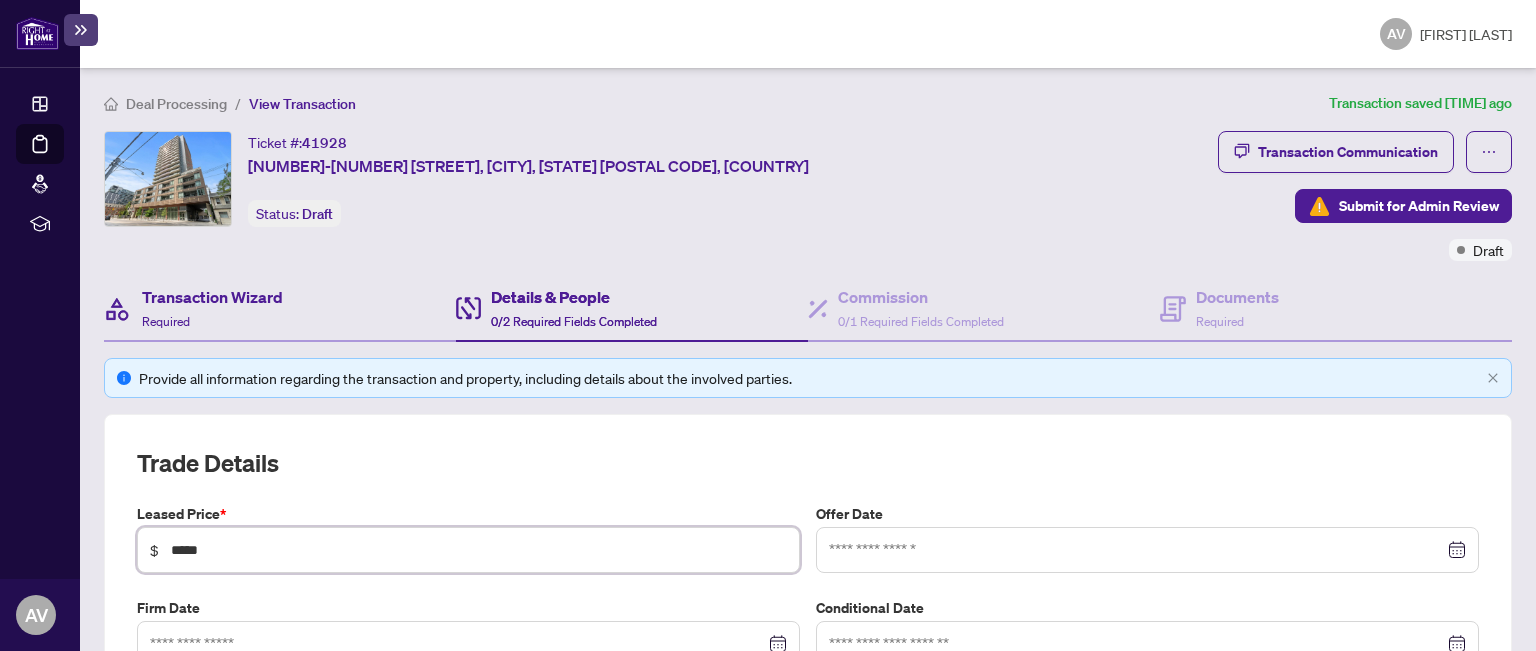 type on "*****" 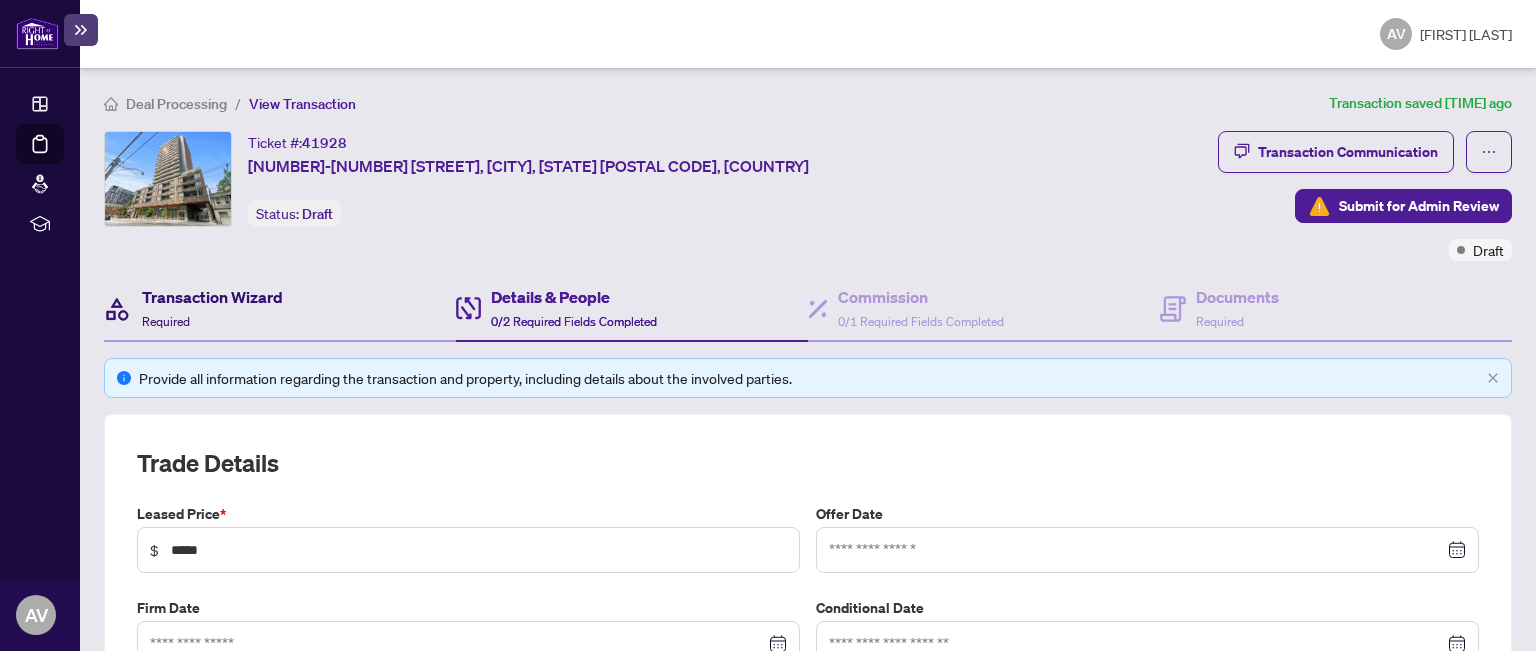 click on "Transaction Wizard" at bounding box center (212, 297) 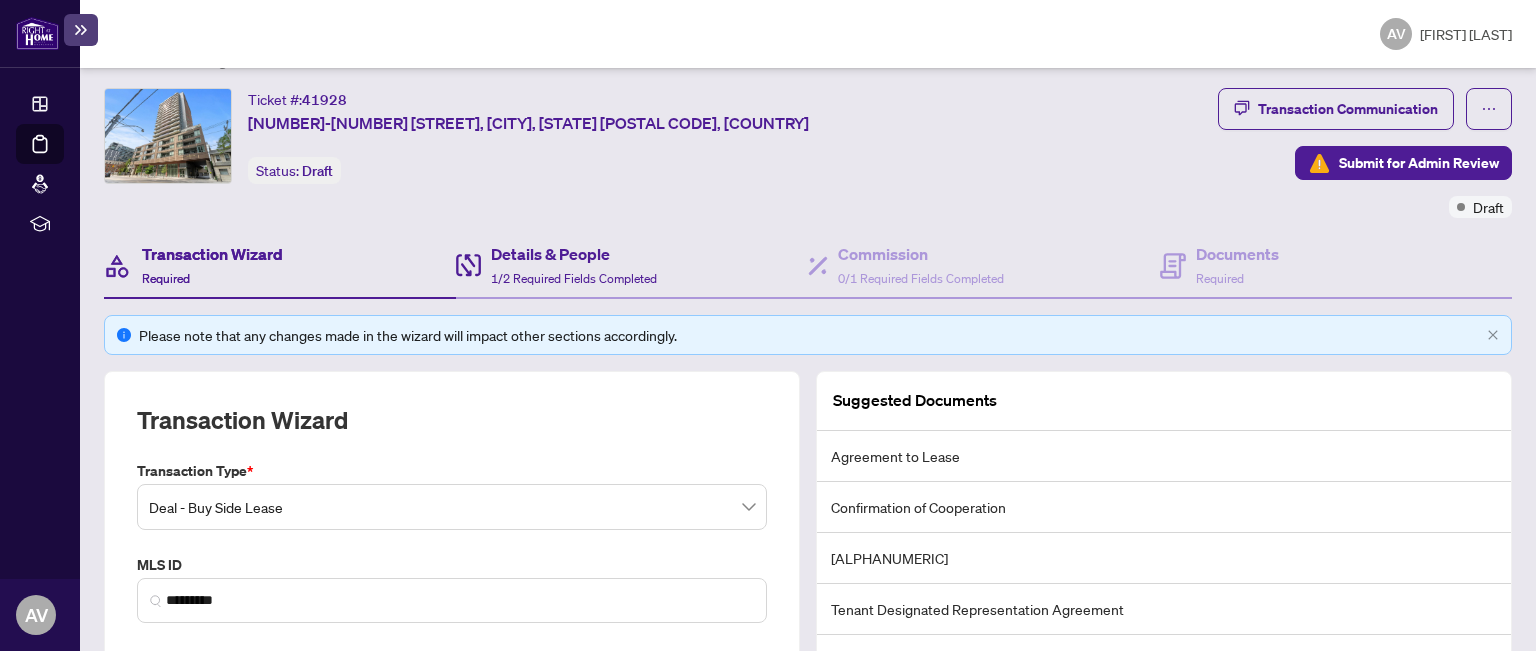 scroll, scrollTop: 0, scrollLeft: 0, axis: both 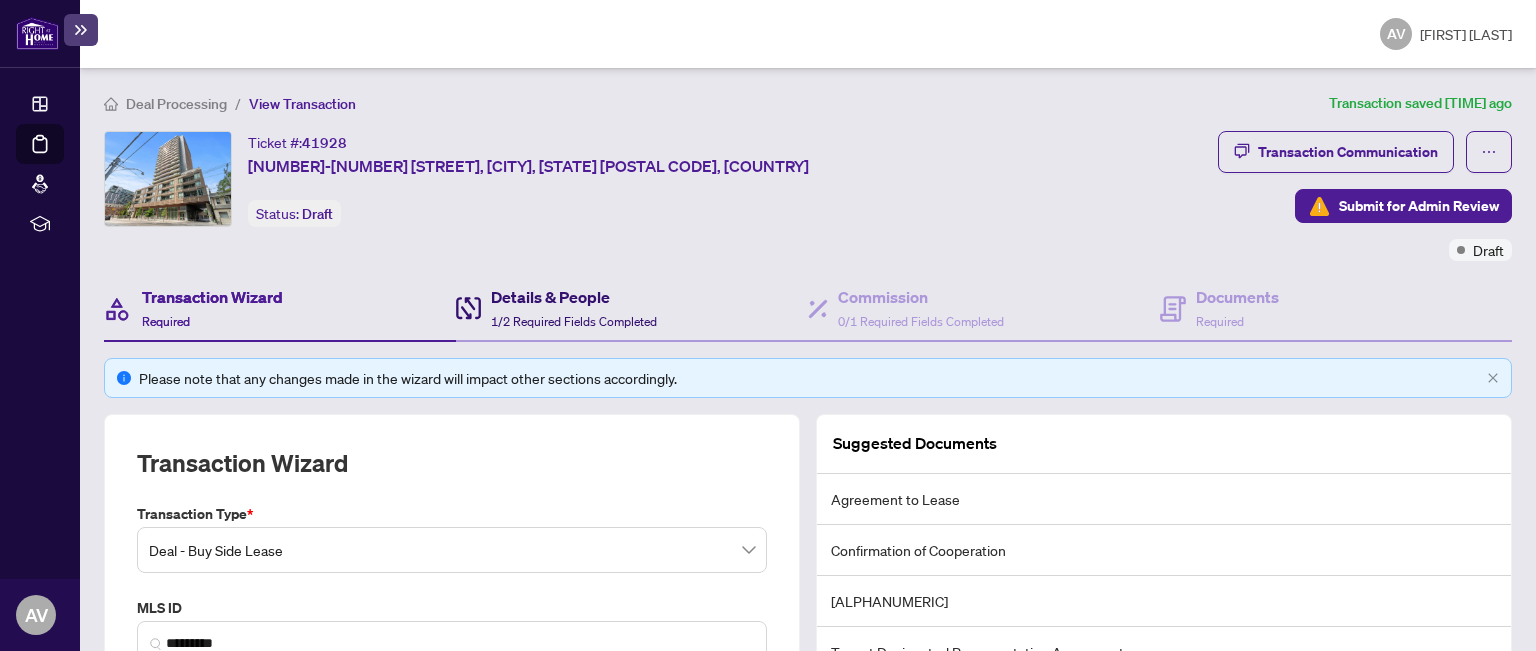 click on "Details & People" at bounding box center (574, 297) 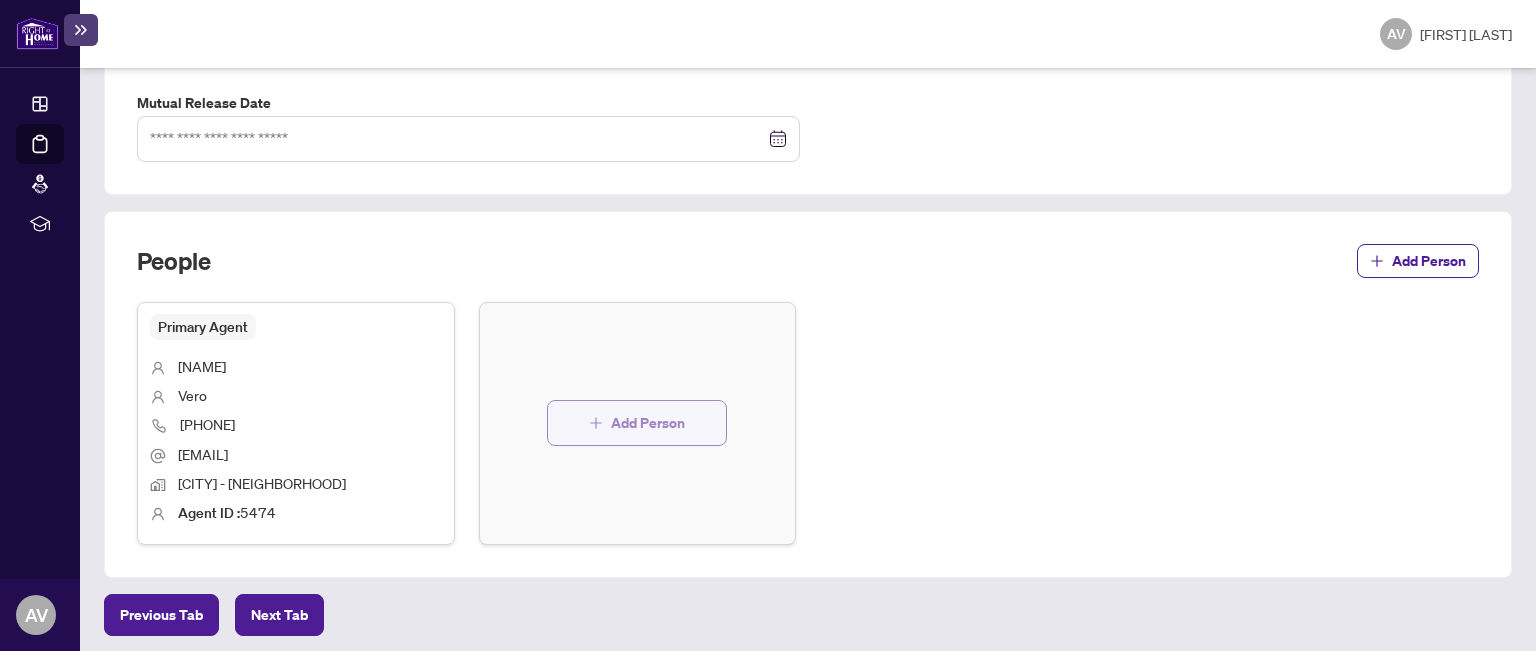 scroll, scrollTop: 565, scrollLeft: 0, axis: vertical 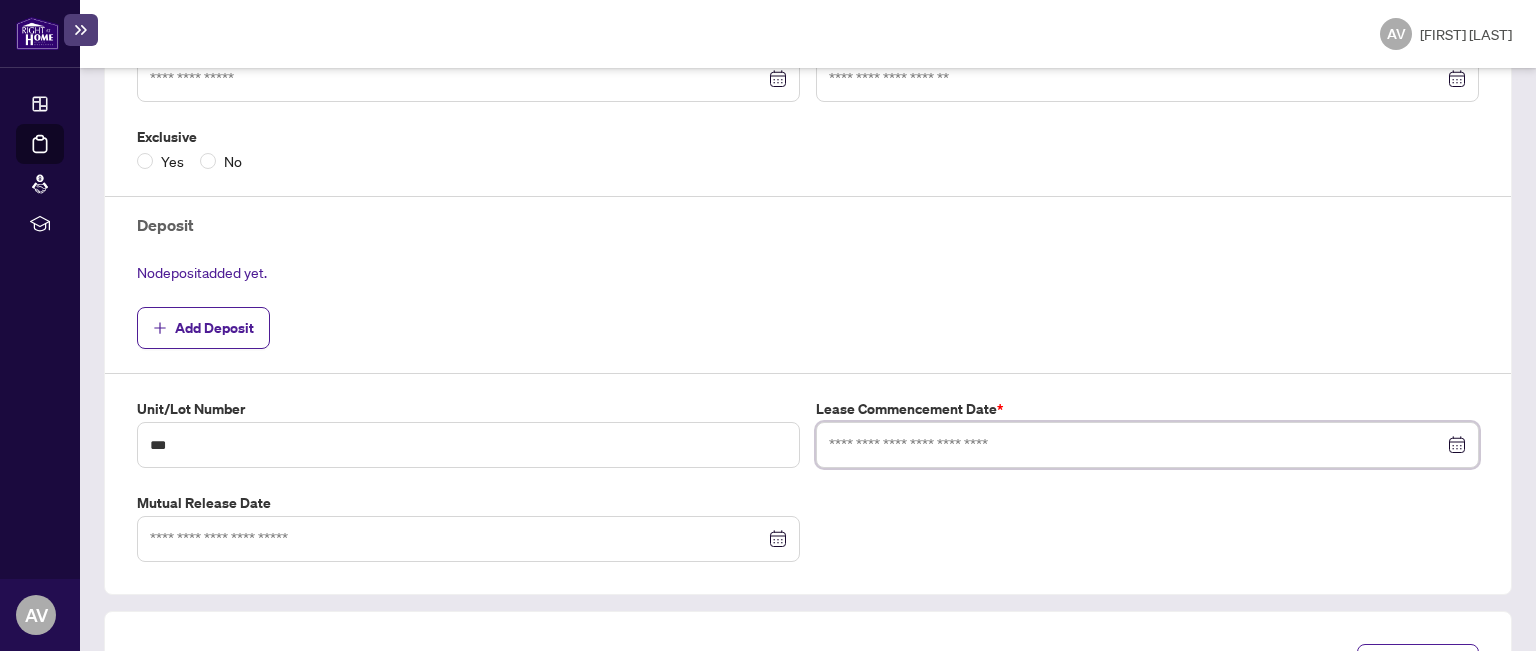 drag, startPoint x: 1205, startPoint y: 451, endPoint x: 1240, endPoint y: 447, distance: 35.22783 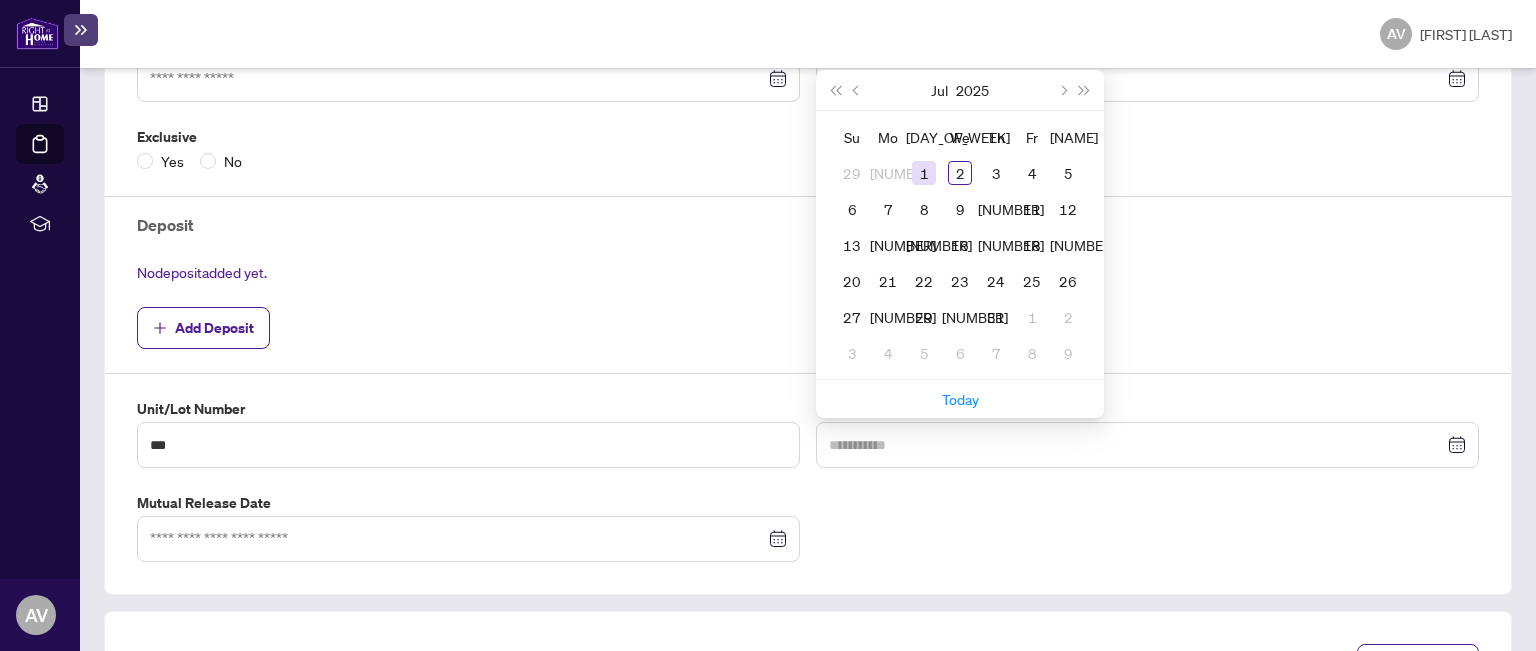 click on "1" at bounding box center (924, 173) 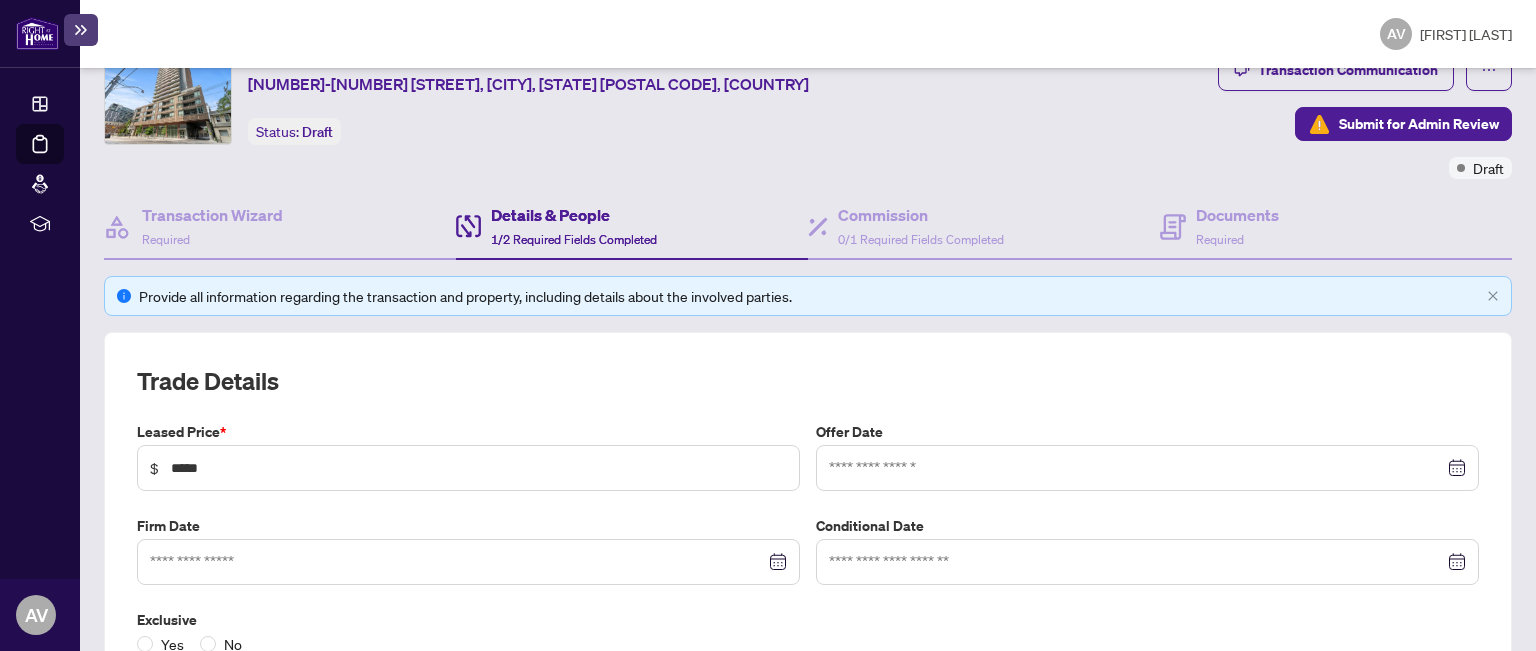scroll, scrollTop: 0, scrollLeft: 0, axis: both 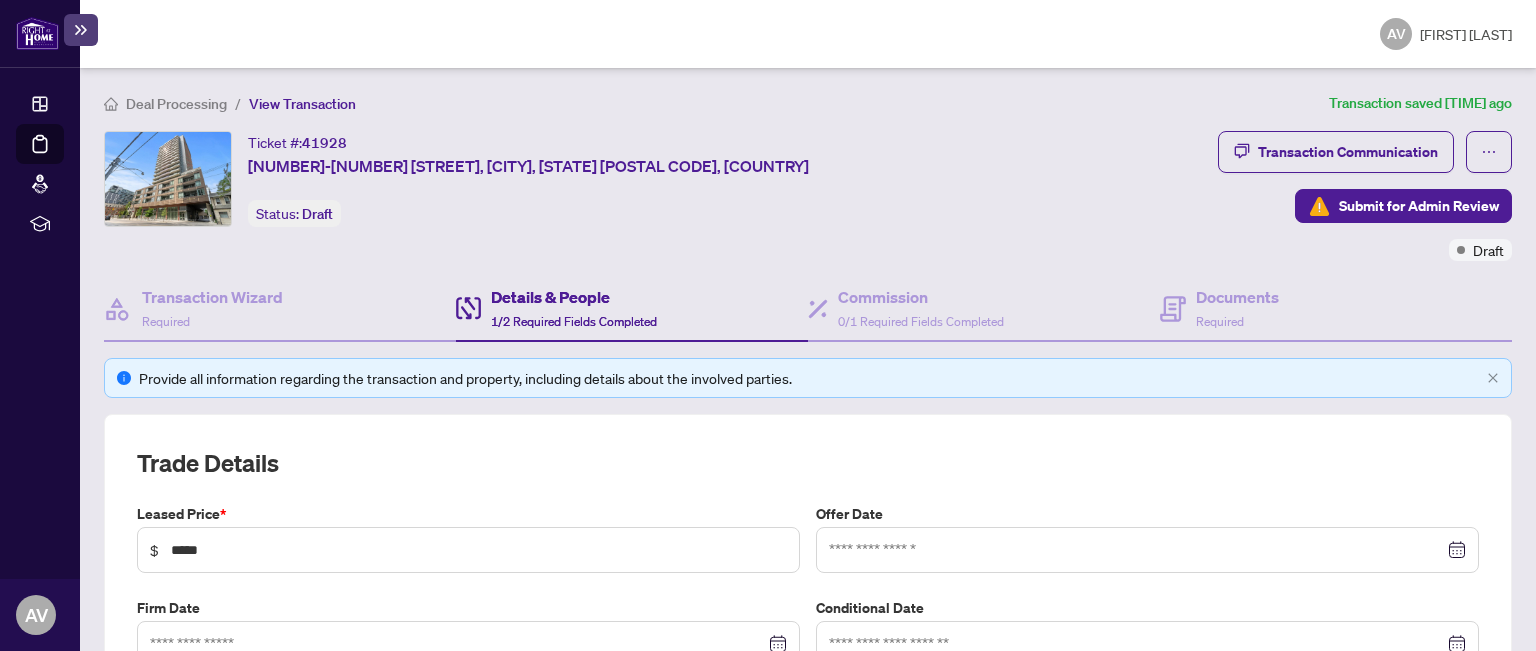 click on "Ticket #: [NUMBER] [NUMBER] [STREET], [CITY], [STATE] [POSTAL CODE], [COUNTRY] Status: Draft Submit for Admin Review" at bounding box center [657, 196] 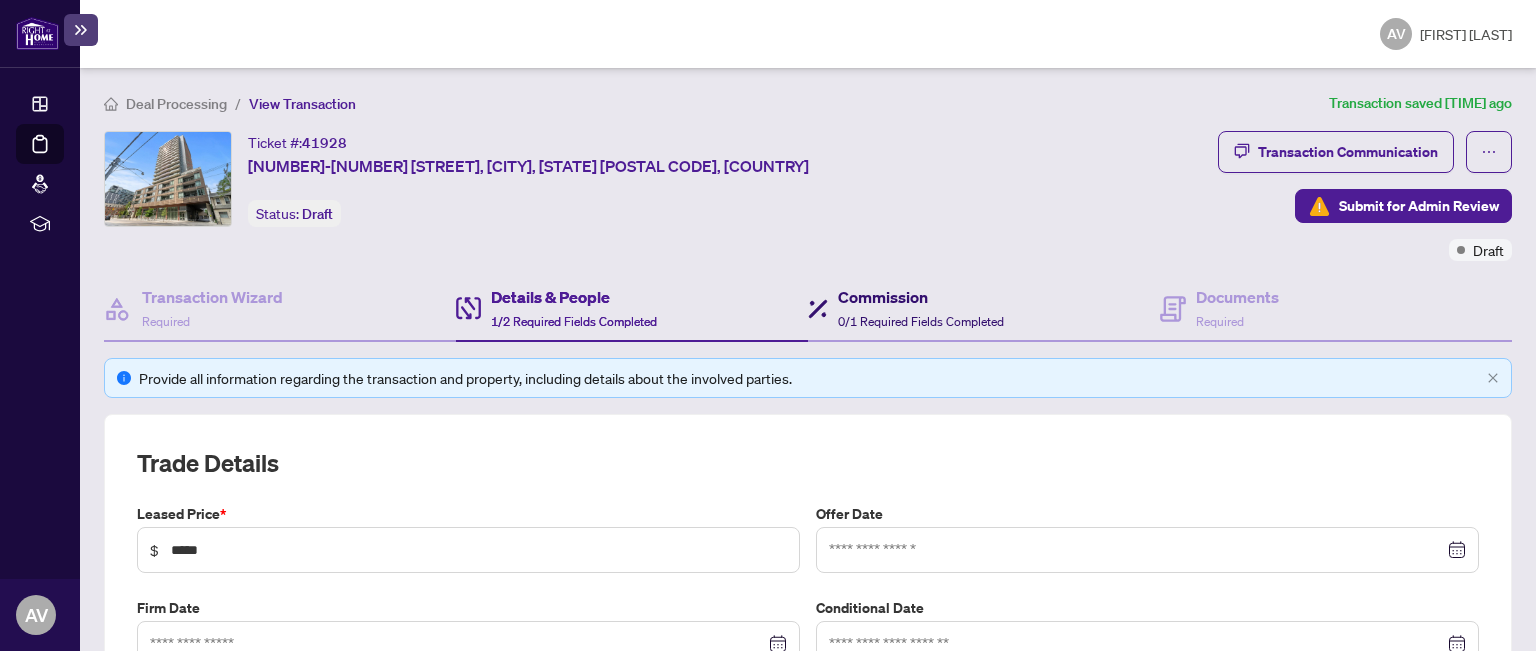 click on "0/1 Required Fields Completed" at bounding box center [921, 321] 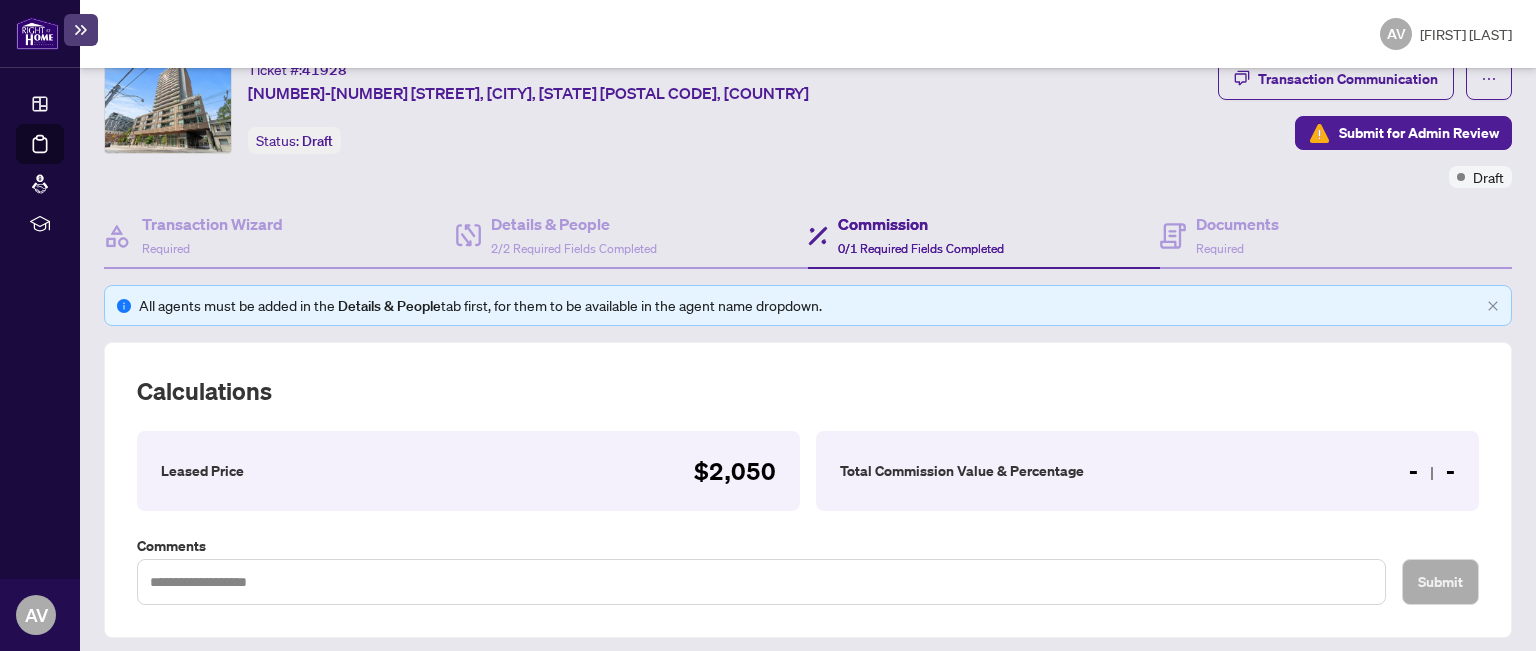 scroll, scrollTop: 100, scrollLeft: 0, axis: vertical 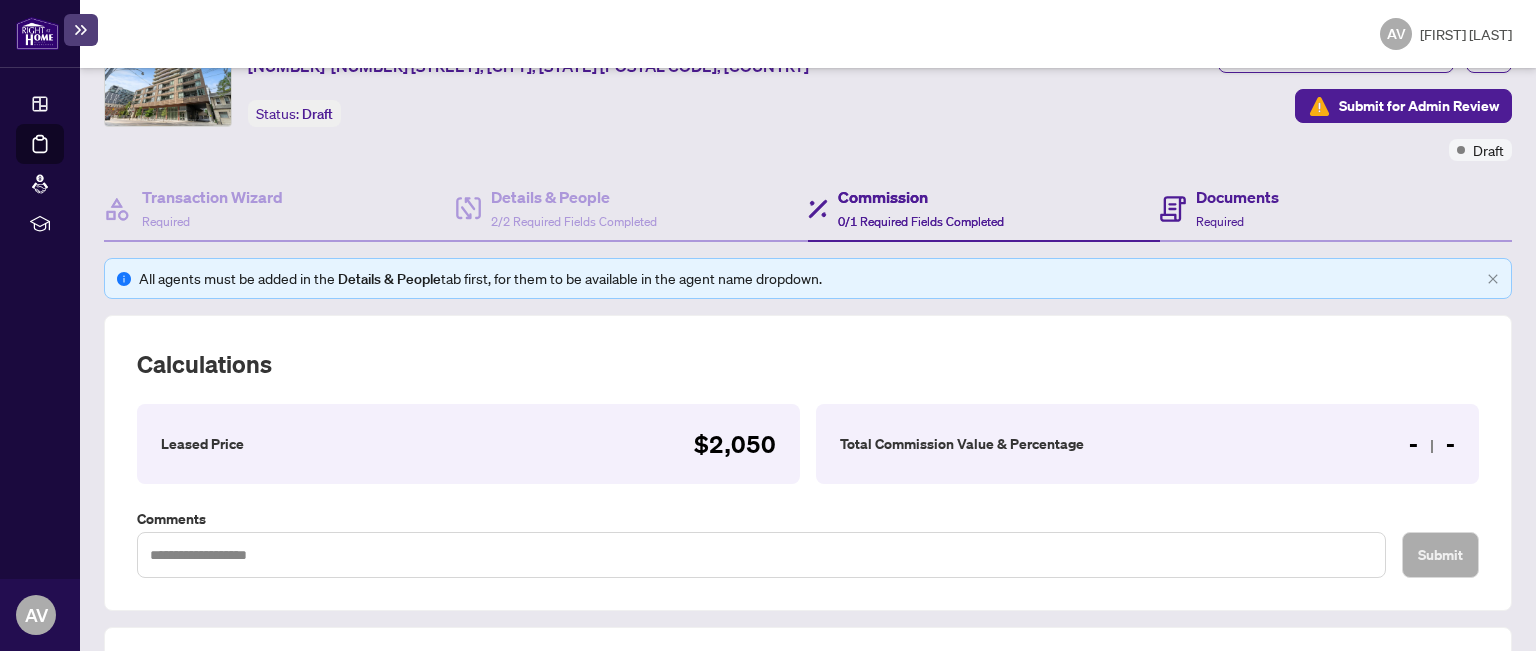 click on "Documents Required" at bounding box center (1336, 209) 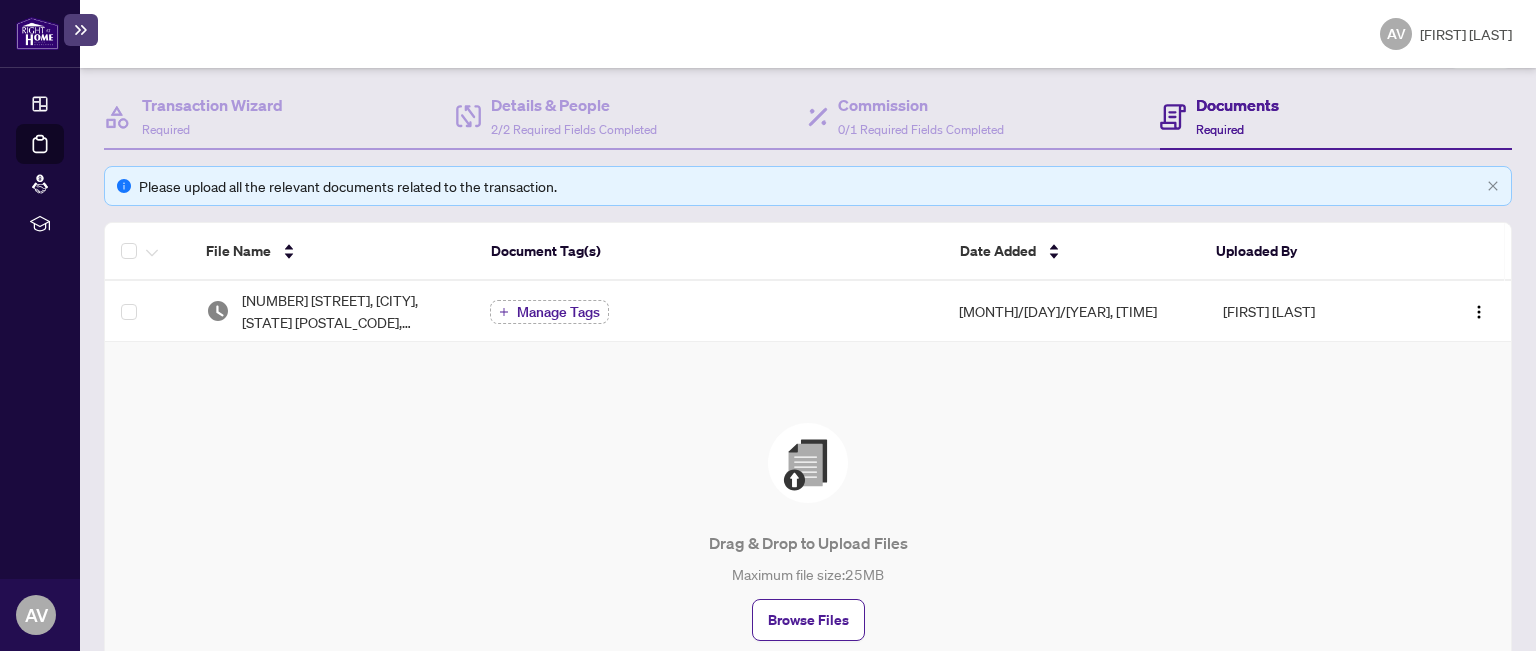 scroll, scrollTop: 0, scrollLeft: 0, axis: both 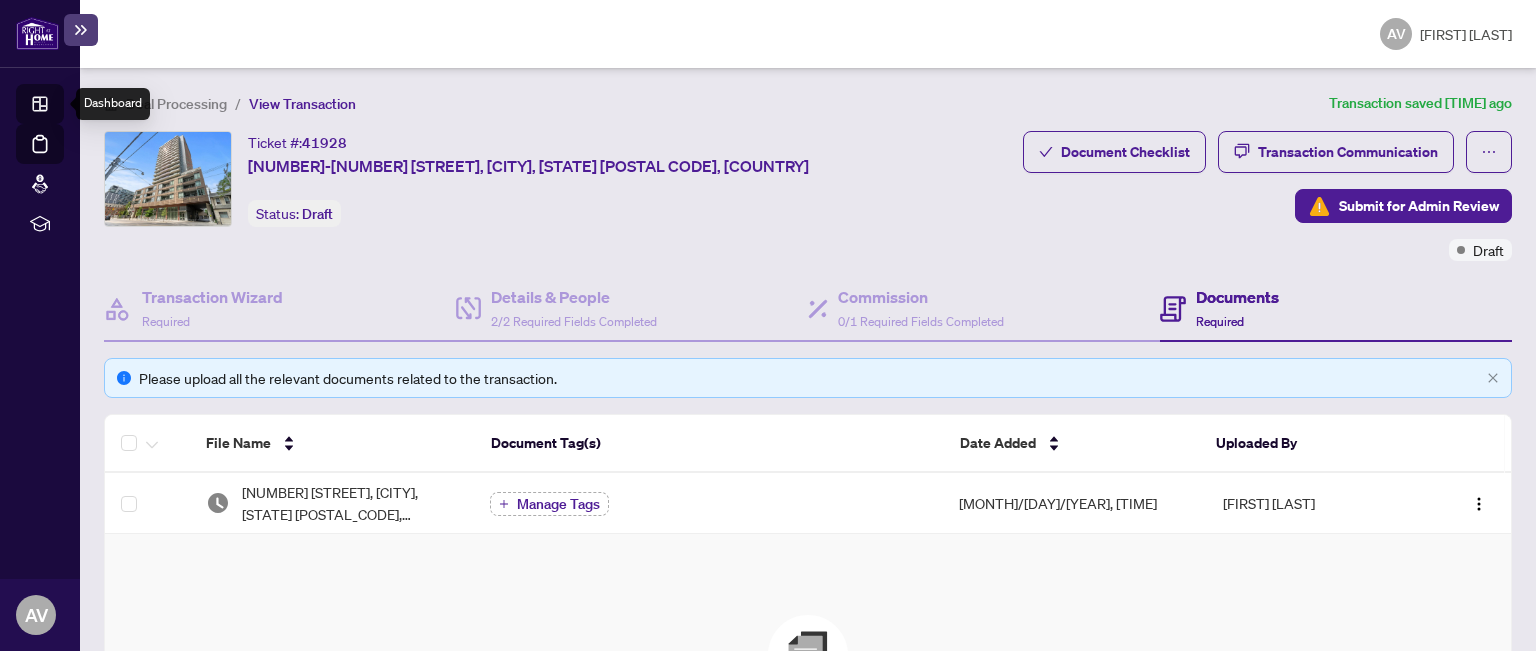 click on "Dashboard" at bounding box center (62, 107) 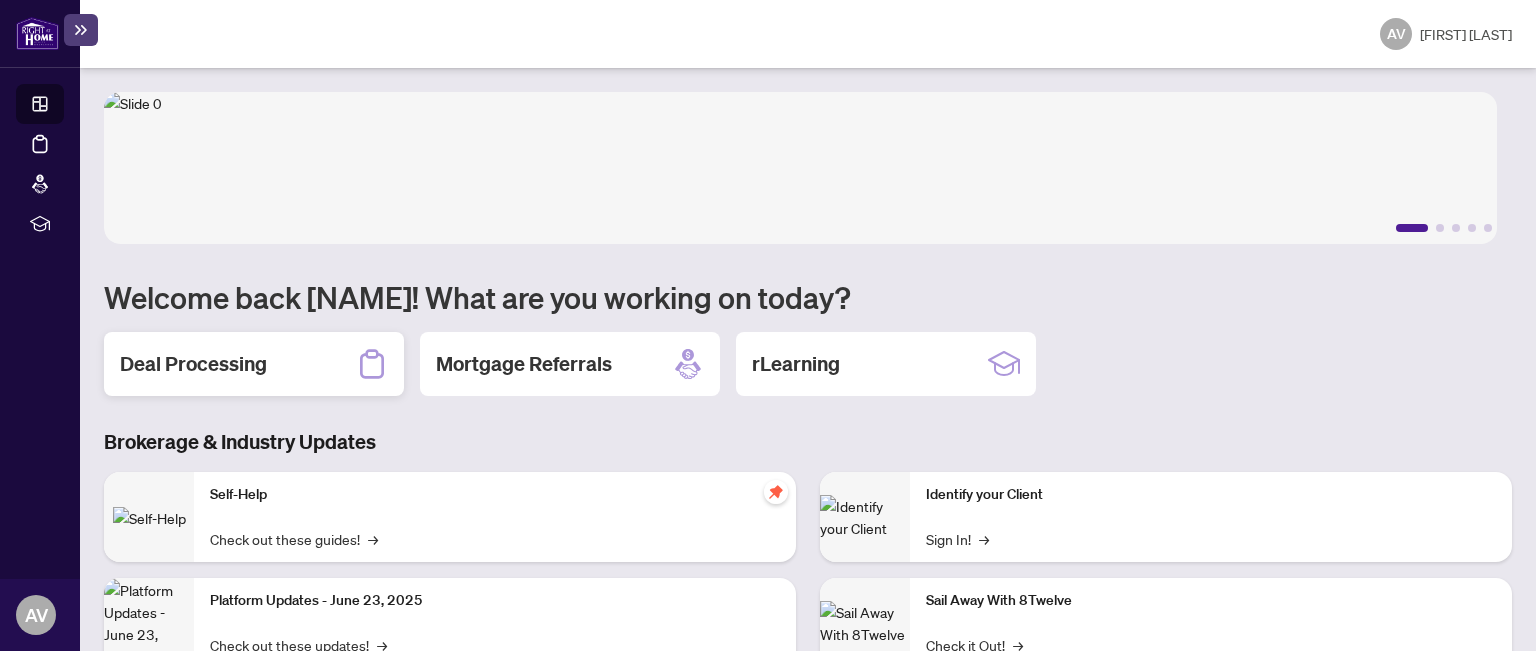 click on "Deal Processing" at bounding box center [254, 364] 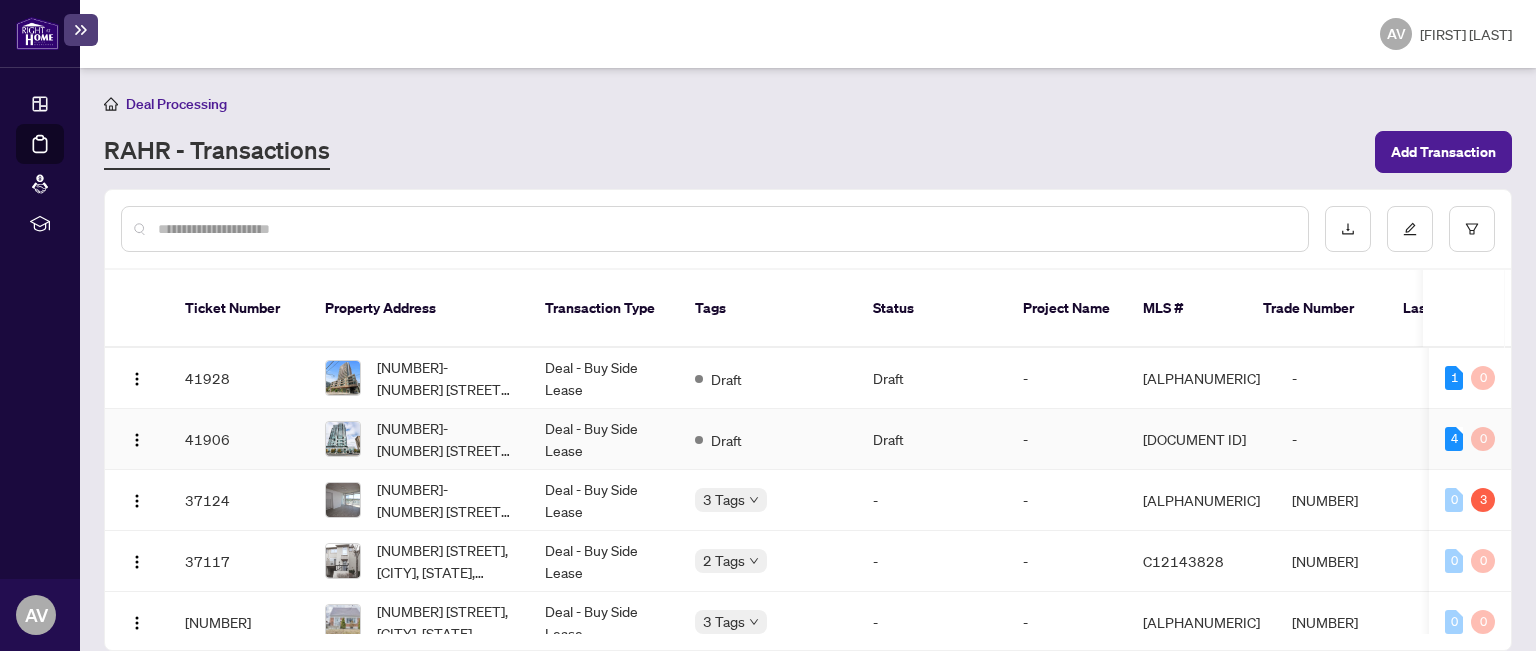 click on "[NUMBER]-[NUMBER] [STREET], [CITY], [STATE], [COUNTRY]" at bounding box center [445, 439] 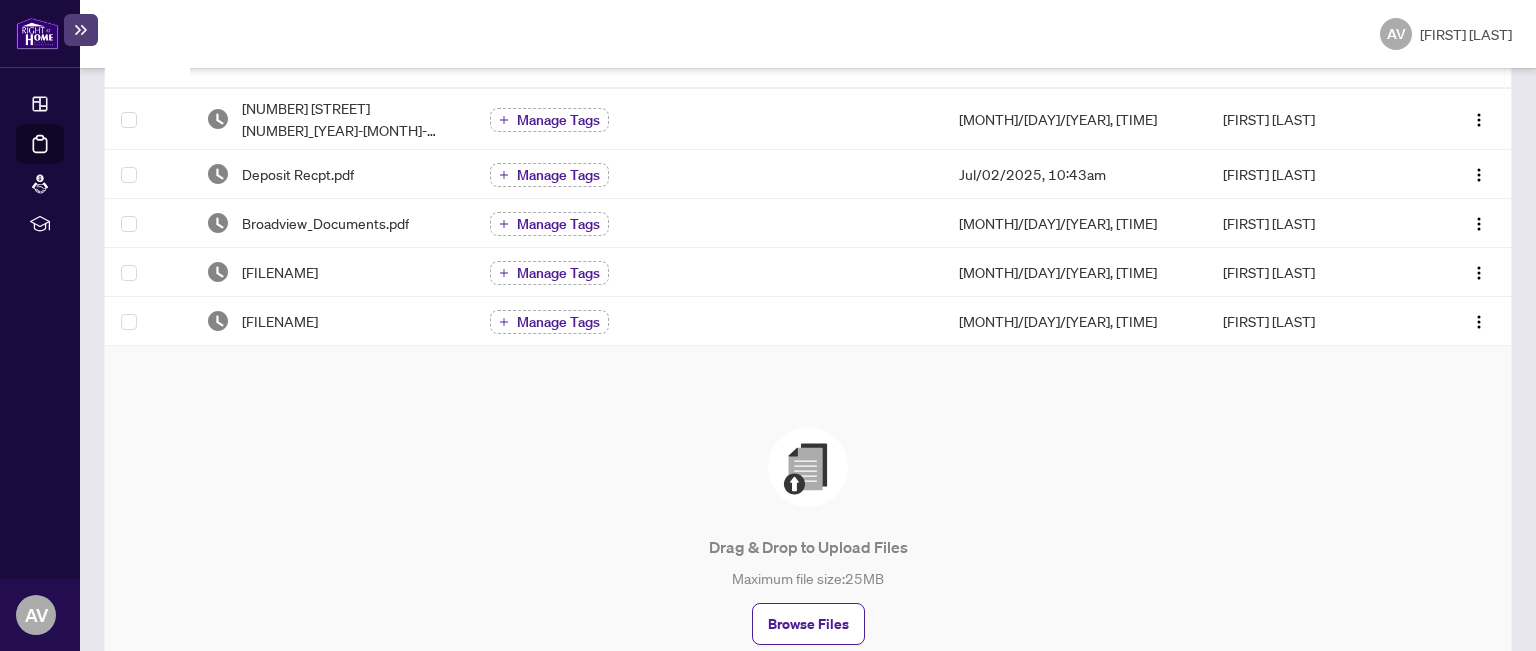 scroll, scrollTop: 284, scrollLeft: 0, axis: vertical 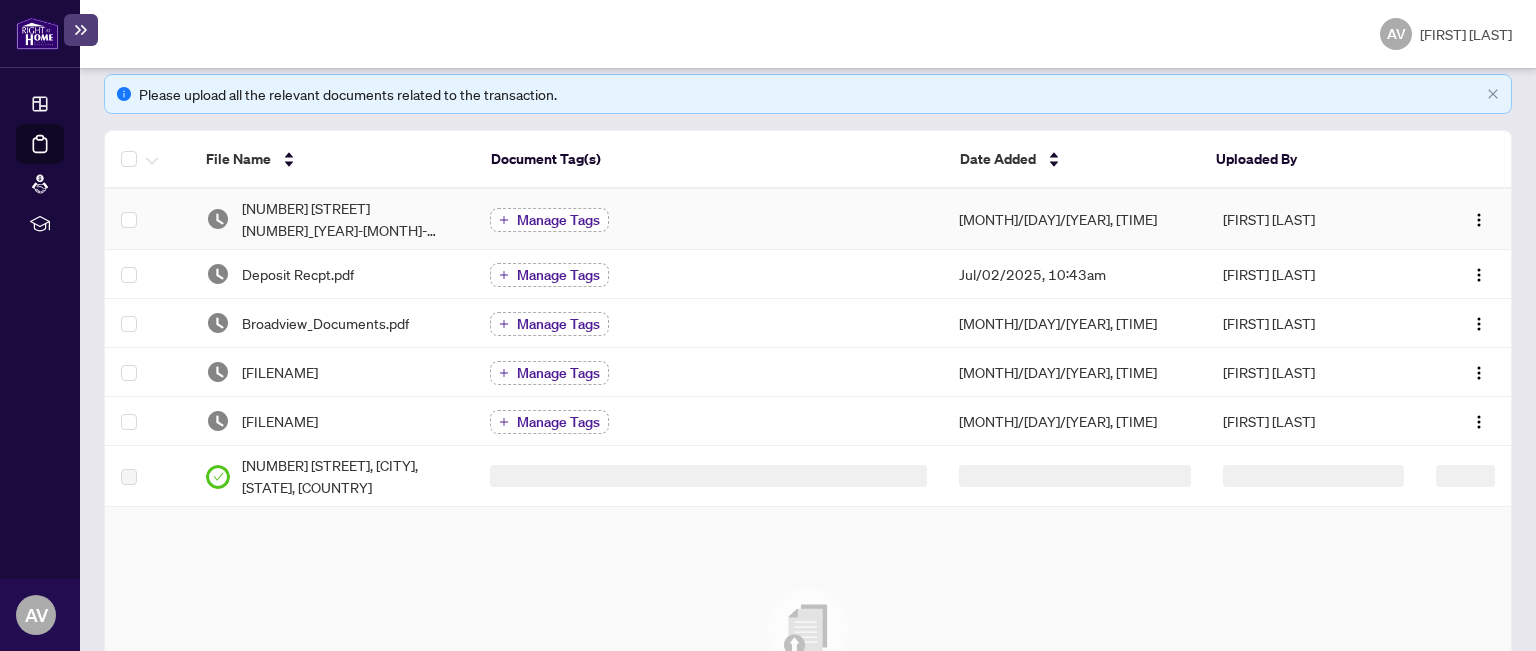 click on "Manage Tags" at bounding box center (558, 220) 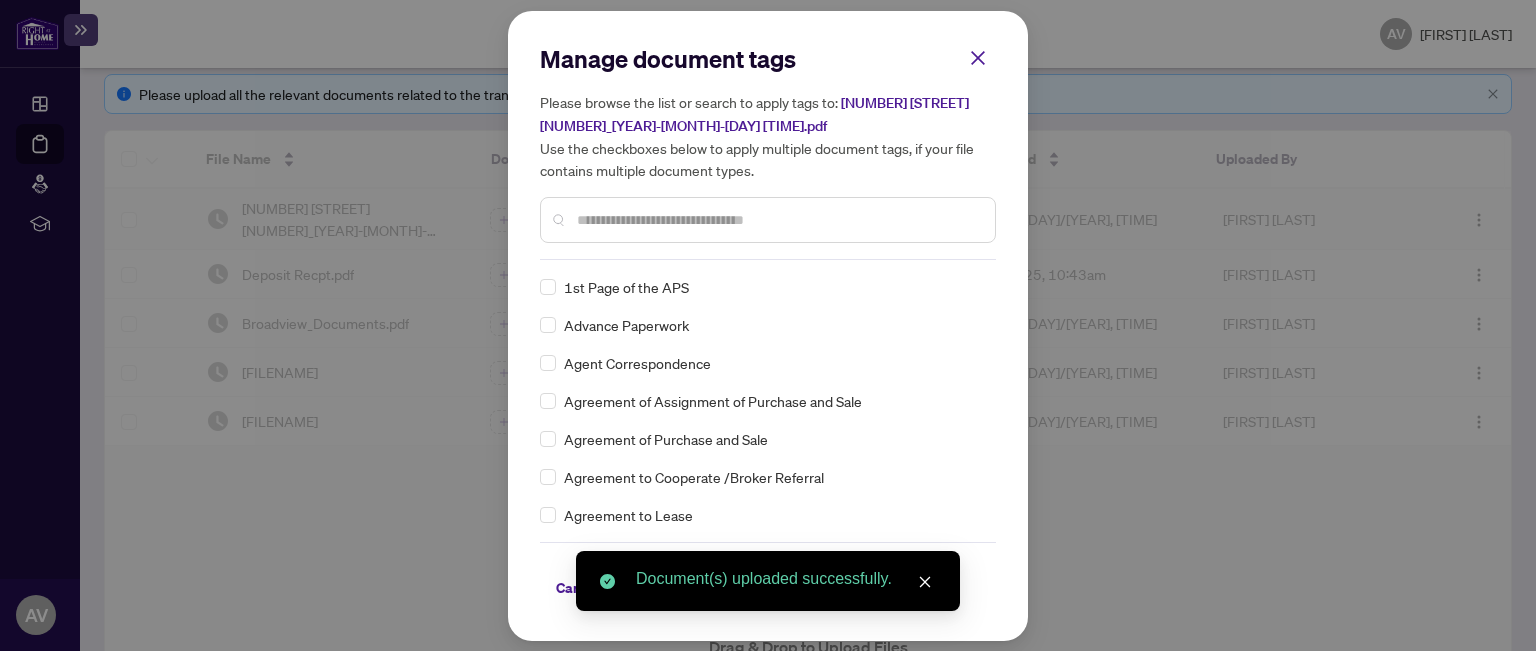 click at bounding box center [778, 220] 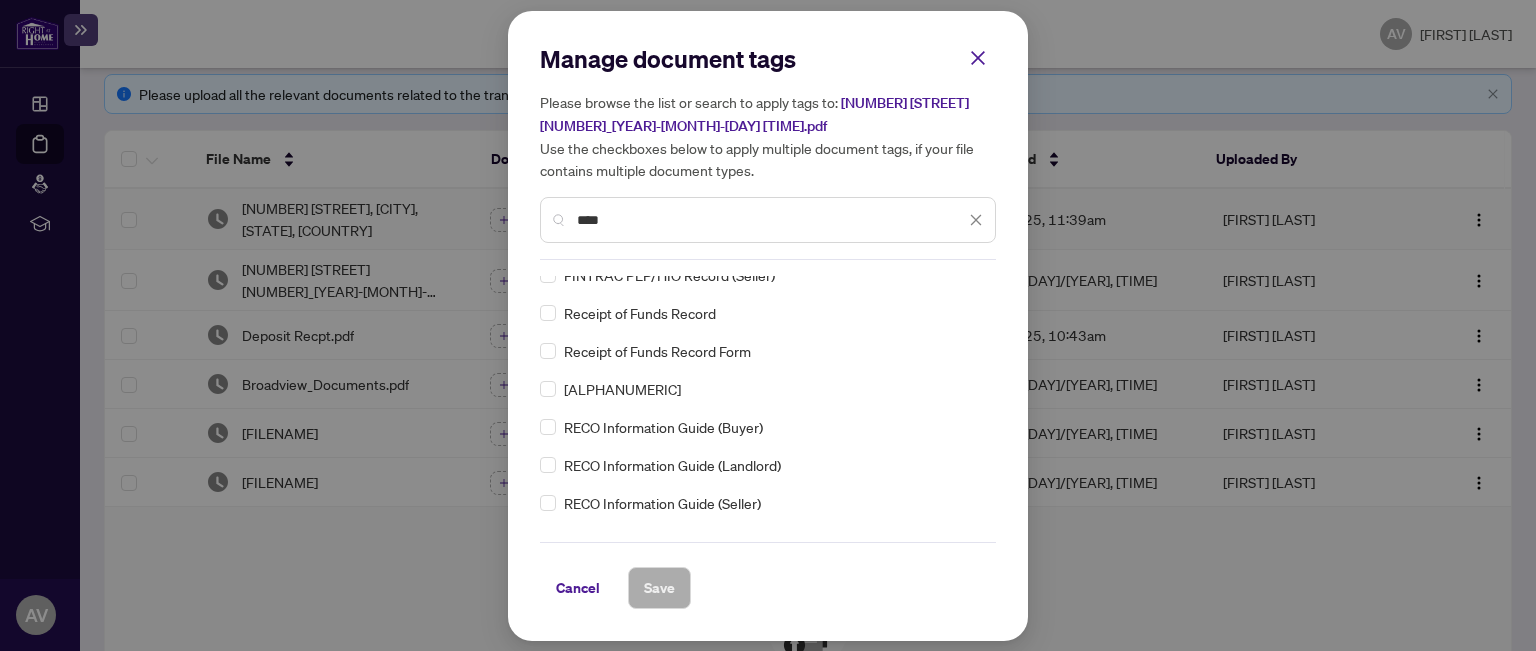 scroll, scrollTop: 100, scrollLeft: 0, axis: vertical 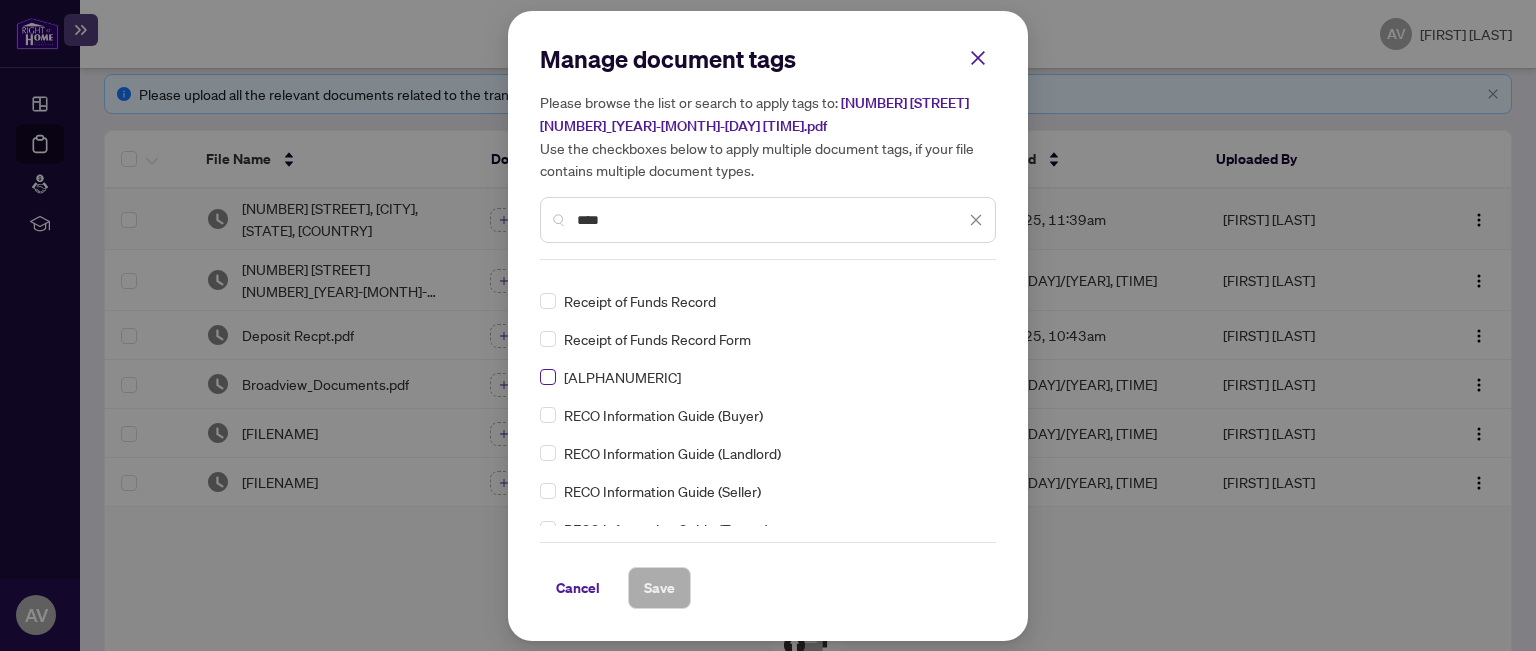 type on "****" 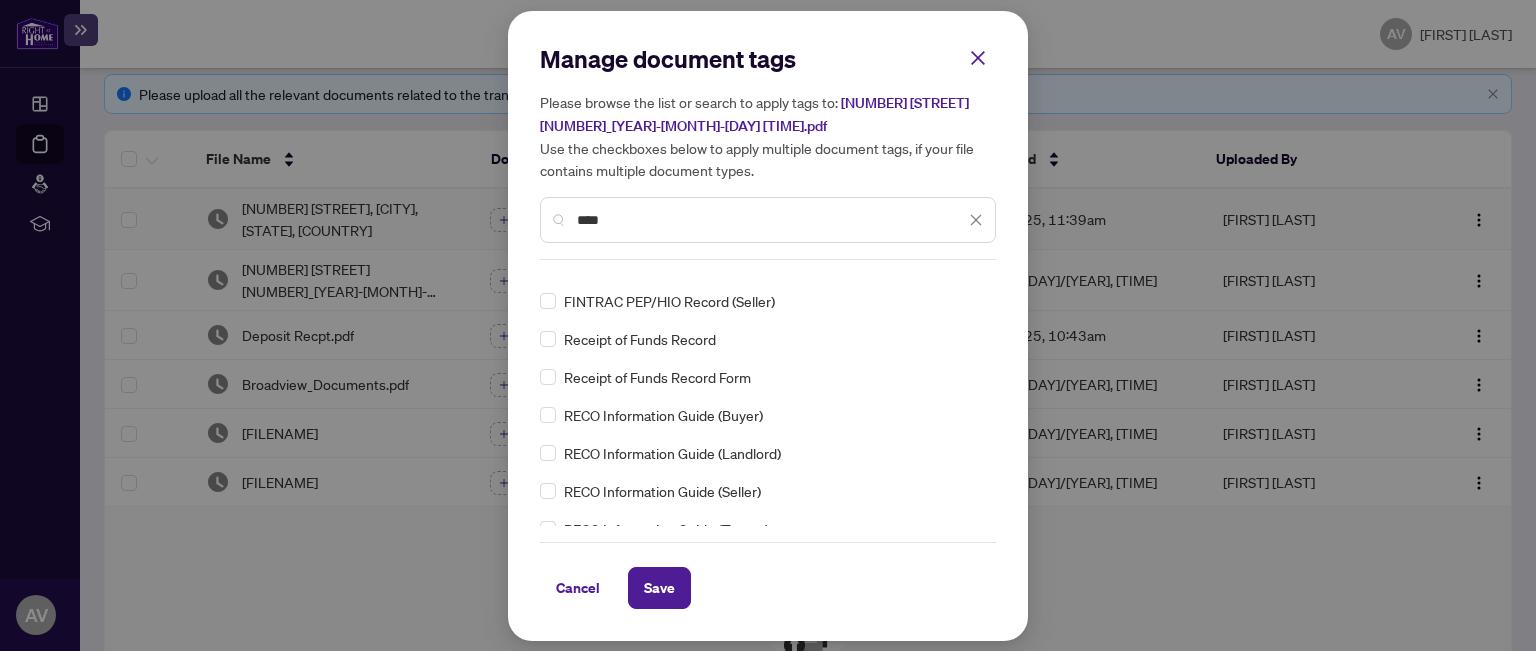 scroll, scrollTop: 0, scrollLeft: 0, axis: both 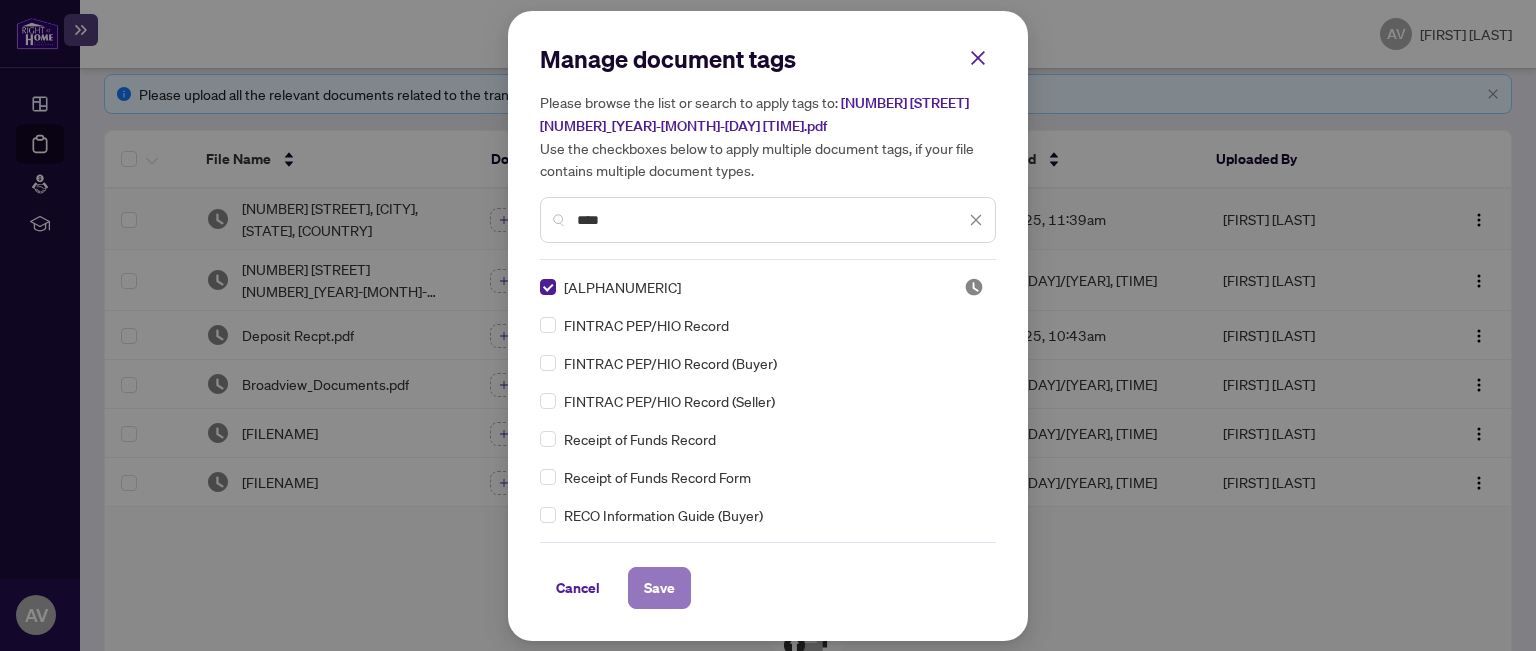 click on "Save" at bounding box center [659, 588] 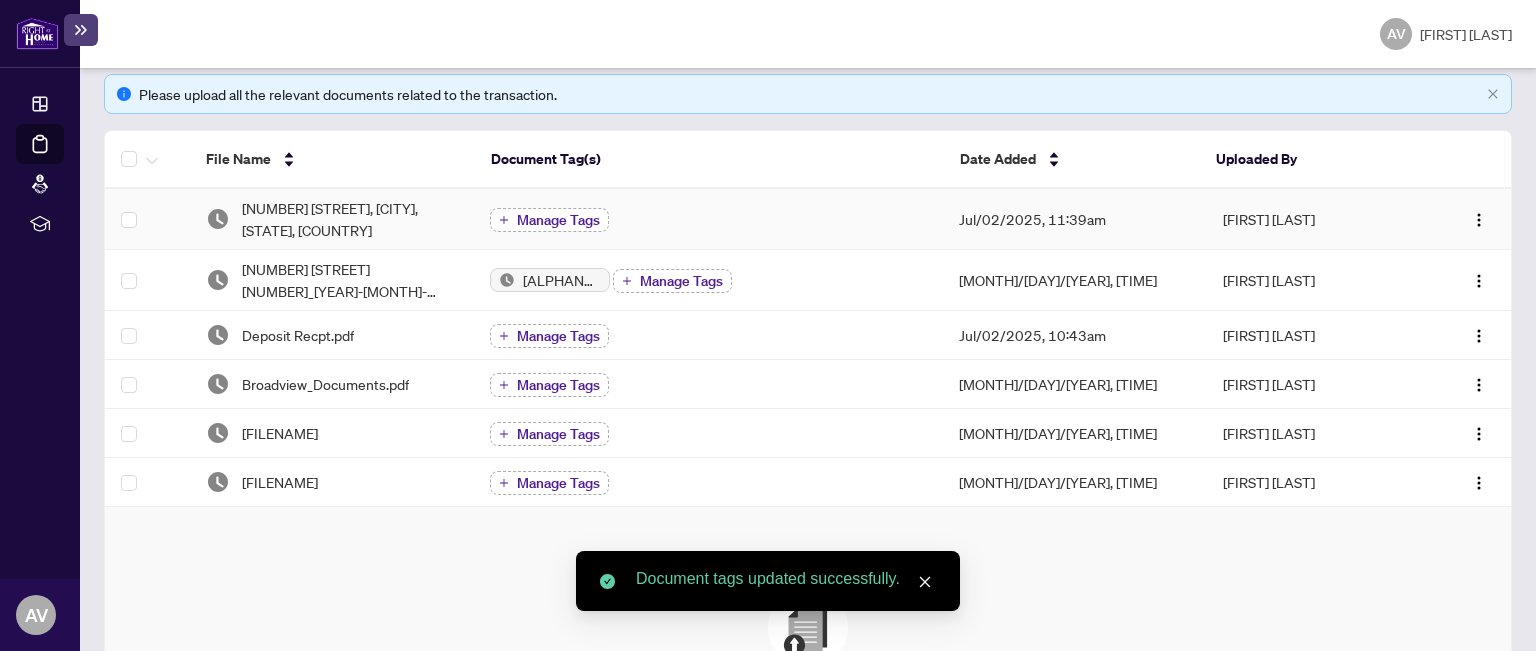 click on "Manage Tags" at bounding box center [558, 220] 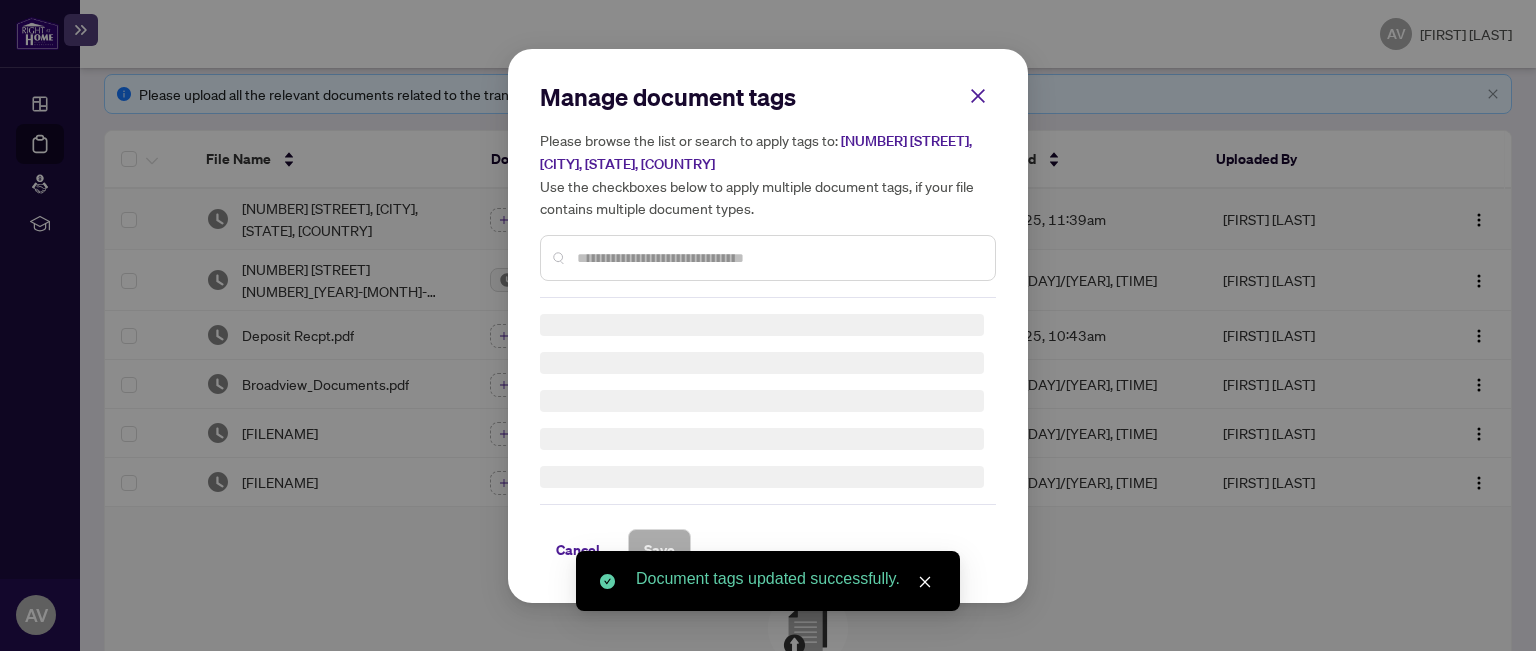 click on "Manage document tags Please browse the list or search to apply tags to: 1048 Broadview Avenue 1402_2025-07-02 11_38_53.pdf Use the checkboxes below to apply multiple document tags, if your file contains multiple document types. Cancel Save" at bounding box center [0, 0] 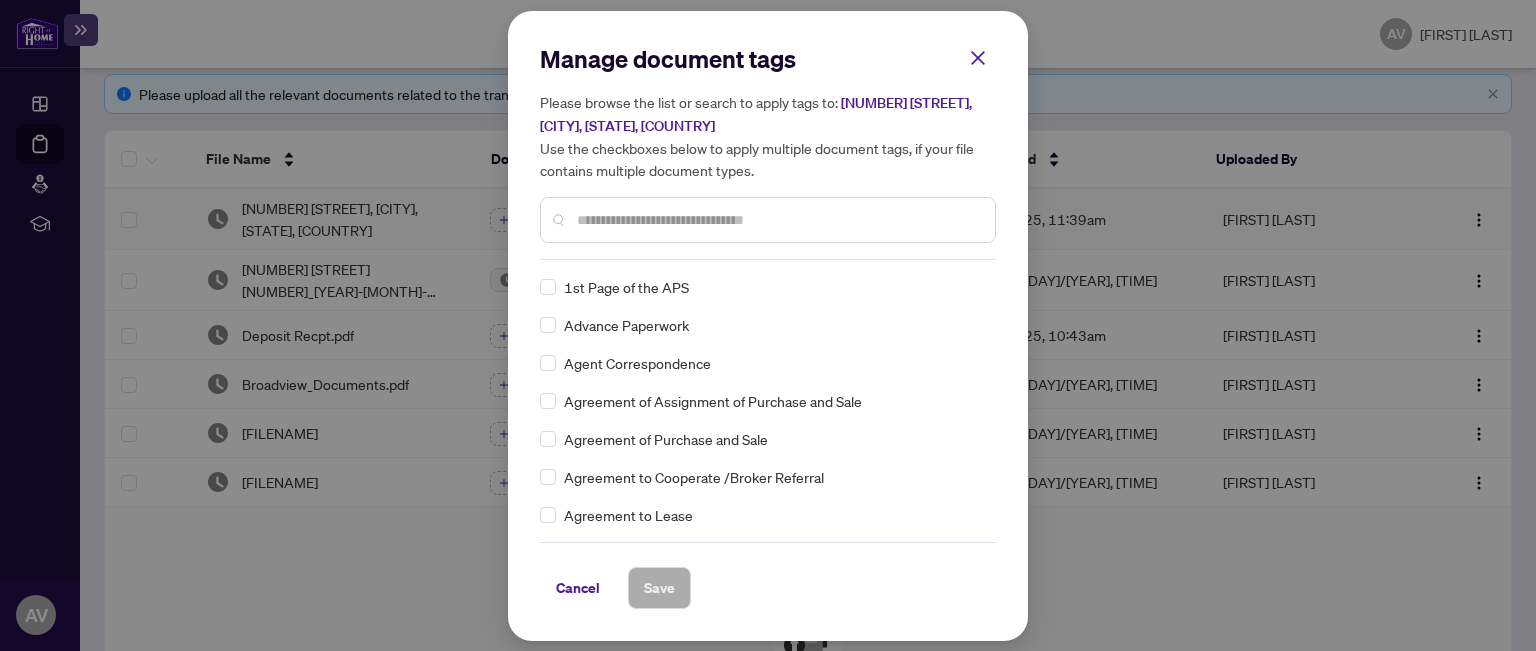 click at bounding box center [0, 0] 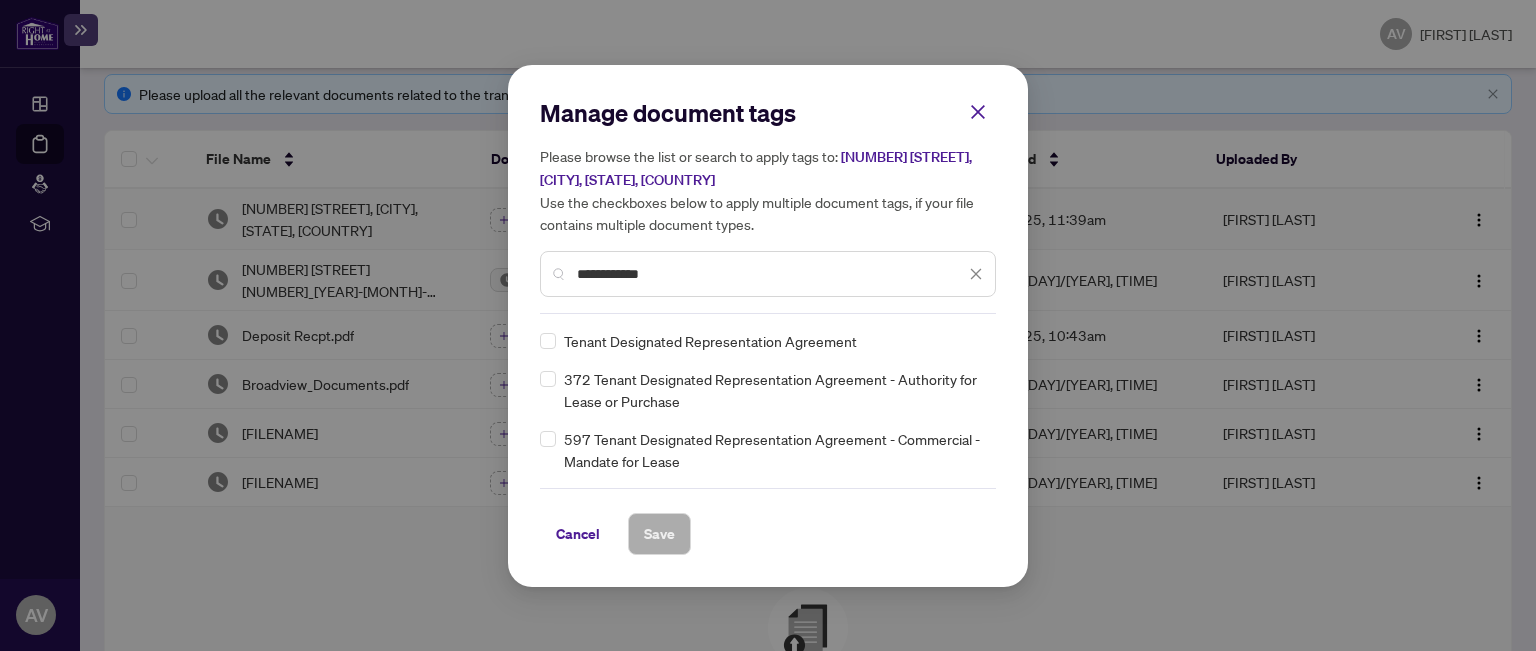 type on "**********" 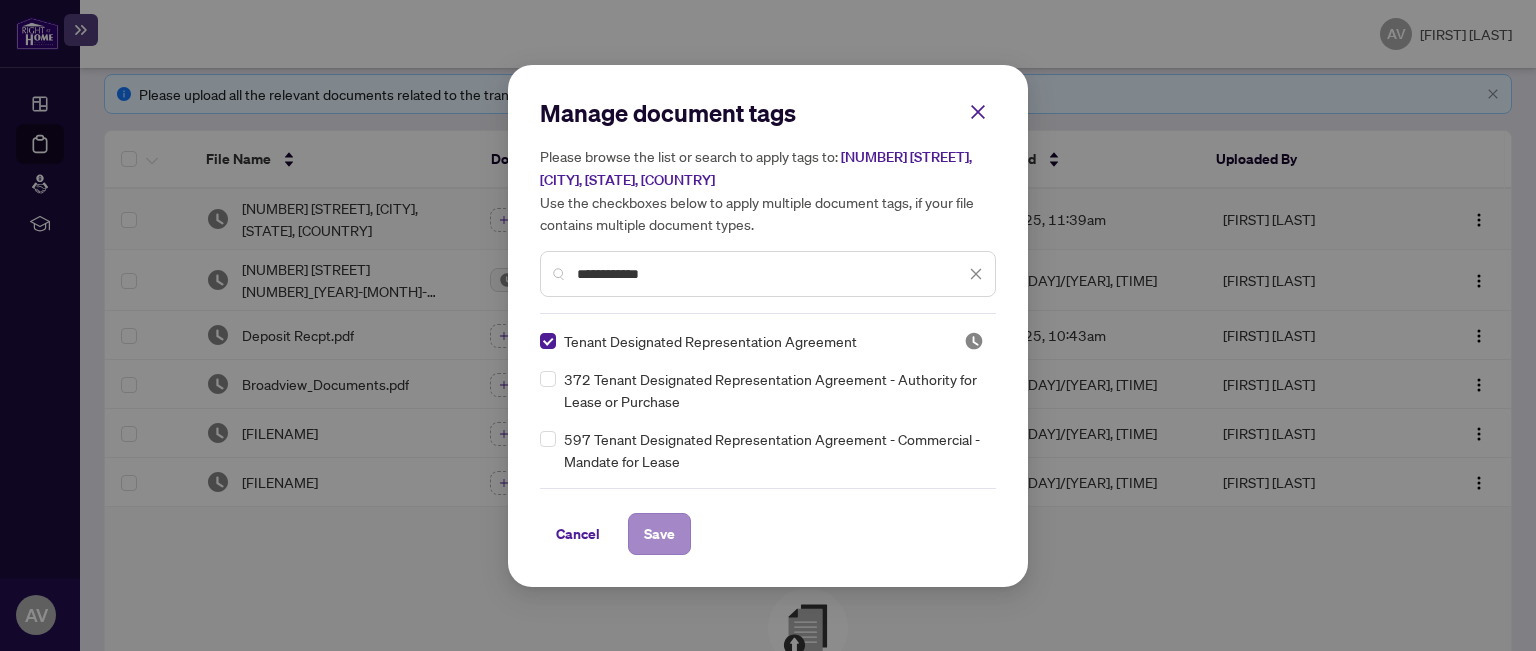 click on "Save" at bounding box center (0, 0) 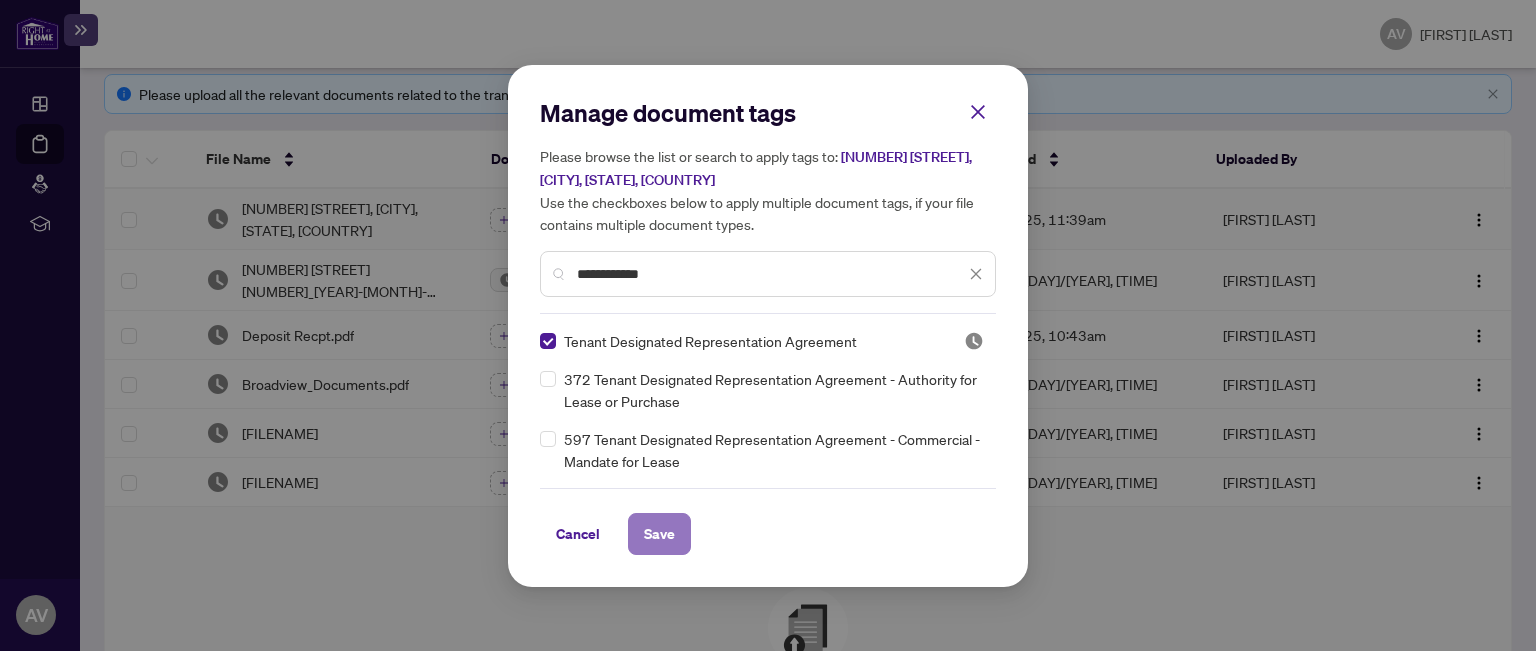click on "Save" at bounding box center [0, 0] 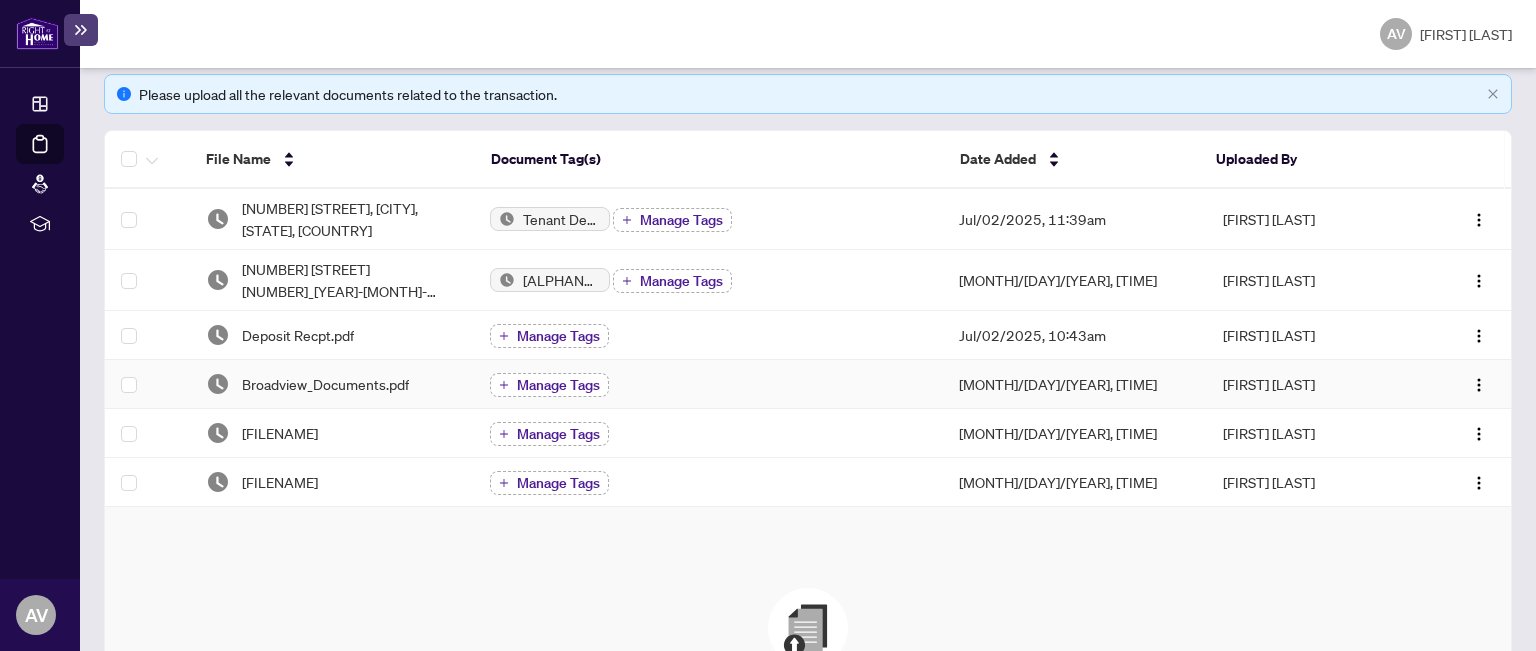 click on "Manage Tags" at bounding box center [558, 385] 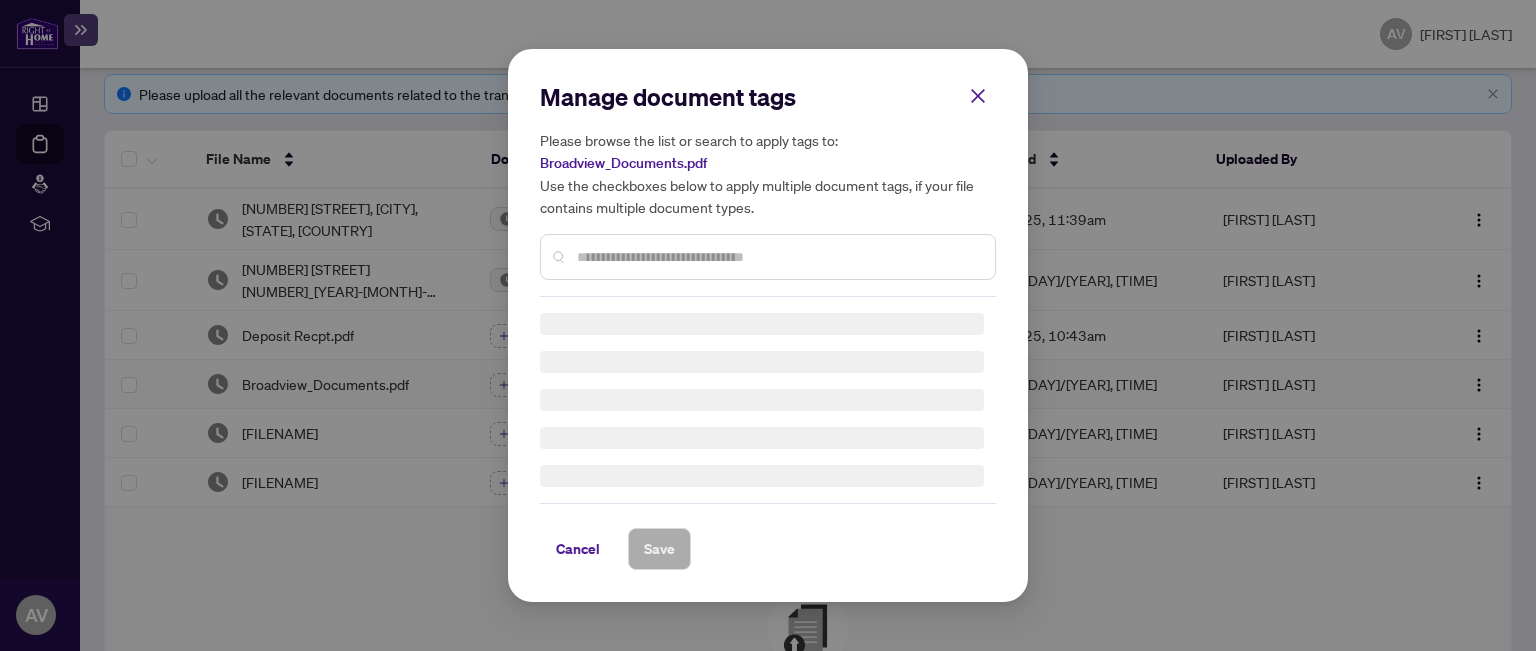 click on "Manage document tags Please browse the list or search to apply tags to:   [FILENAME]   Use the checkboxes below to apply multiple document tags, if your file contains multiple document types.   Cancel Save" at bounding box center [0, 0] 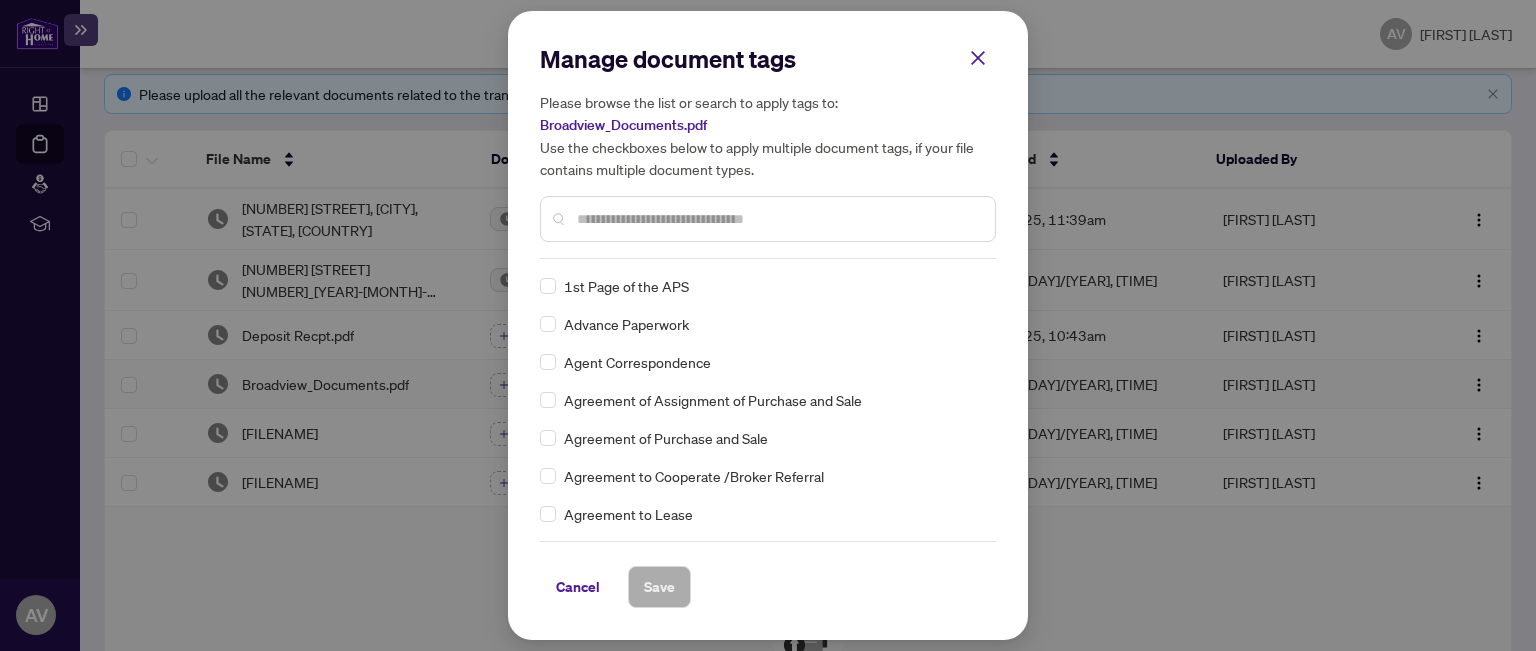 click at bounding box center (0, 0) 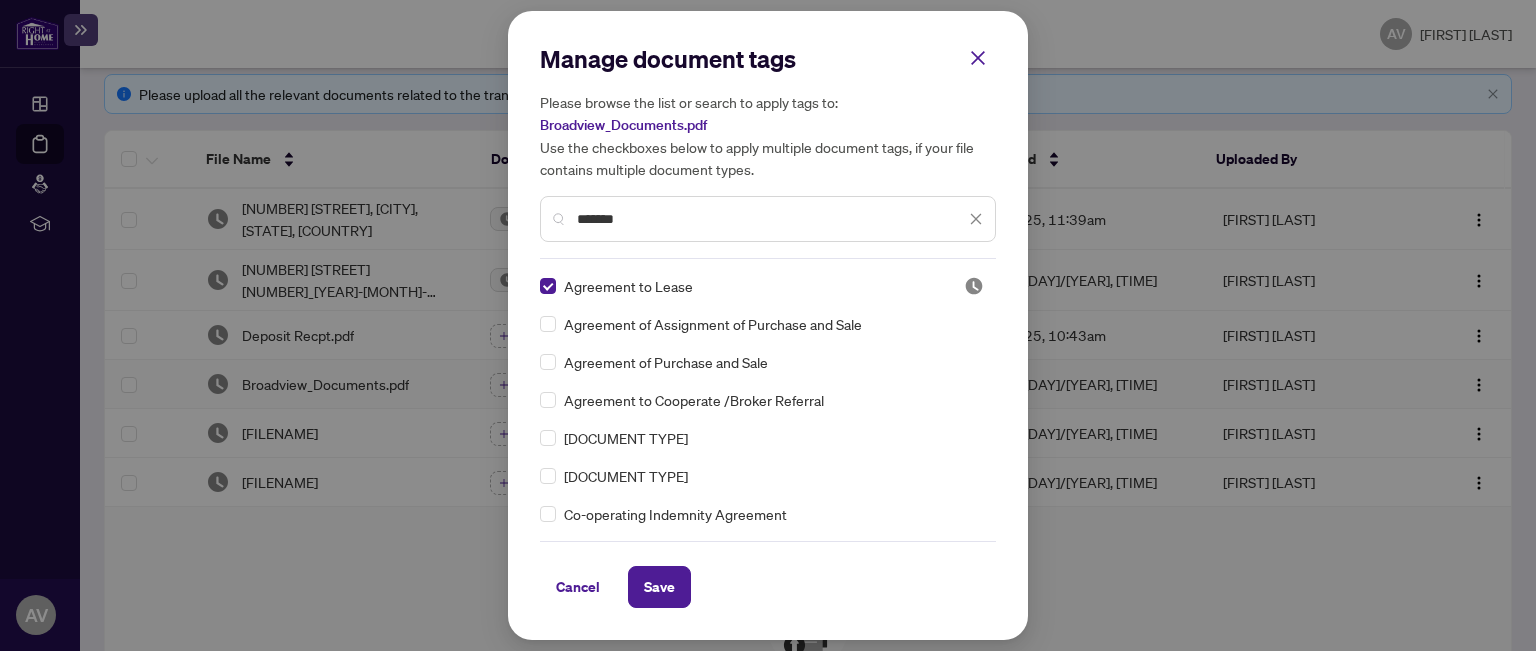 click on "*******" at bounding box center [0, 0] 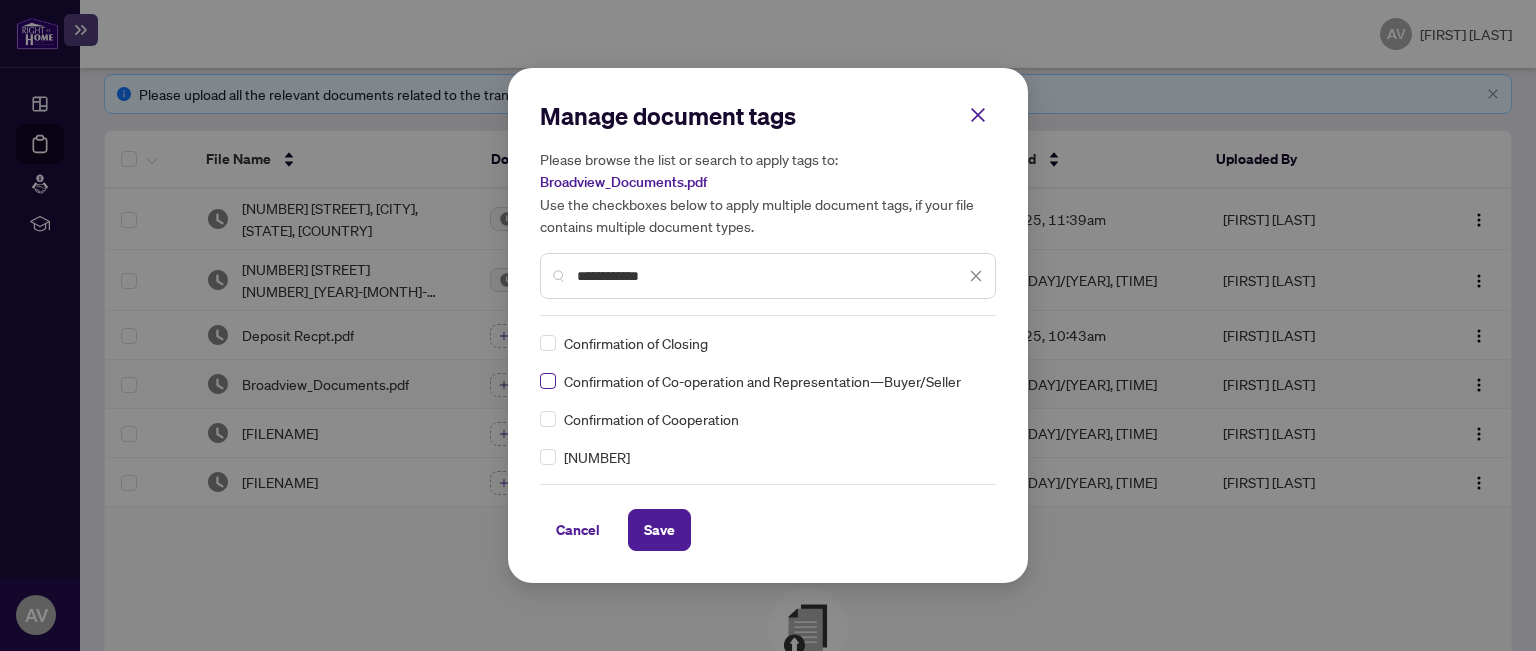 type on "**********" 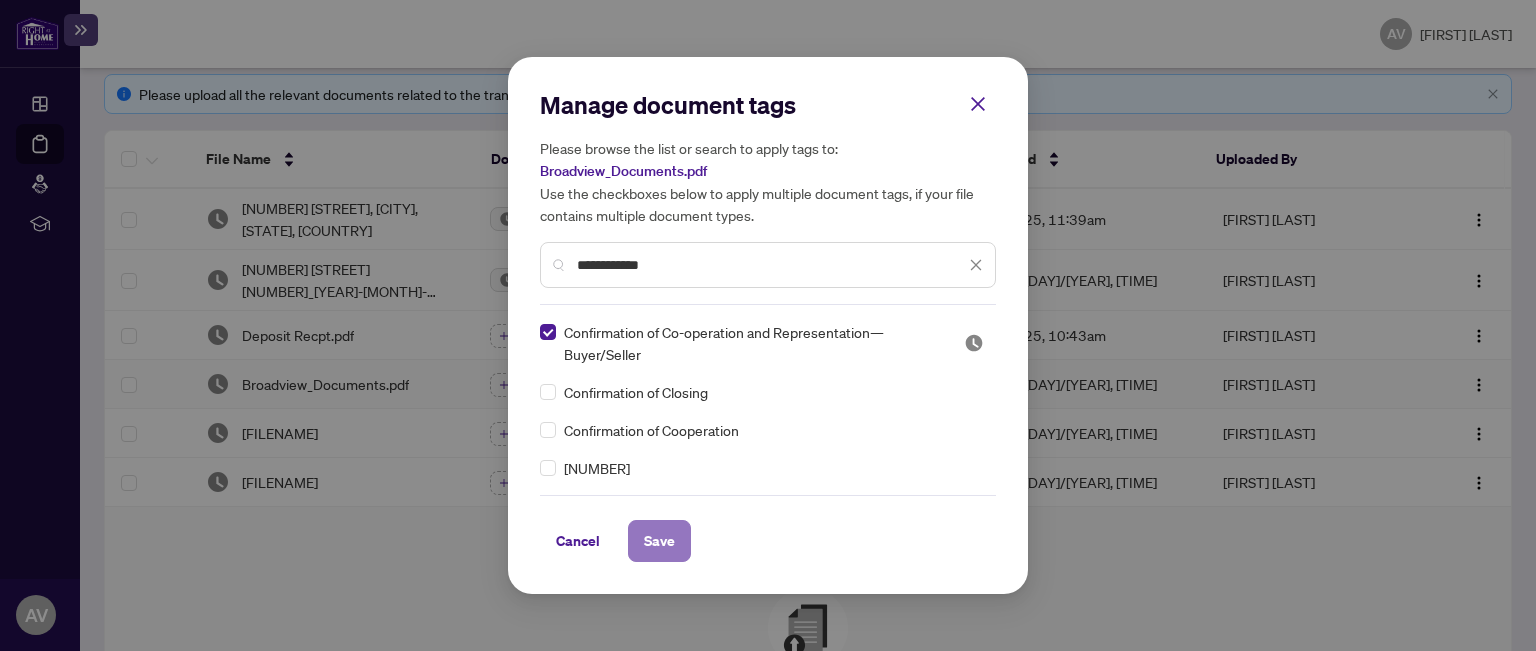 click on "Save" at bounding box center (0, 0) 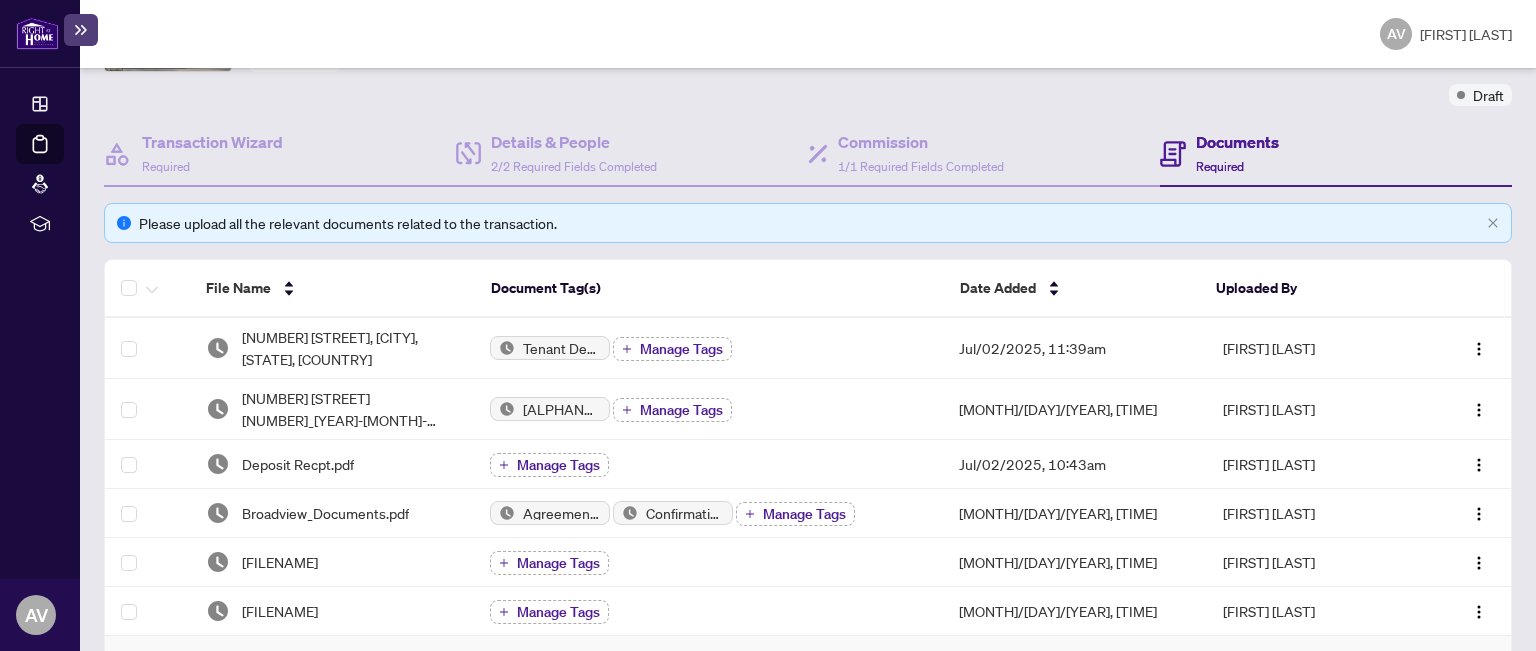 scroll, scrollTop: 106, scrollLeft: 0, axis: vertical 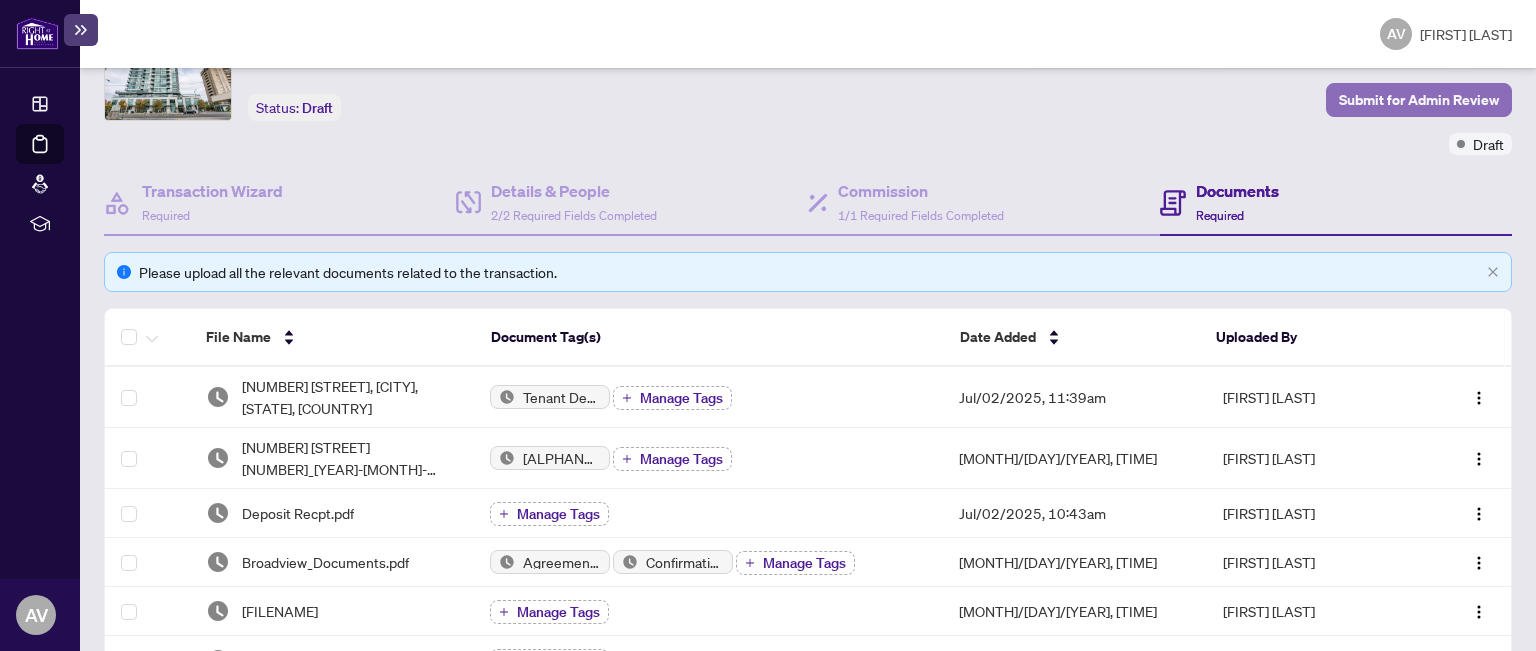 click on "Submit for Admin Review" at bounding box center [1419, 100] 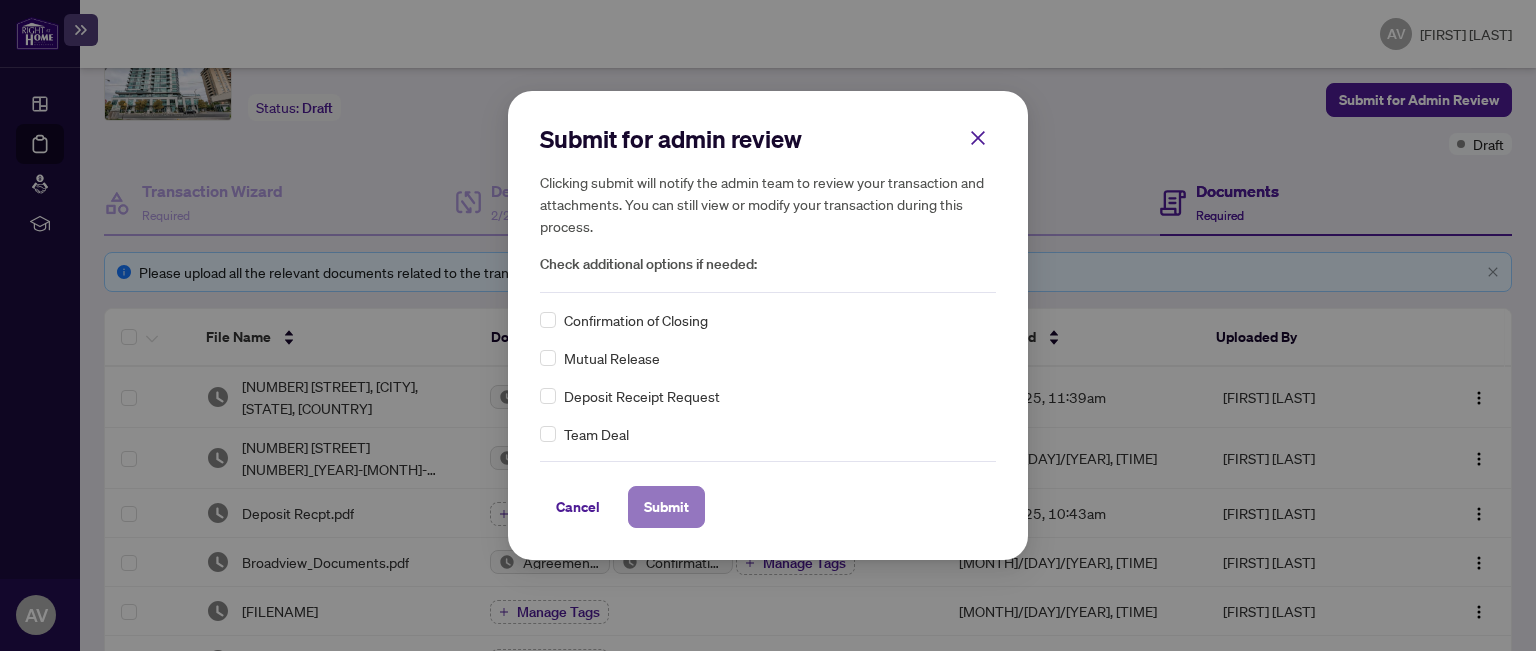 click on "Submit" at bounding box center (0, 0) 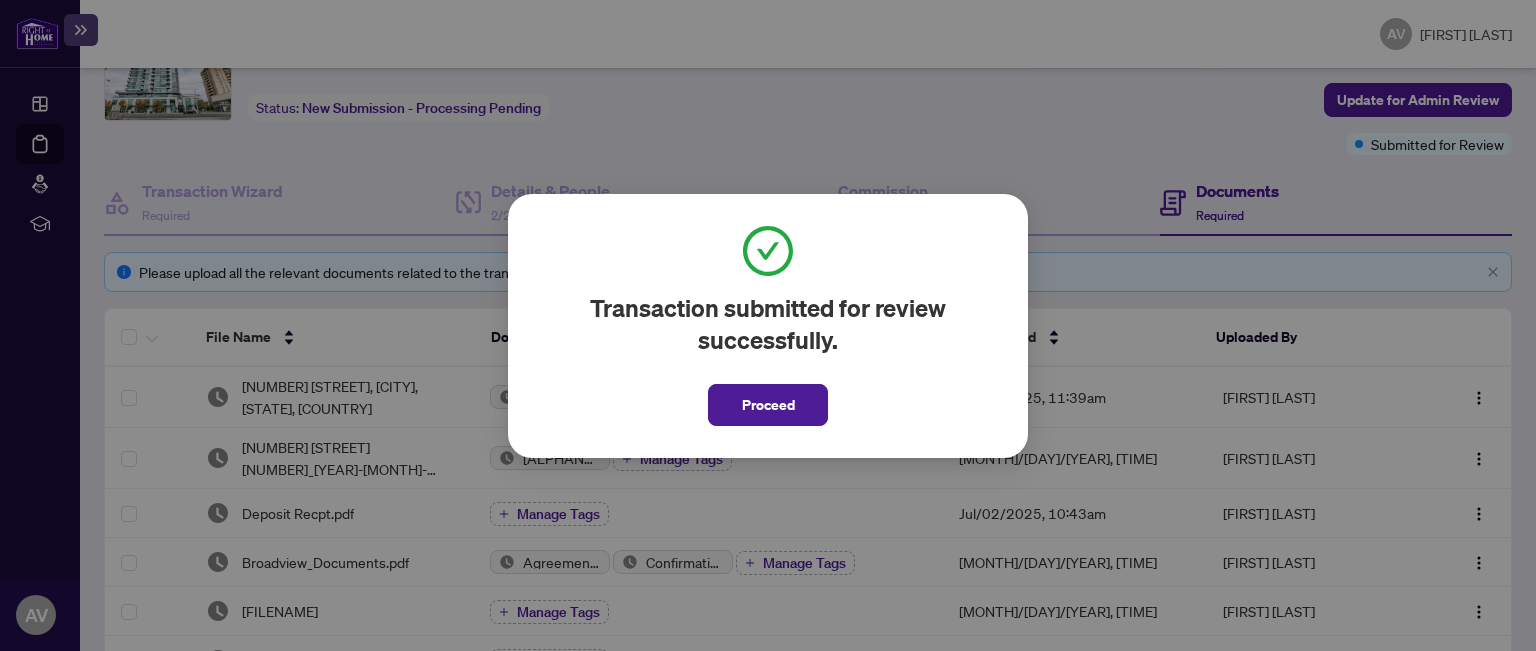 click on "Transaction submitted for review successfully. Proceed Cancel OK" at bounding box center [0, 0] 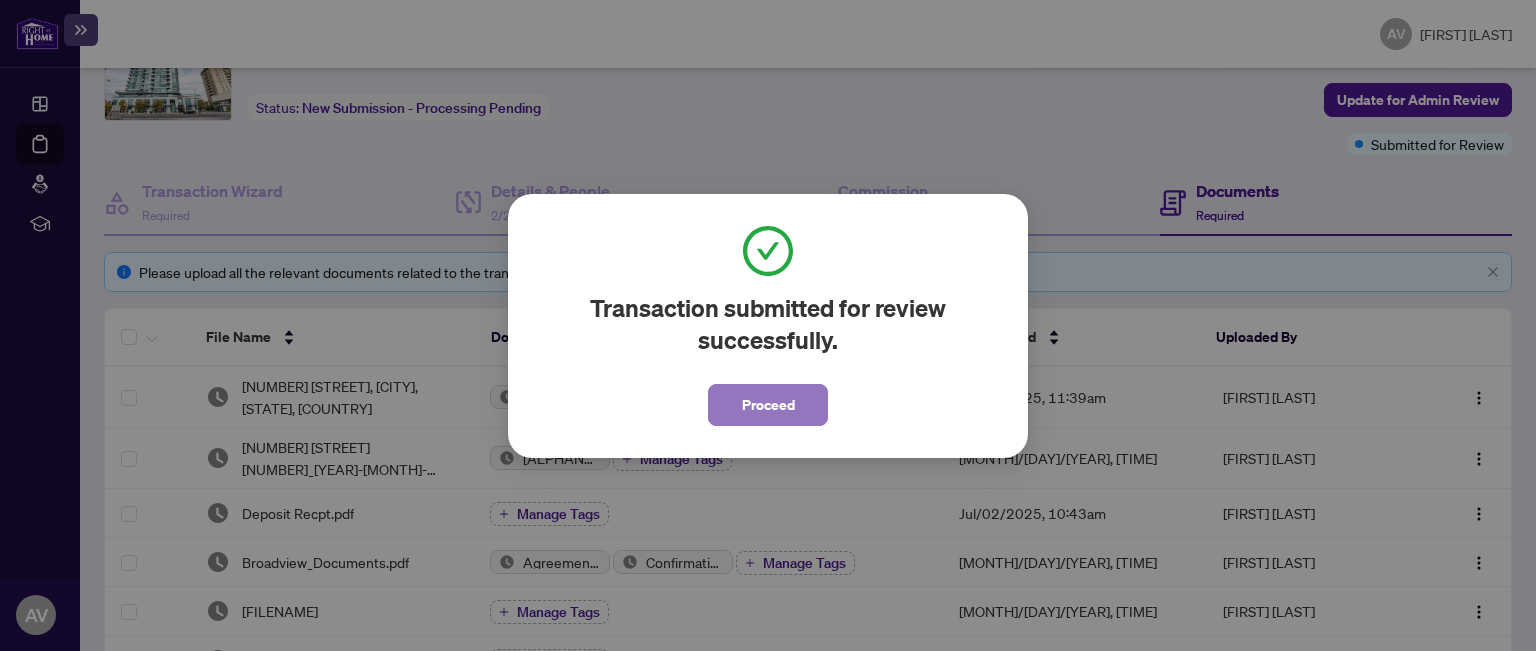click on "Proceed" at bounding box center (768, 405) 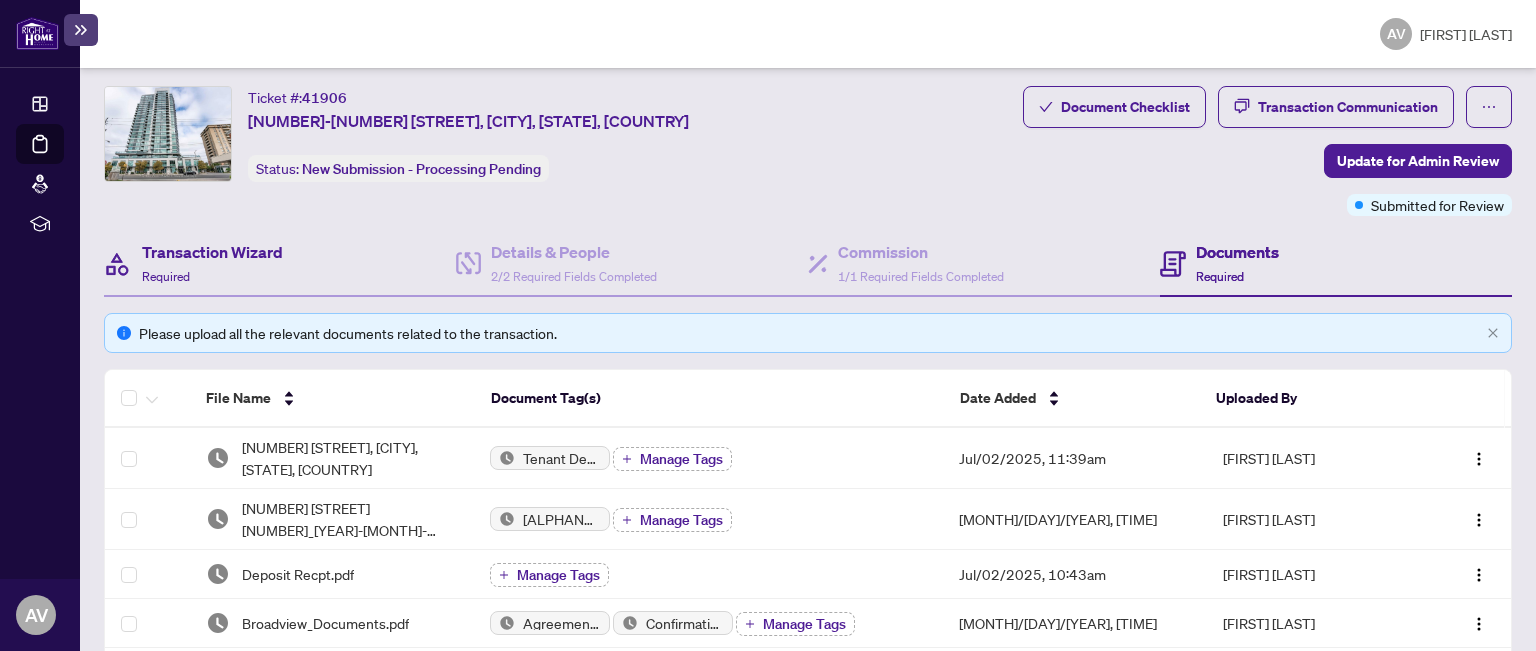 scroll, scrollTop: 0, scrollLeft: 0, axis: both 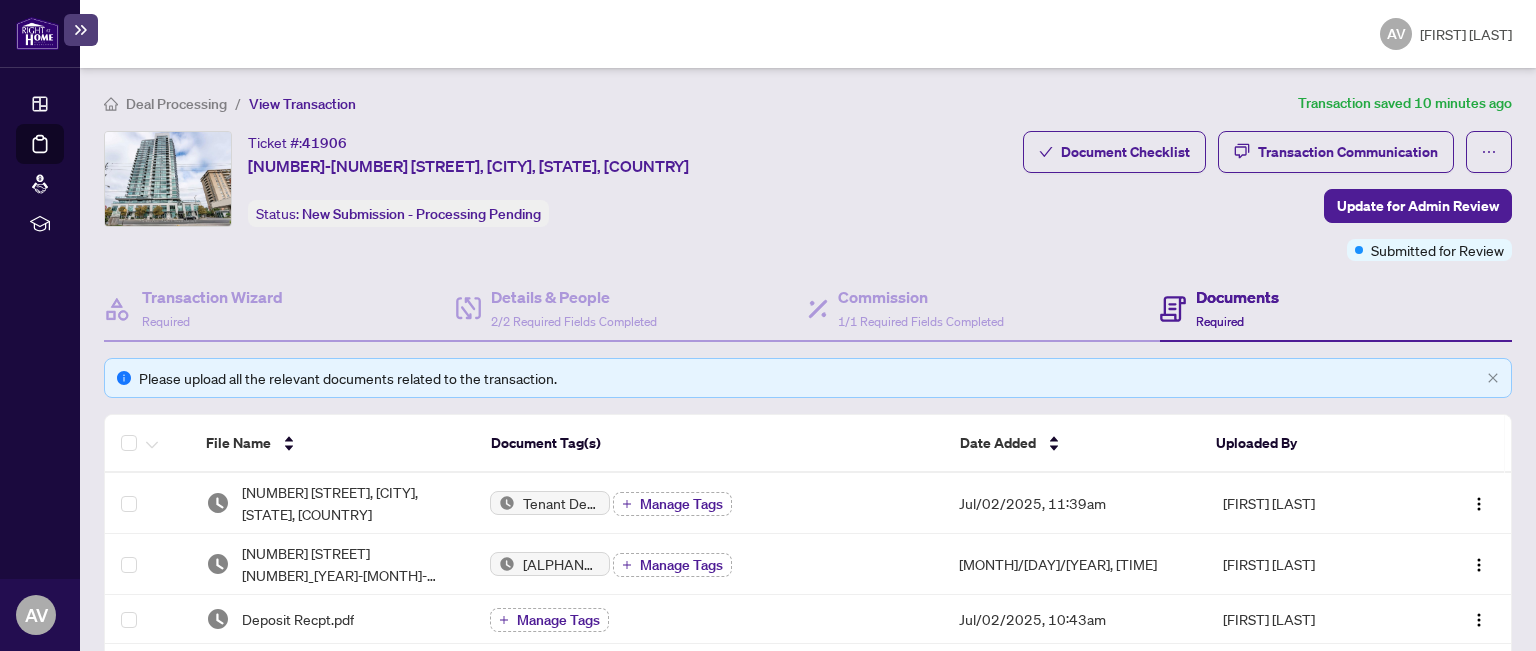 click on "Deal Processing" at bounding box center [176, 104] 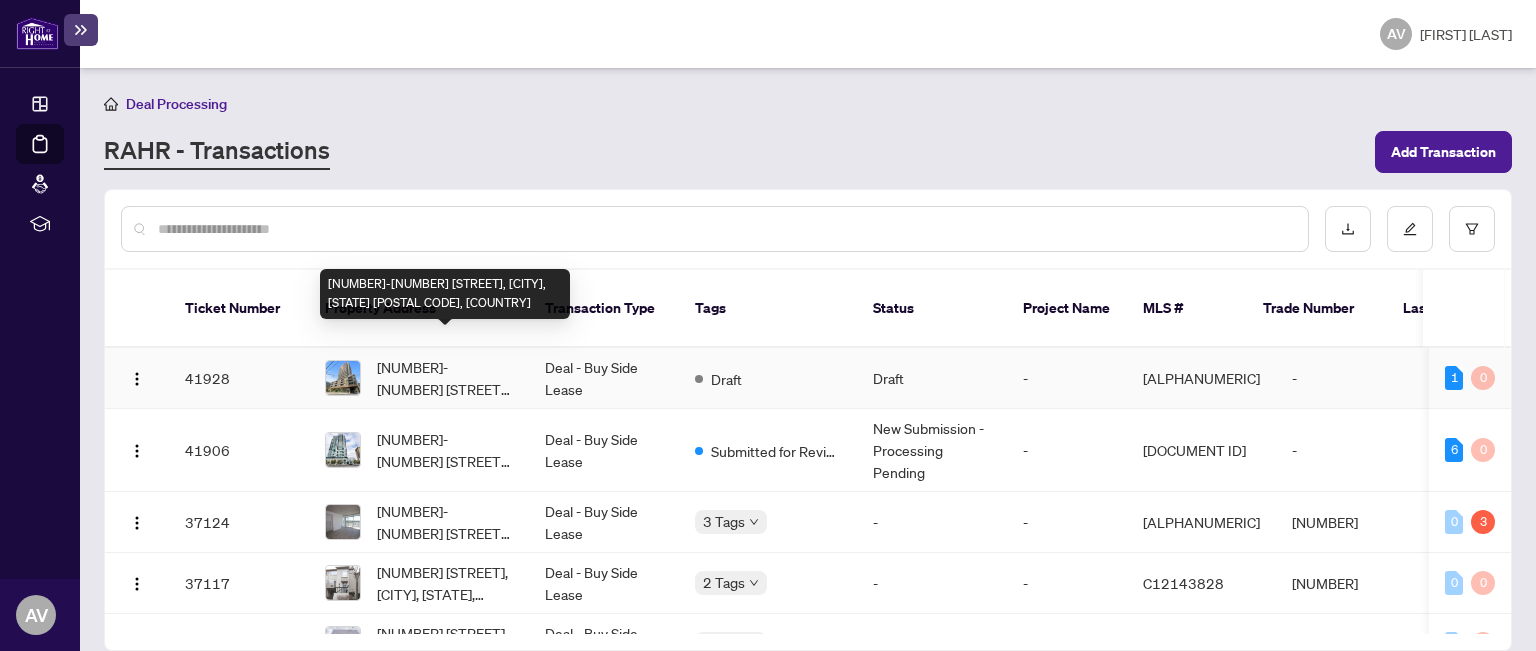 click on "[NUMBER]-[NUMBER] [STREET], [CITY], [STATE] [POSTAL CODE], [COUNTRY]" at bounding box center [445, 378] 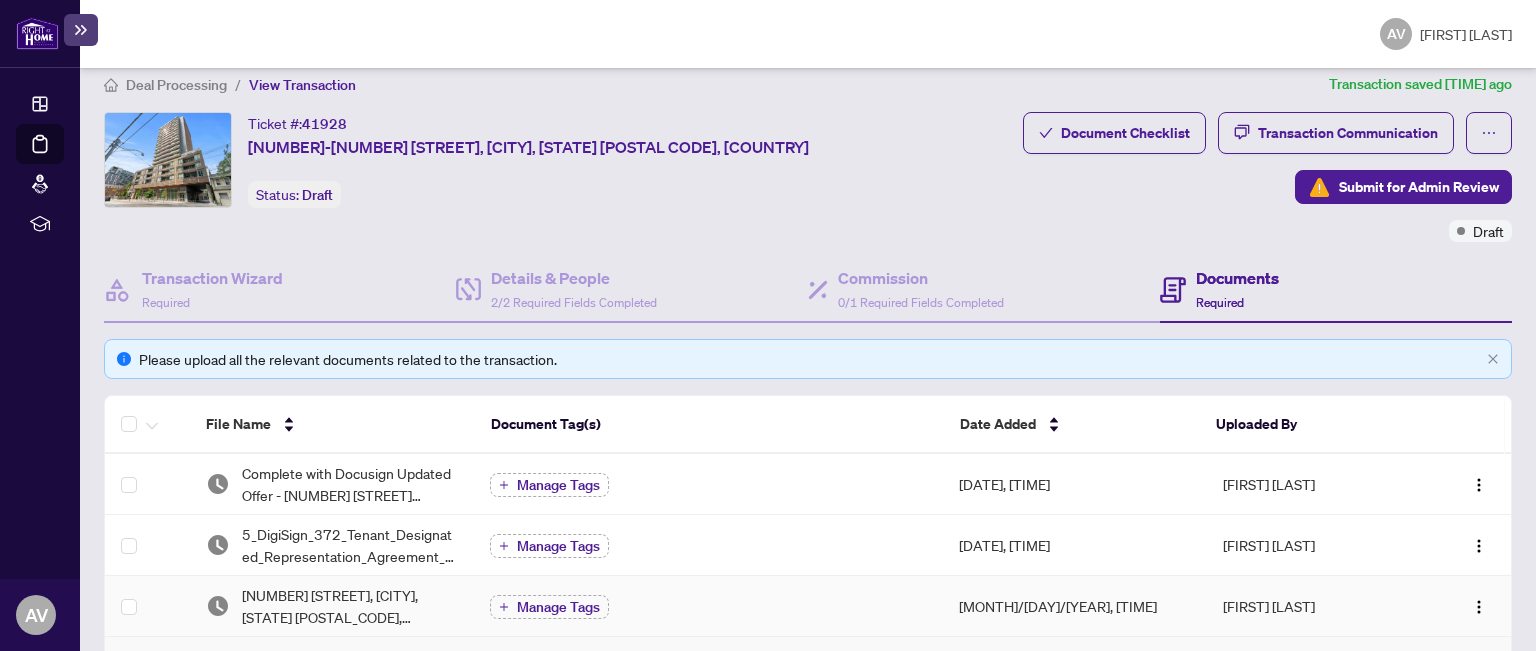 scroll, scrollTop: 16, scrollLeft: 0, axis: vertical 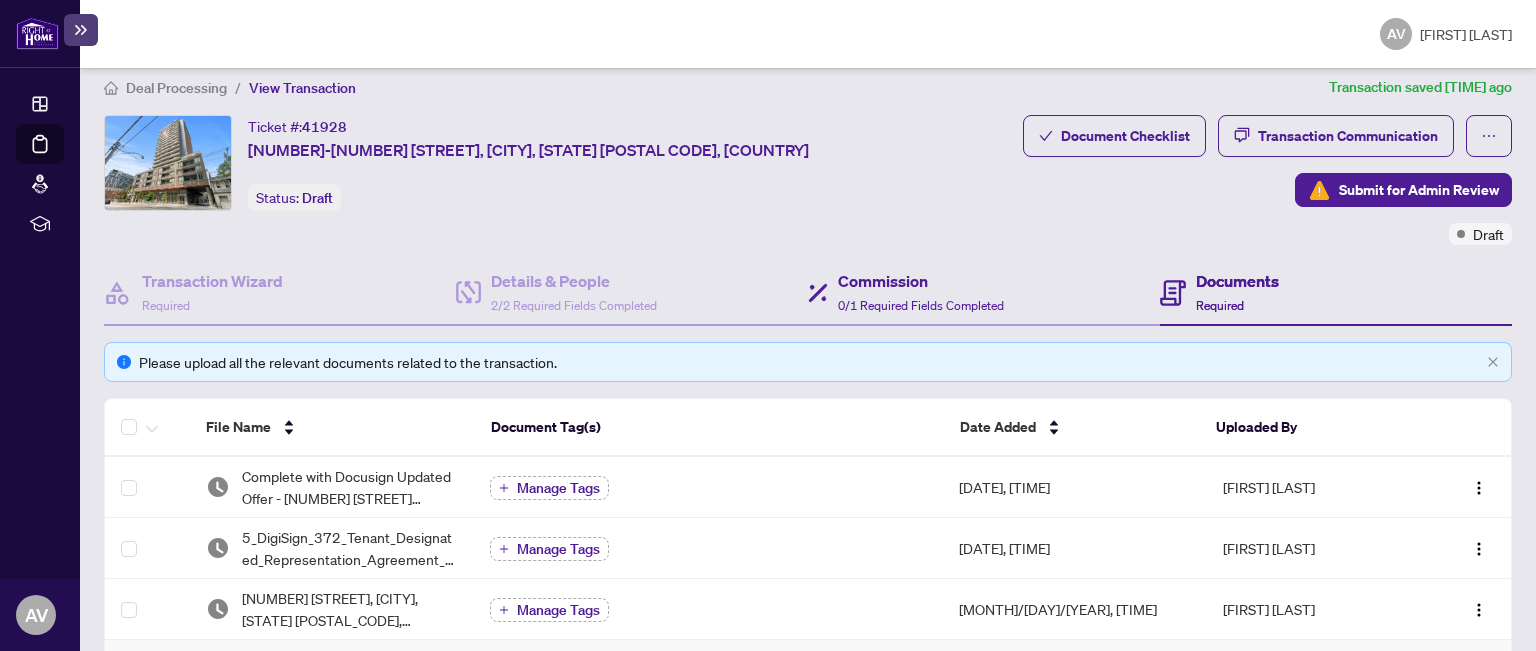 click on "Commission 0/1 Required Fields Completed" at bounding box center [984, 293] 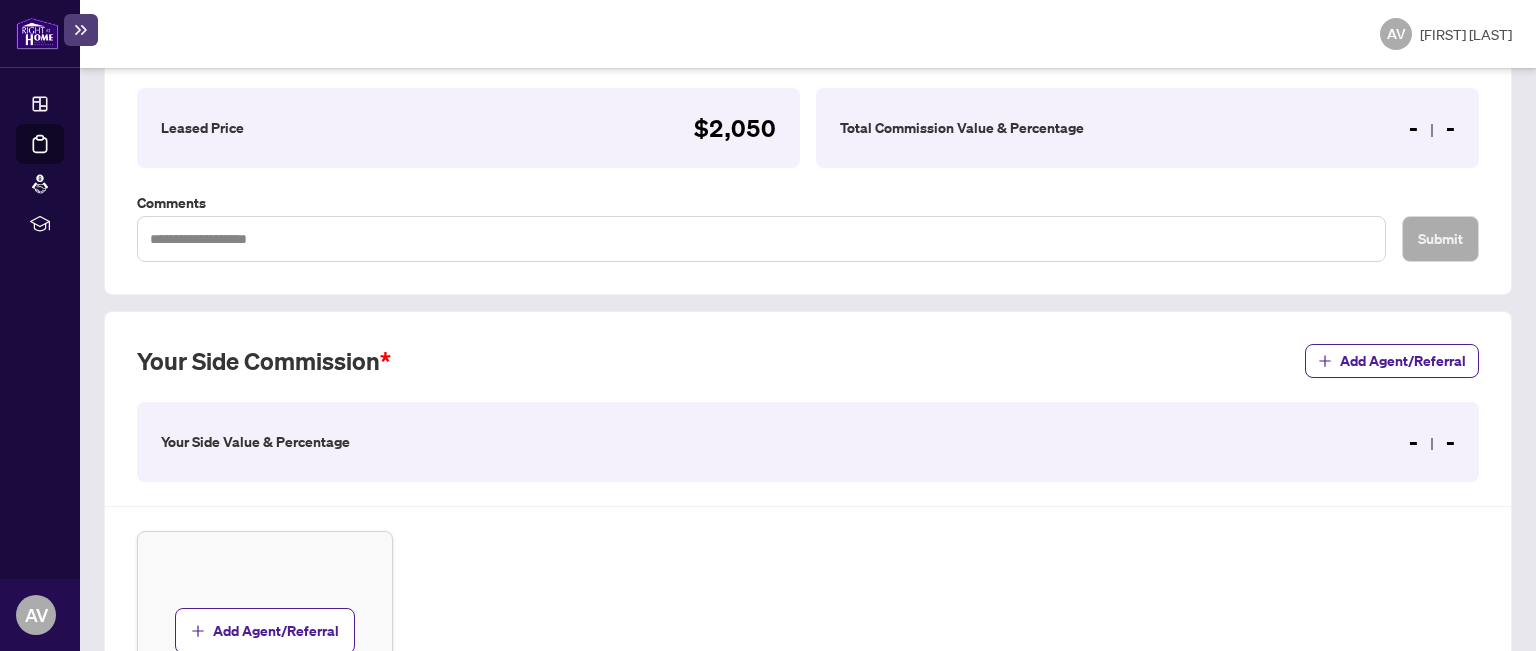 scroll, scrollTop: 605, scrollLeft: 0, axis: vertical 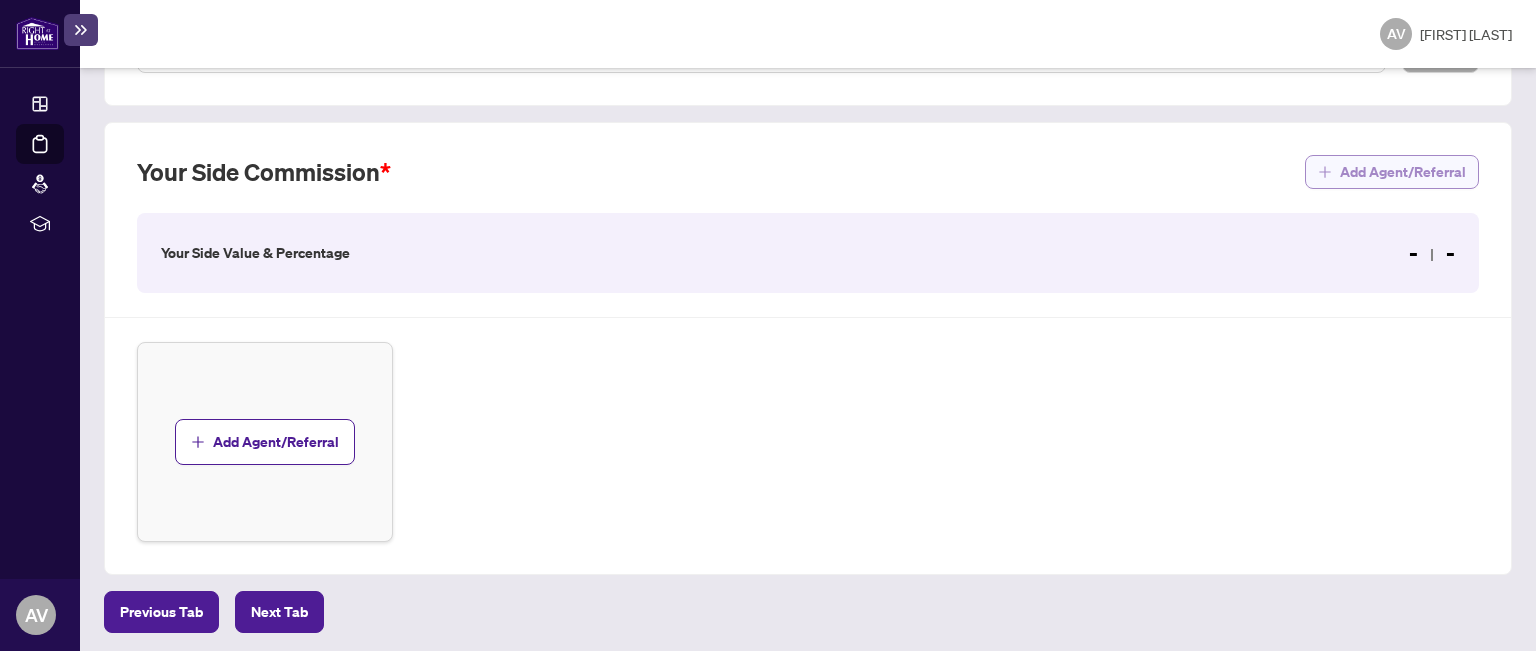 click on "Add Agent/Referral" at bounding box center (1403, 172) 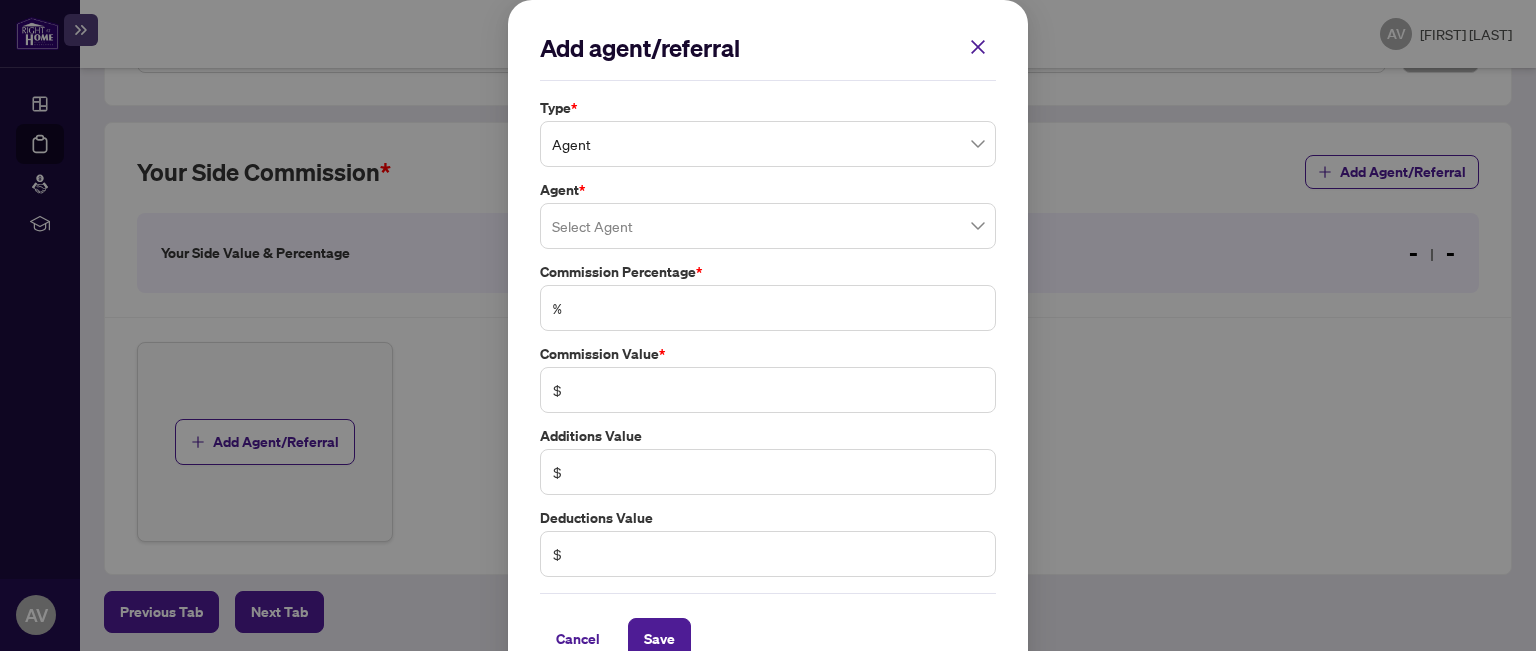 click on "Agent" at bounding box center [768, 144] 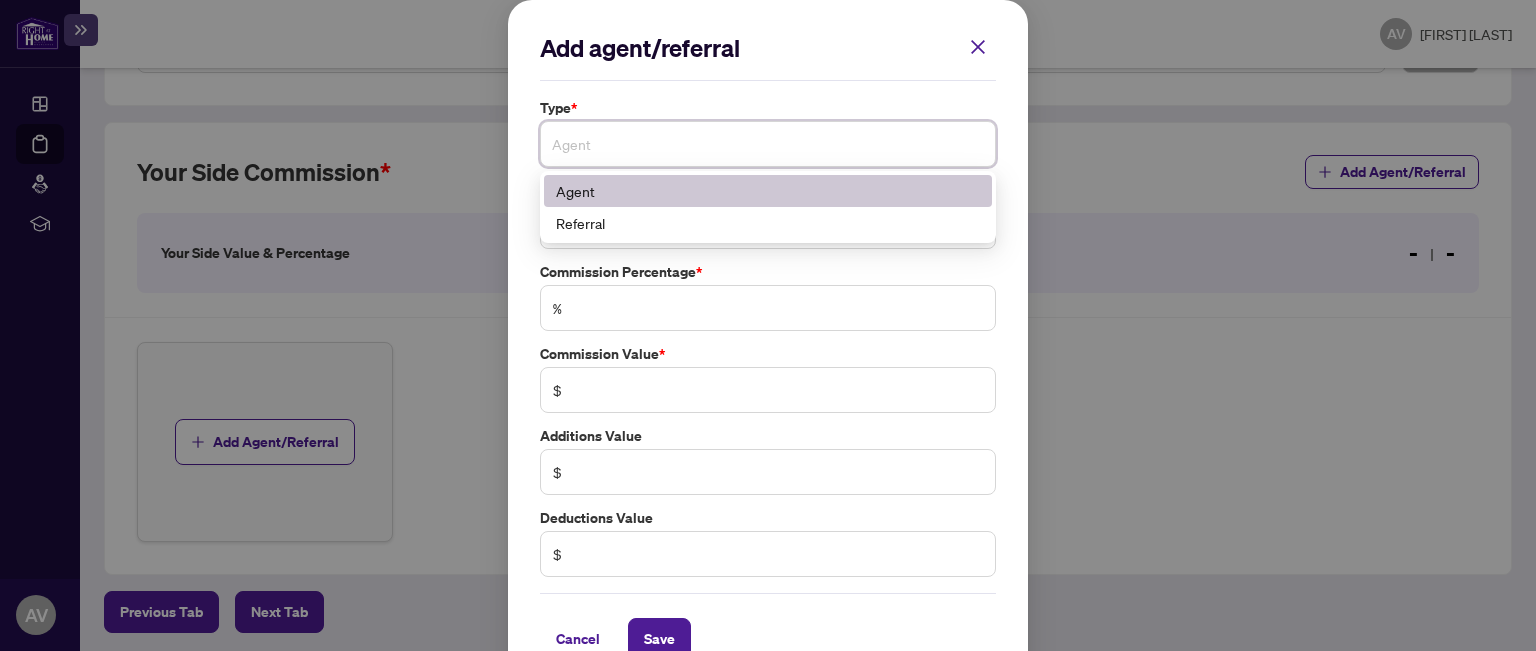 click on "Agent" at bounding box center [768, 191] 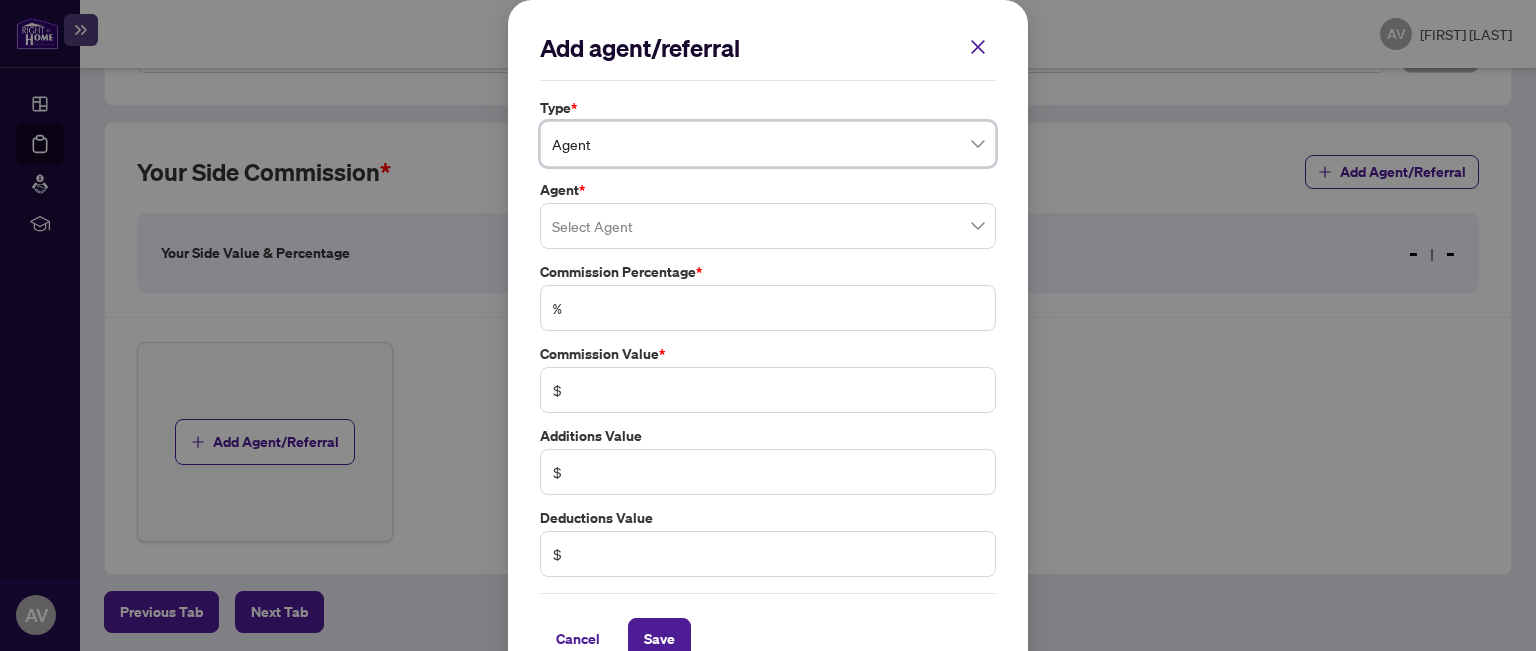 click at bounding box center (768, 226) 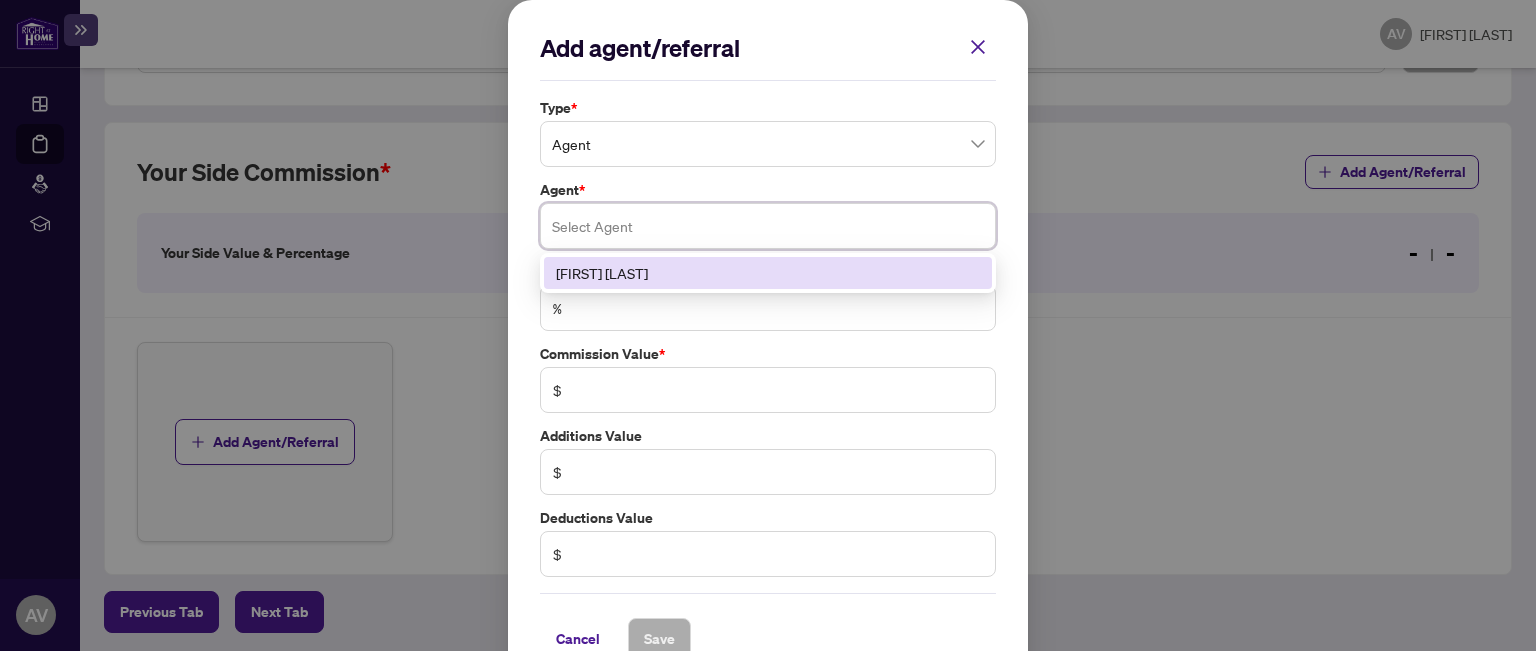 click on "[FIRST] [LAST]" at bounding box center [768, 273] 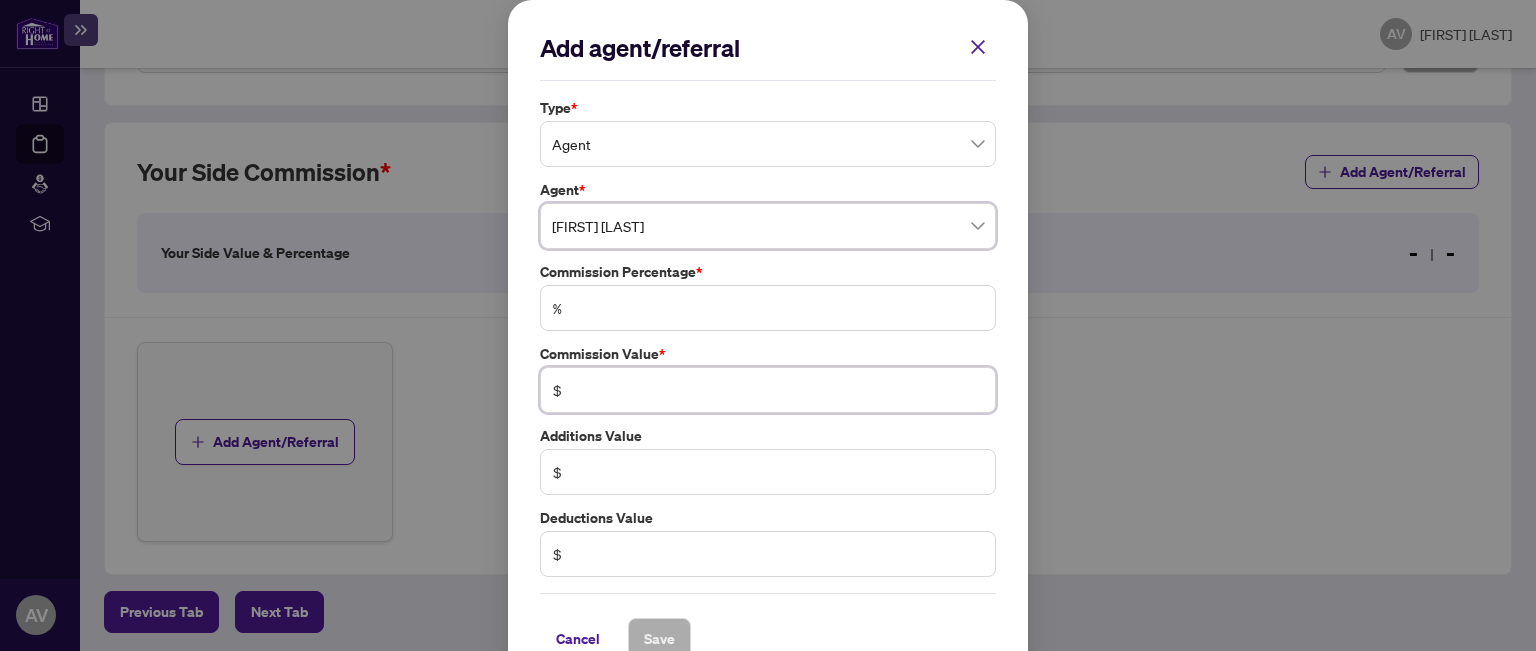 click at bounding box center (778, 390) 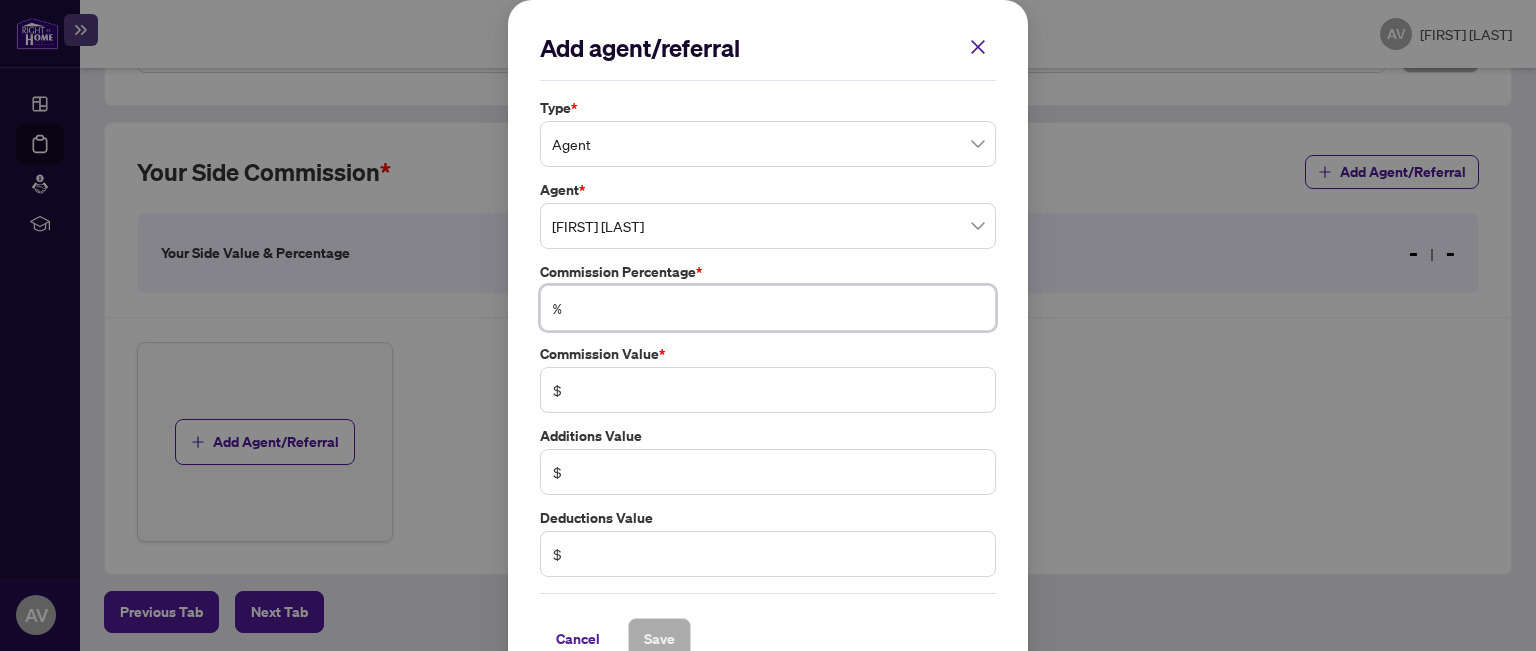 click at bounding box center [778, 308] 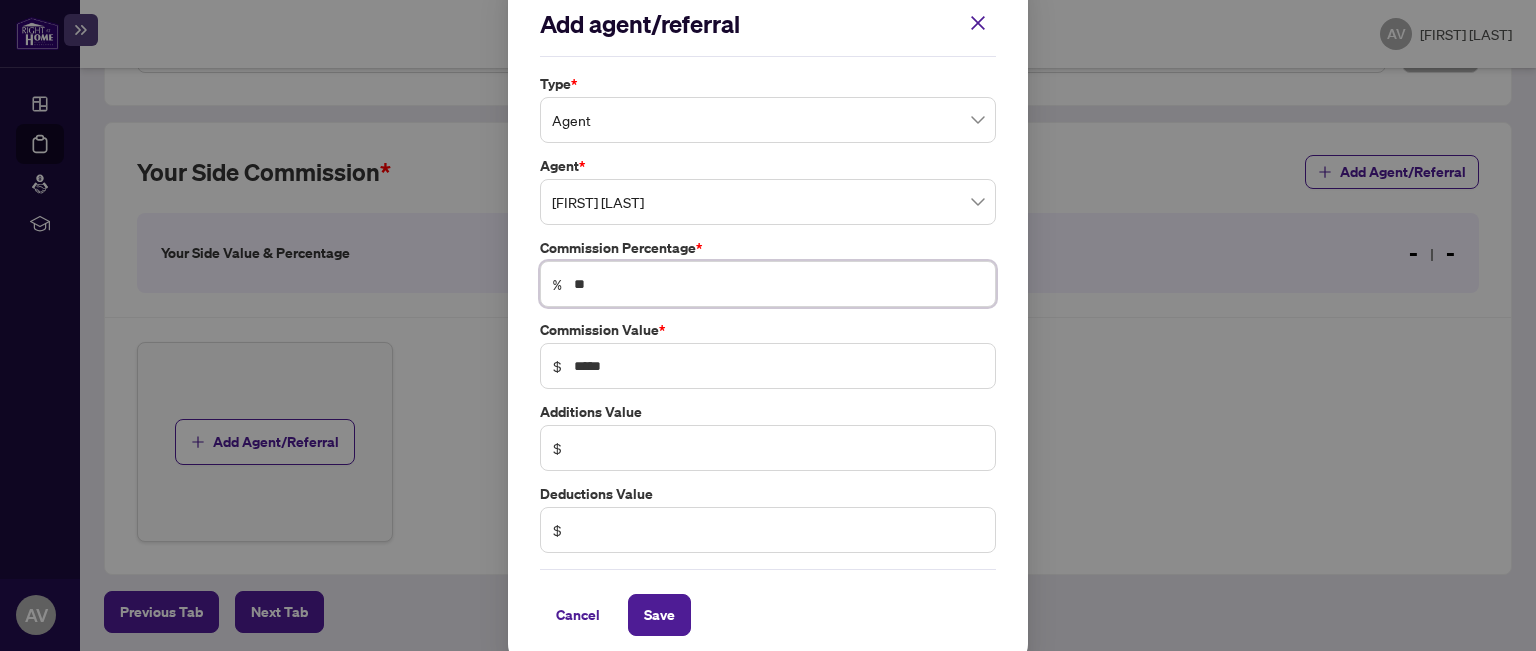 scroll, scrollTop: 38, scrollLeft: 0, axis: vertical 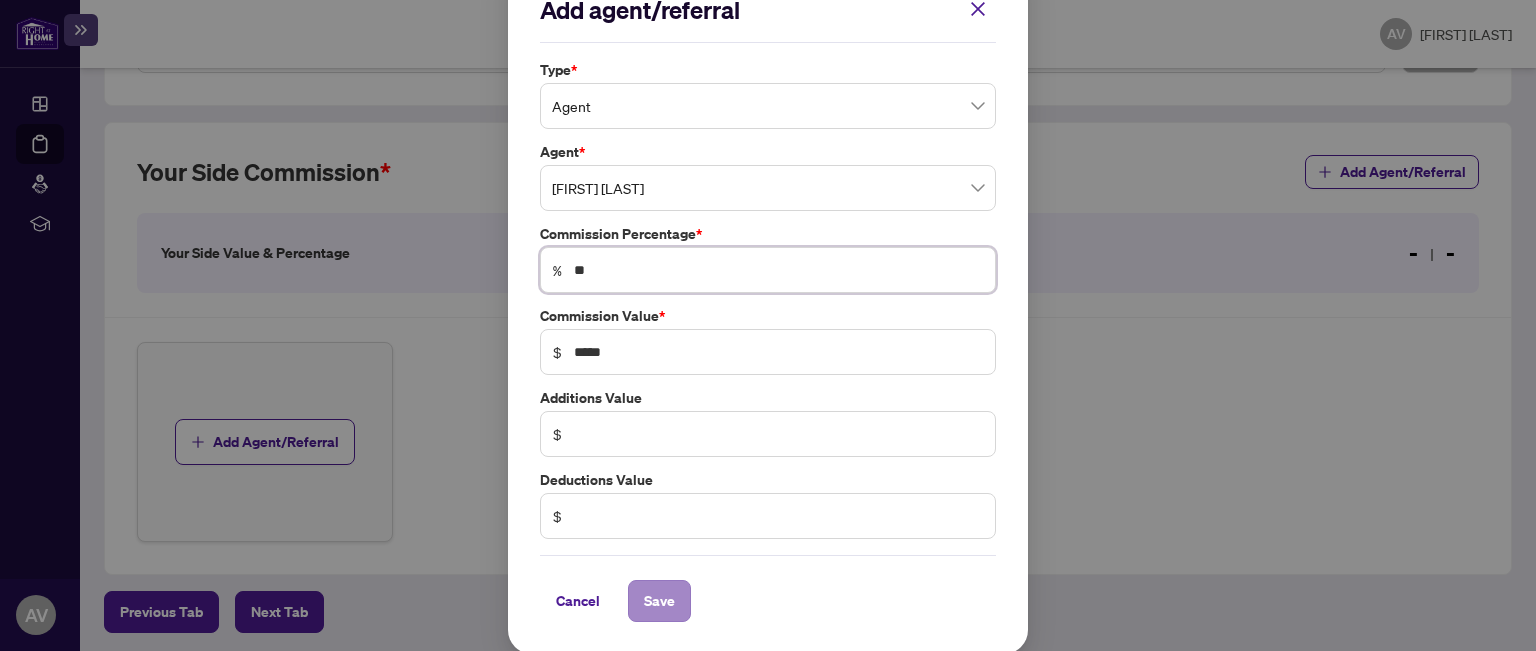 type on "**" 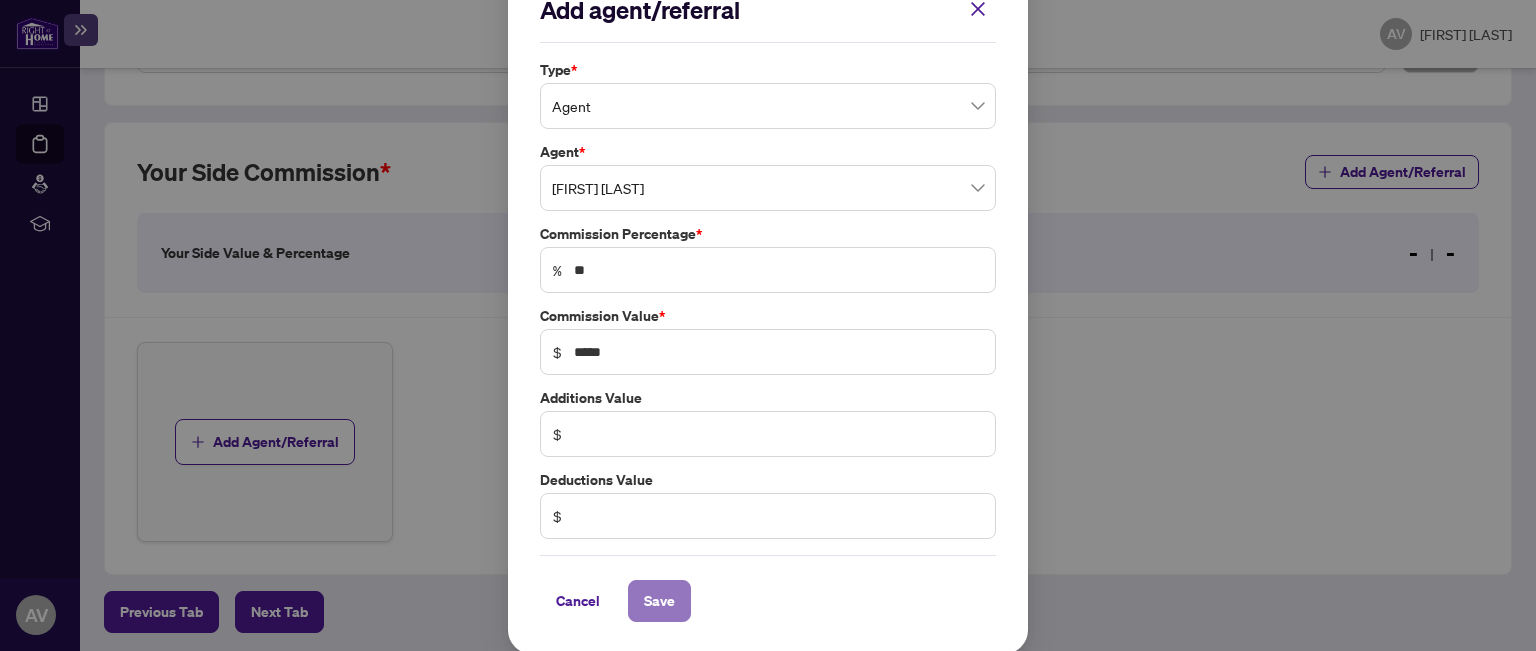 click on "Save" at bounding box center [659, 601] 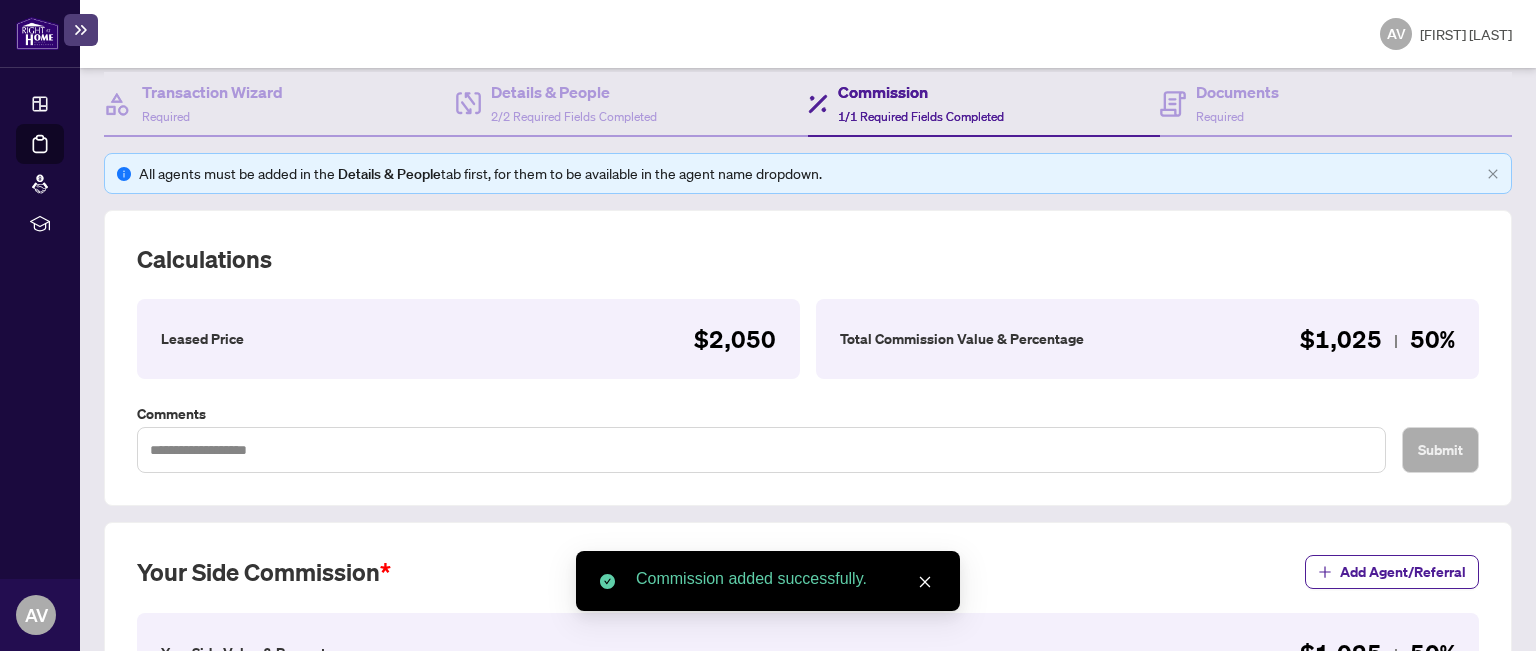 scroll, scrollTop: 5, scrollLeft: 0, axis: vertical 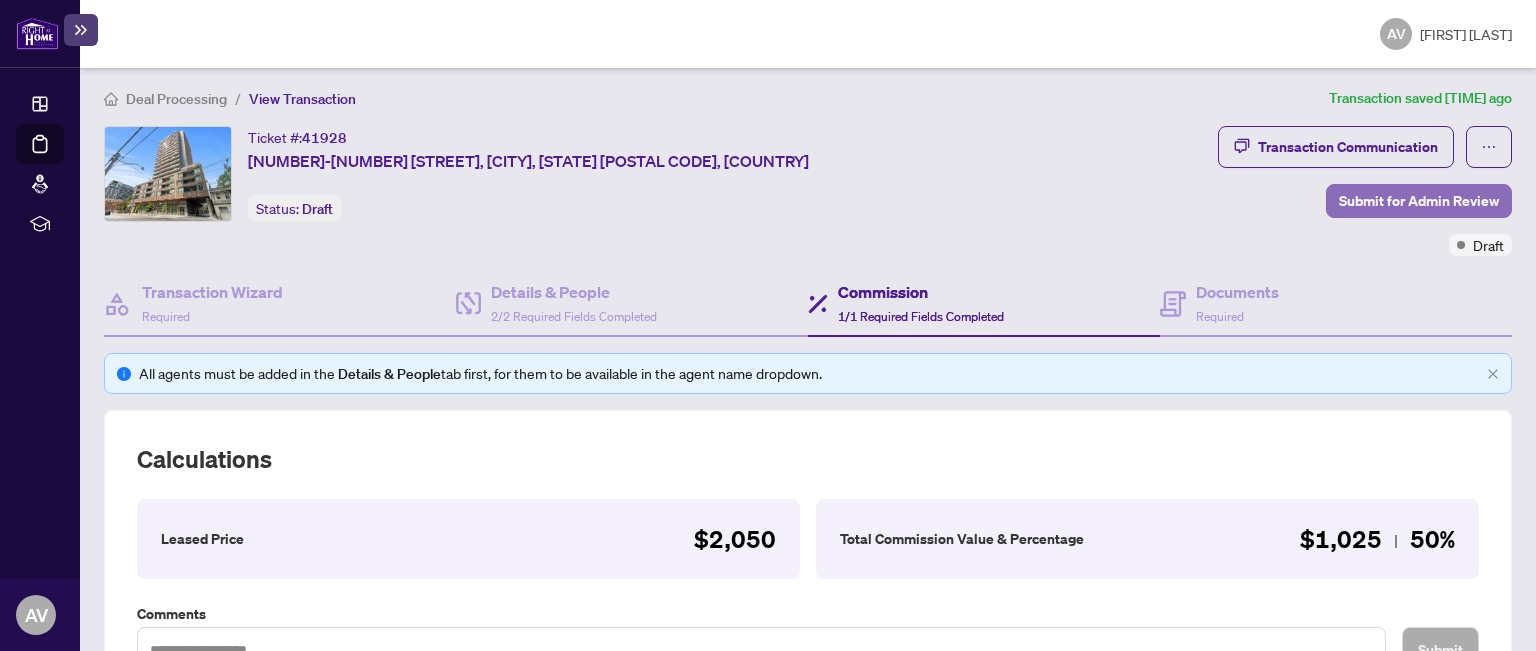 click on "Submit for Admin Review" at bounding box center [1419, 201] 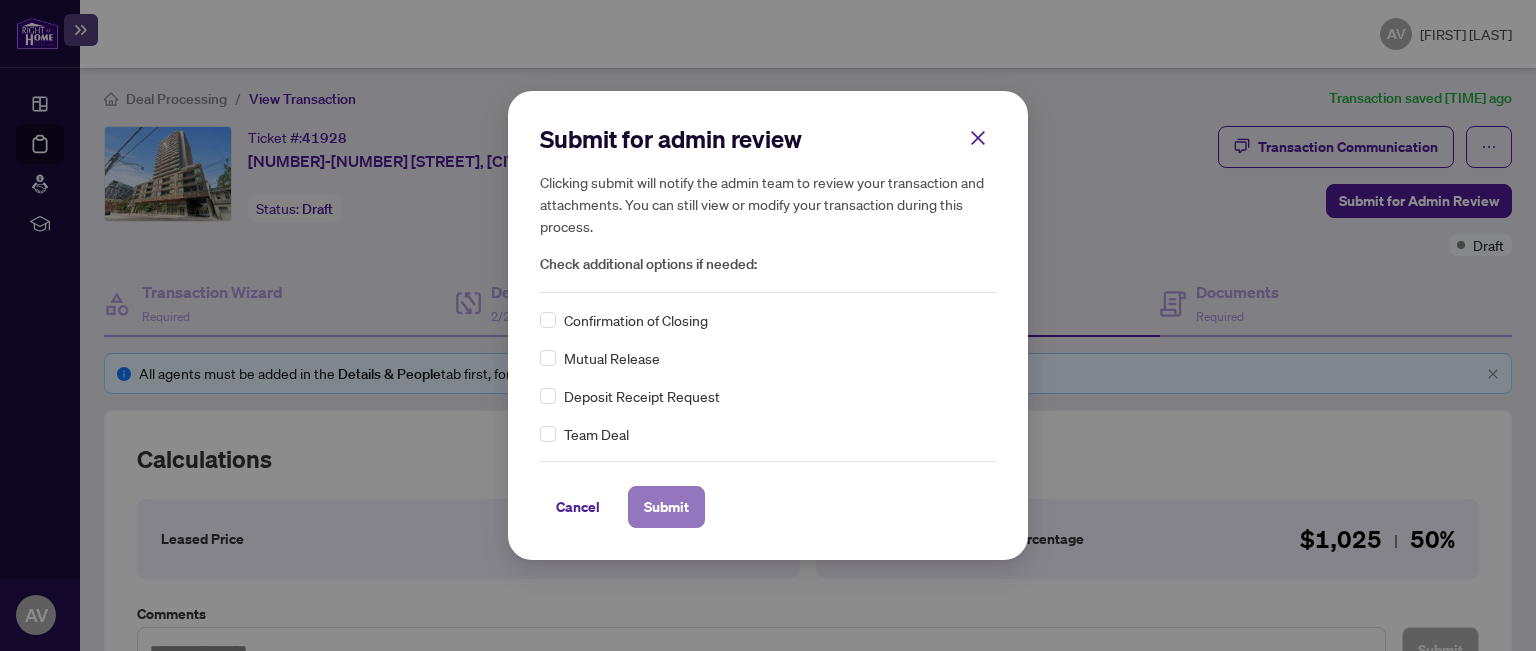click on "Submit" at bounding box center (666, 507) 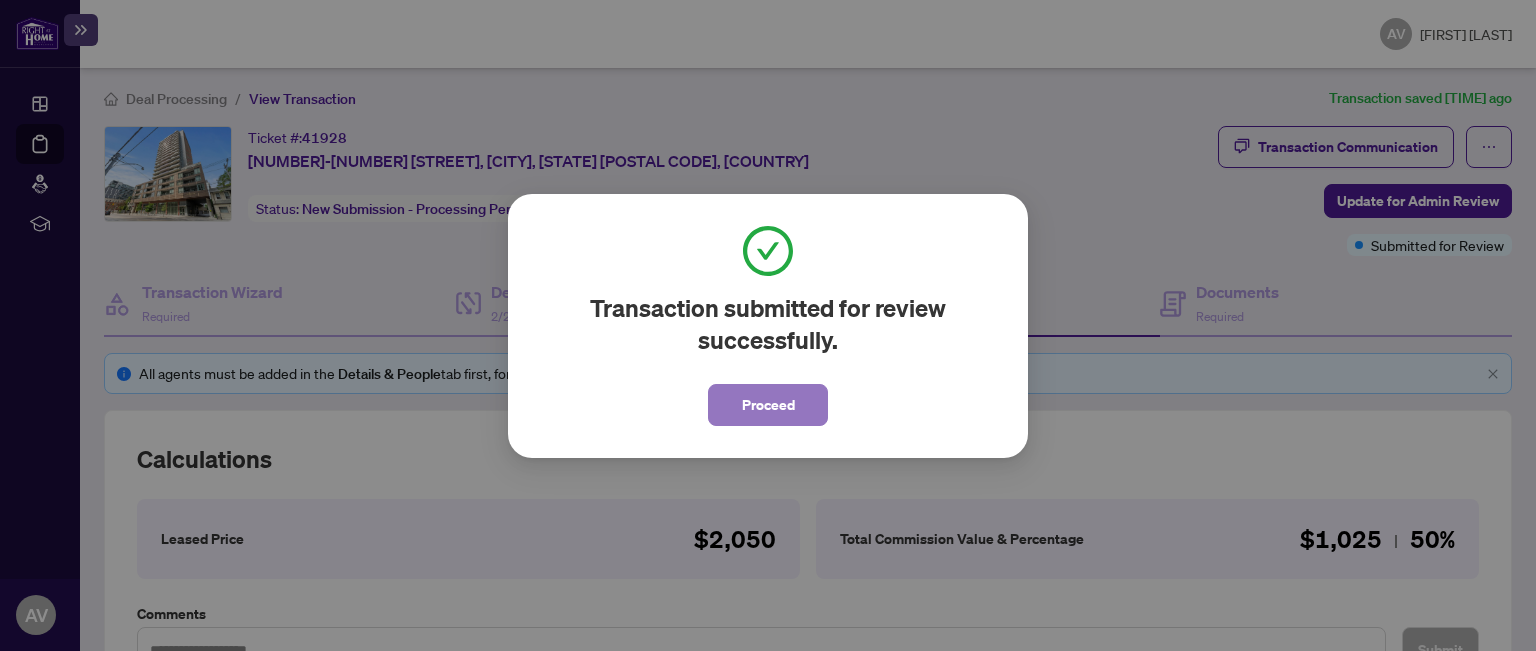 click on "Proceed" at bounding box center [768, 405] 